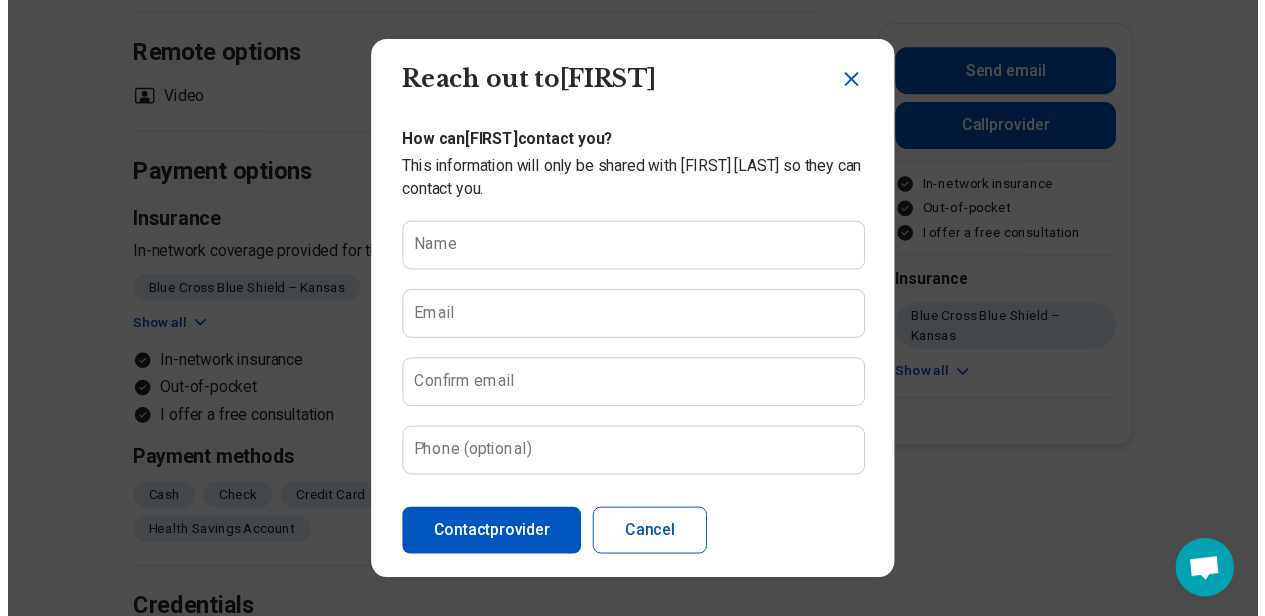 scroll, scrollTop: 0, scrollLeft: 0, axis: both 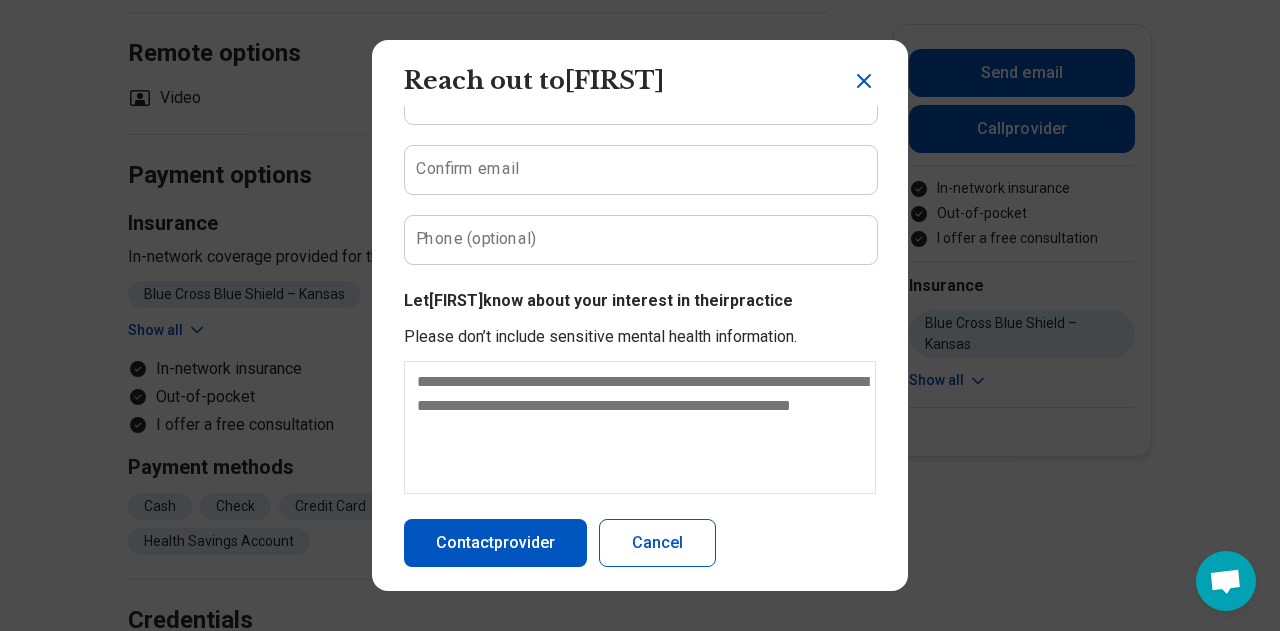 click 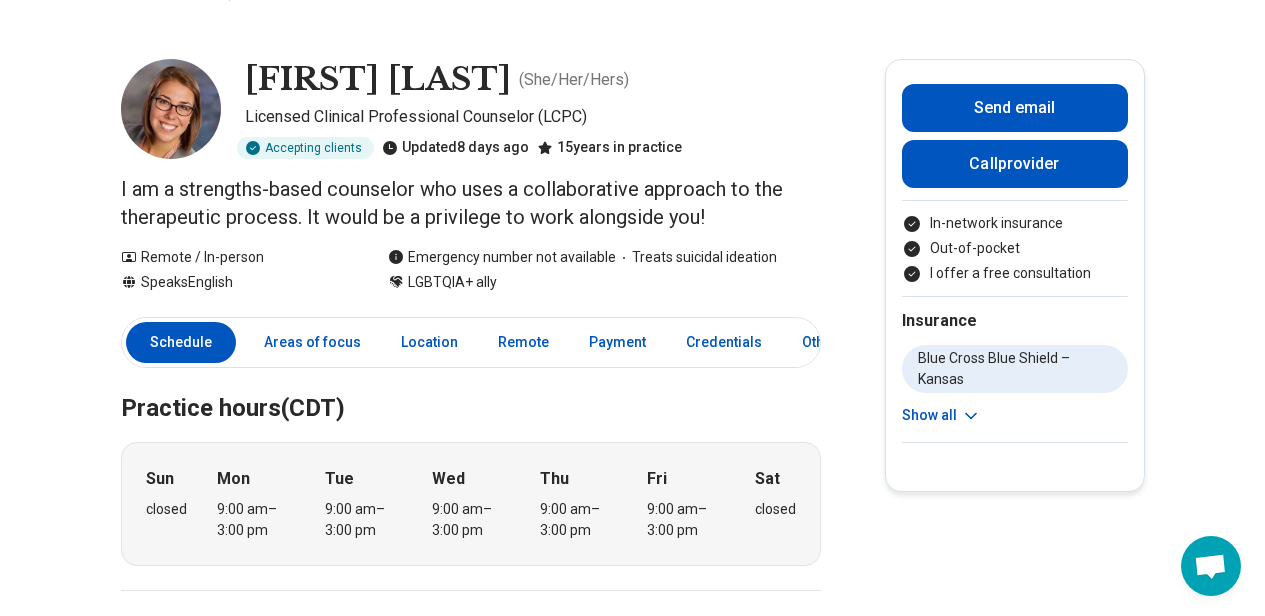 scroll, scrollTop: 48, scrollLeft: 0, axis: vertical 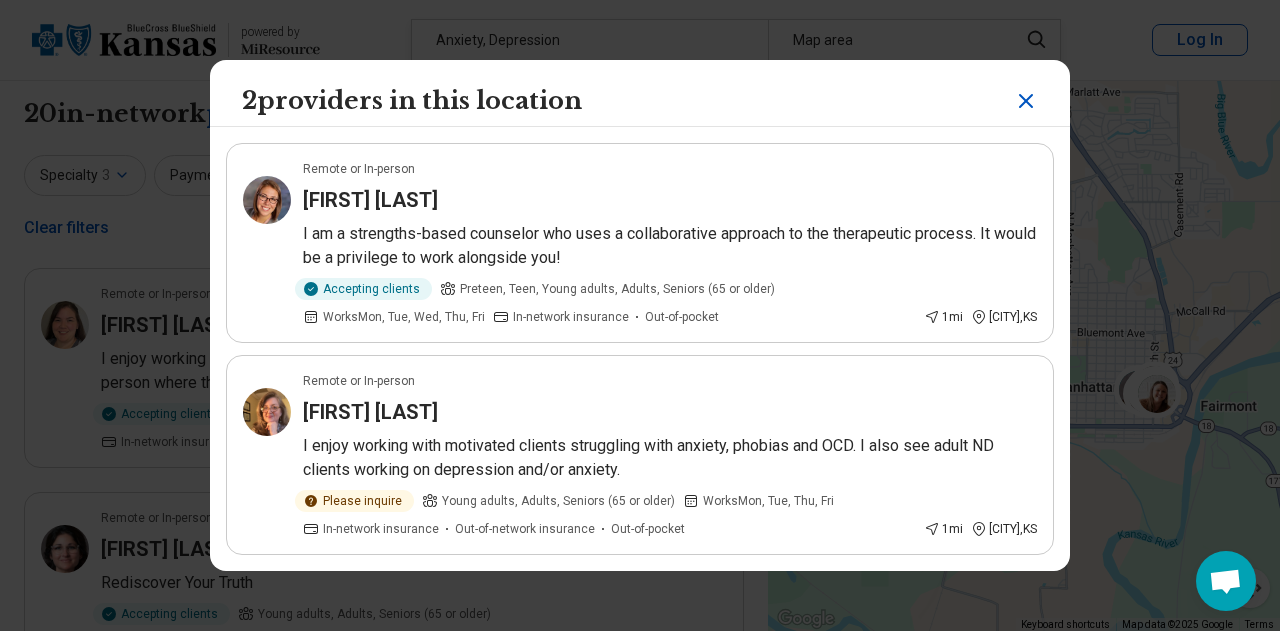 select on "********" 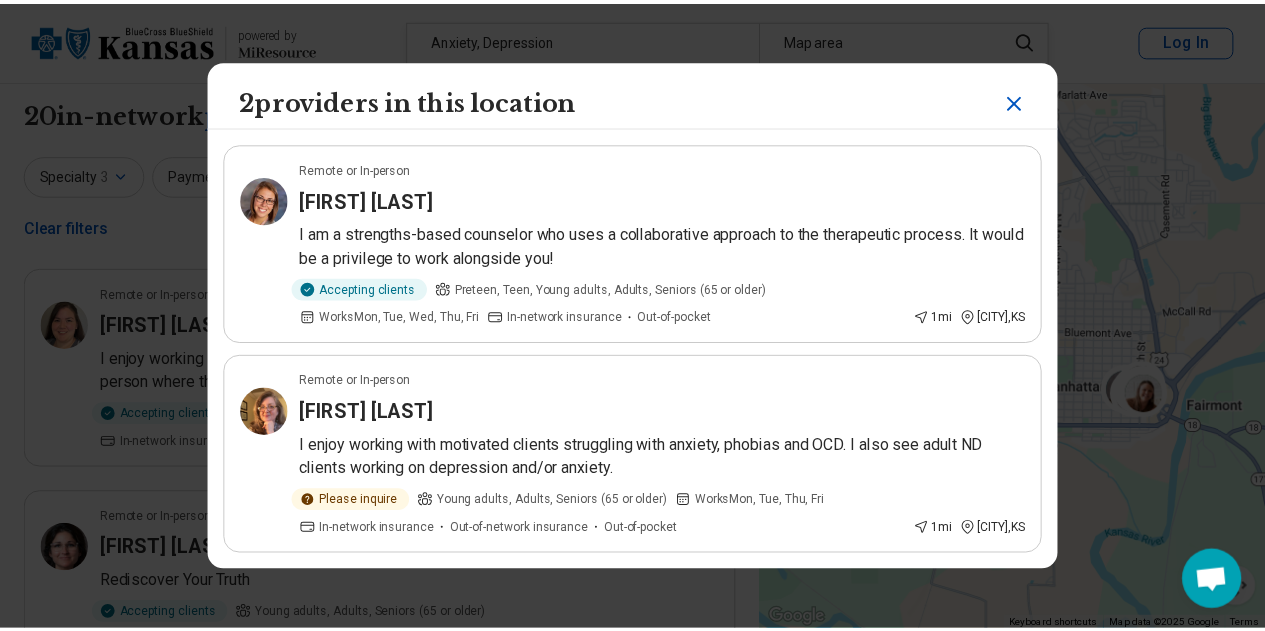 scroll, scrollTop: 0, scrollLeft: 0, axis: both 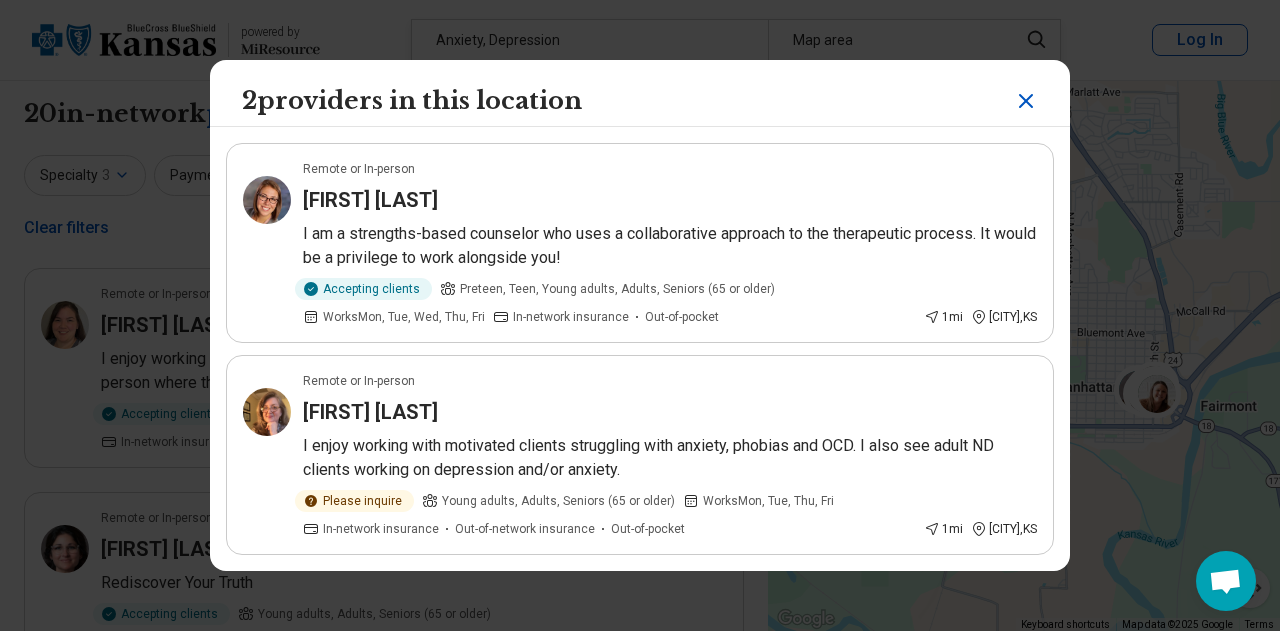 click 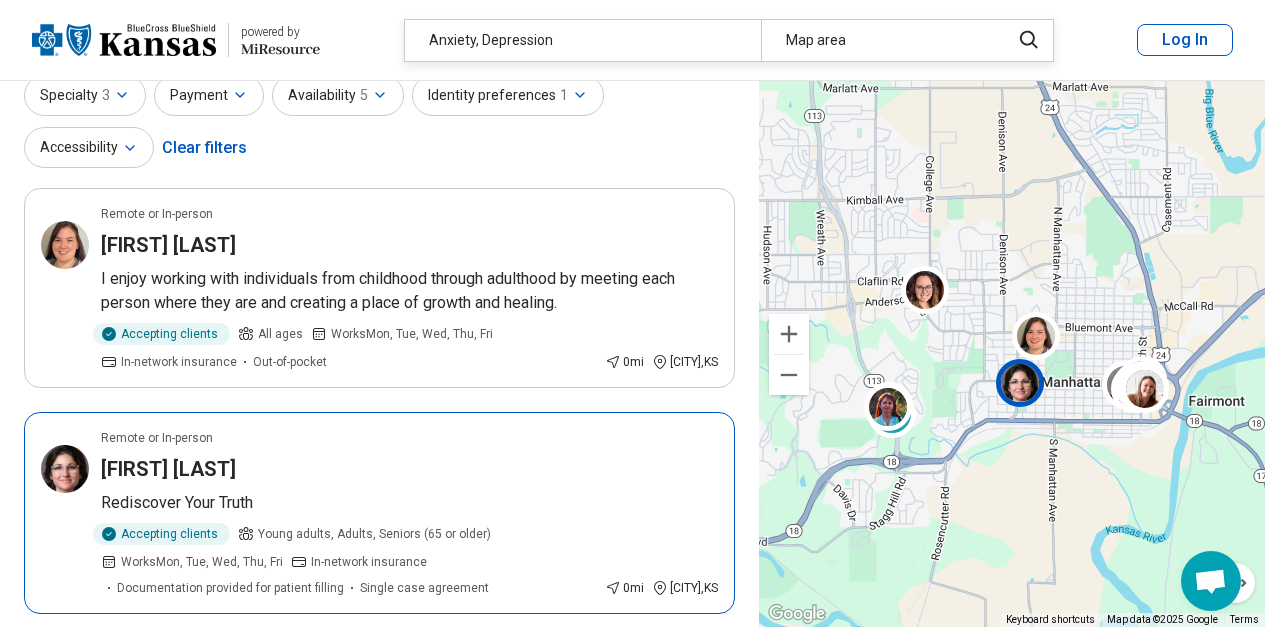scroll, scrollTop: 79, scrollLeft: 0, axis: vertical 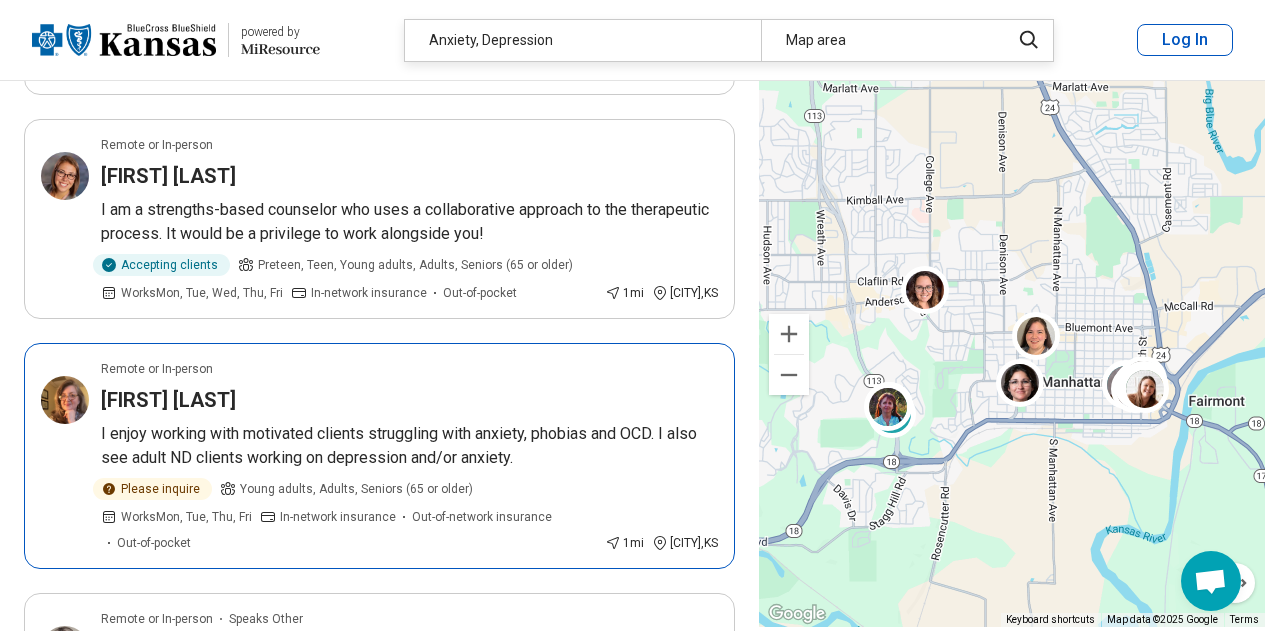 click on "Please inquire Young adults, Adults, Seniors (65 or older) Works  Mon, Tue, Thu, Fri In-network insurance Out-of-network insurance Out-of-pocket" at bounding box center (349, 515) 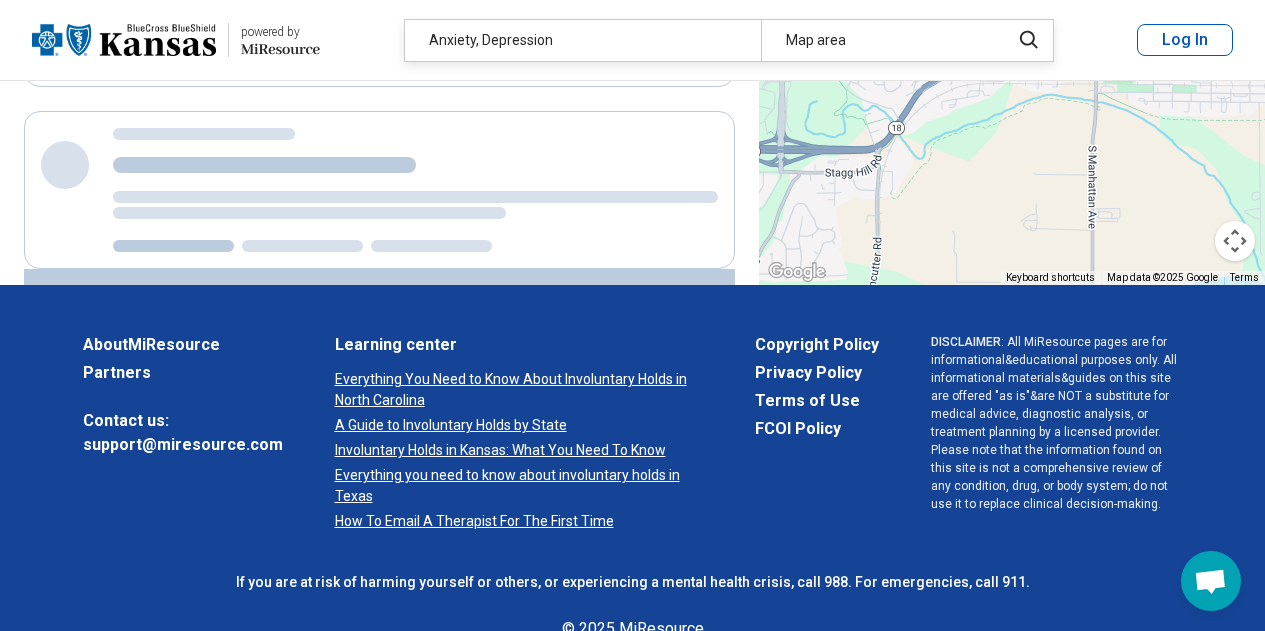 scroll, scrollTop: 832, scrollLeft: 0, axis: vertical 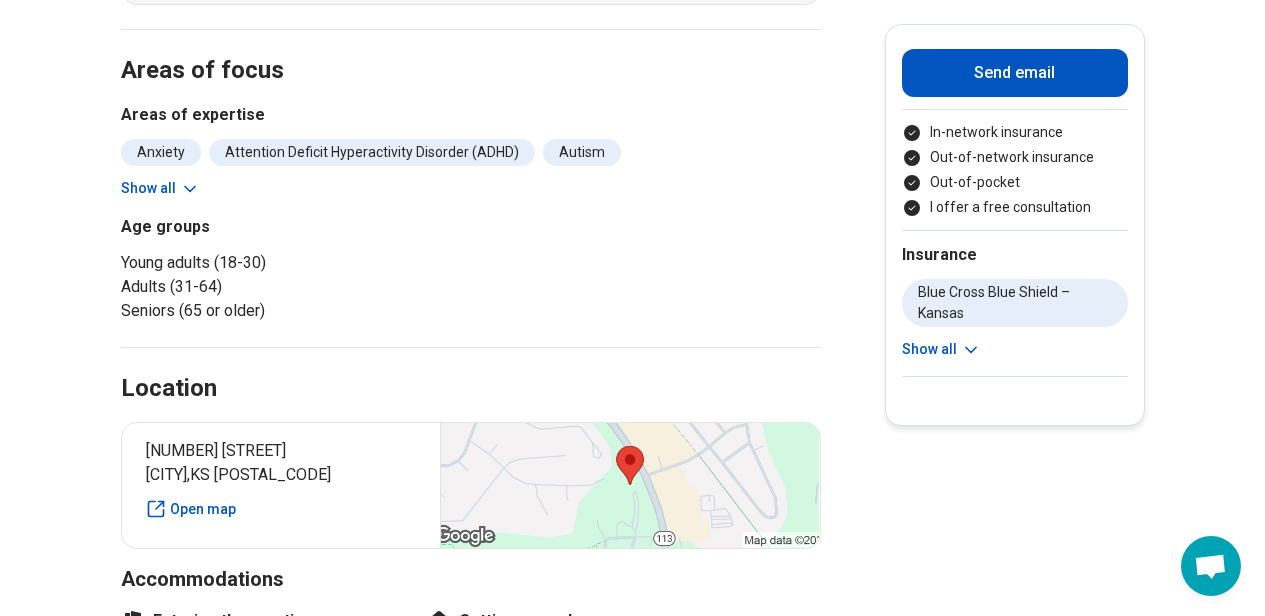 click at bounding box center (629, 485) 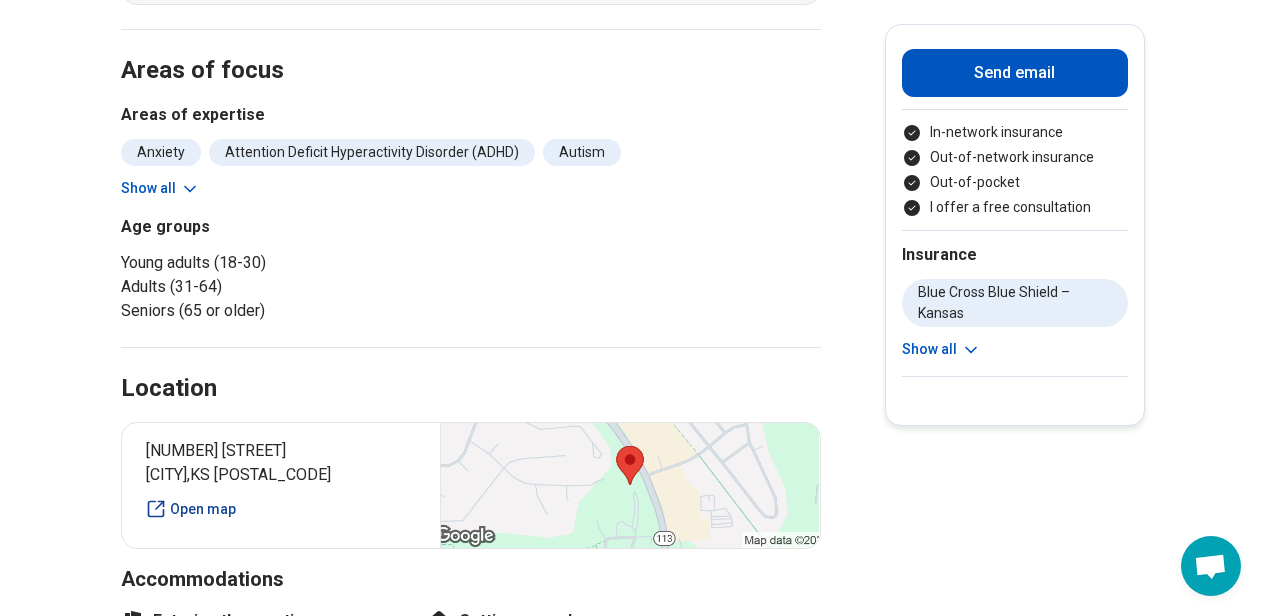 click on "Open map" at bounding box center (281, 509) 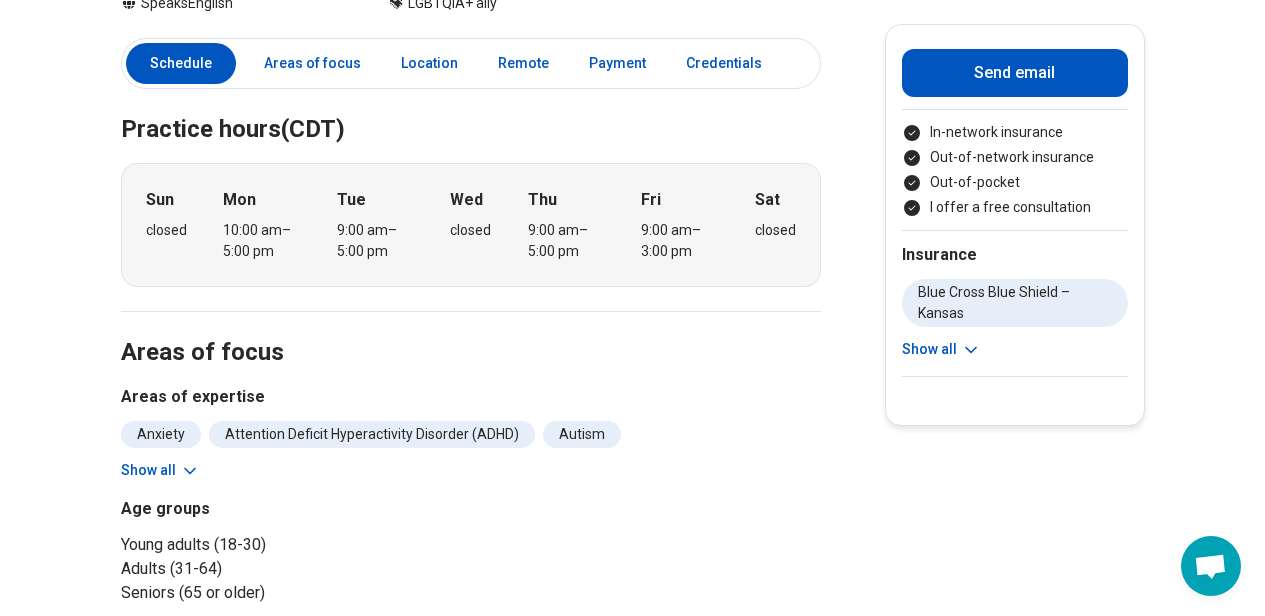 scroll, scrollTop: 559, scrollLeft: 0, axis: vertical 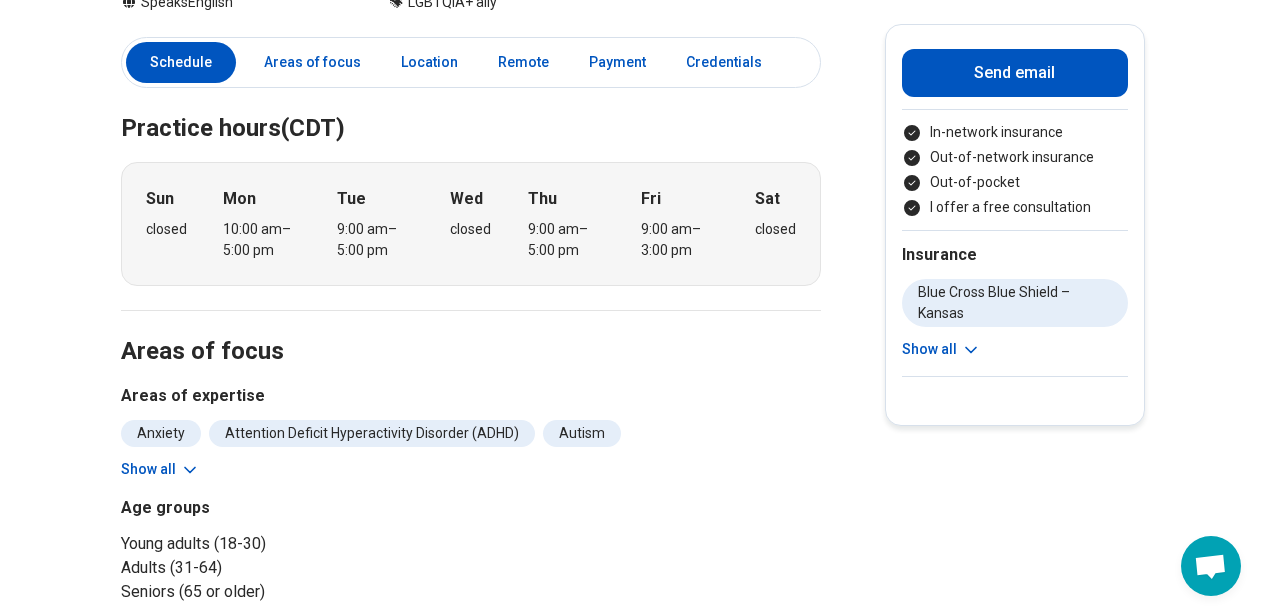 click 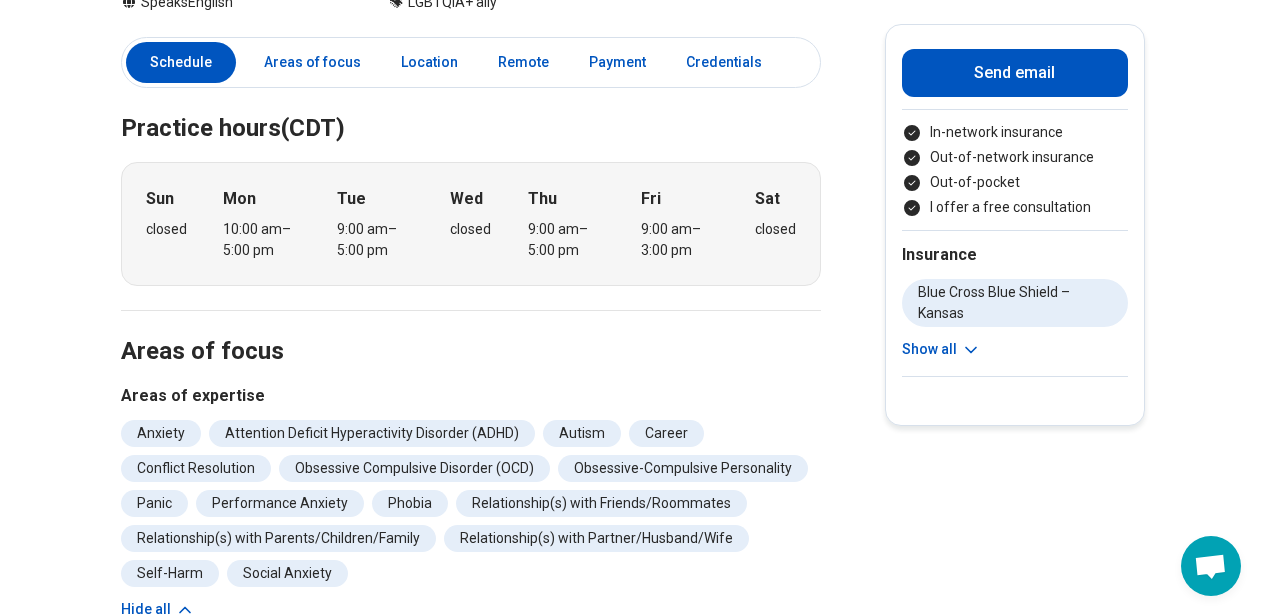 type 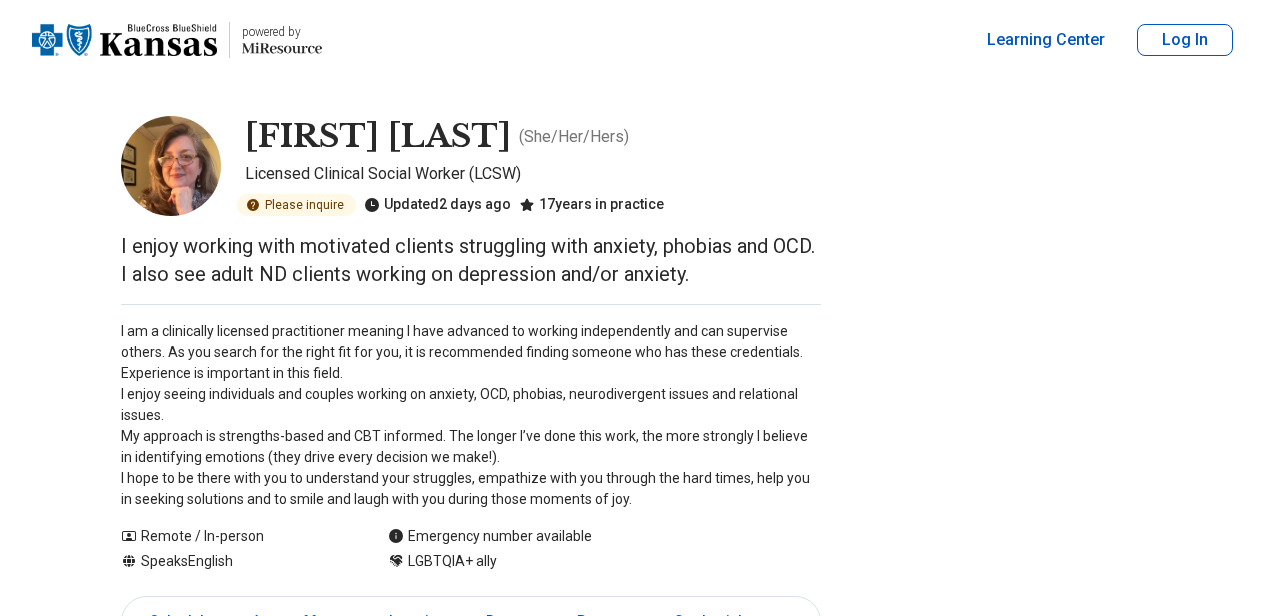 scroll, scrollTop: 0, scrollLeft: 0, axis: both 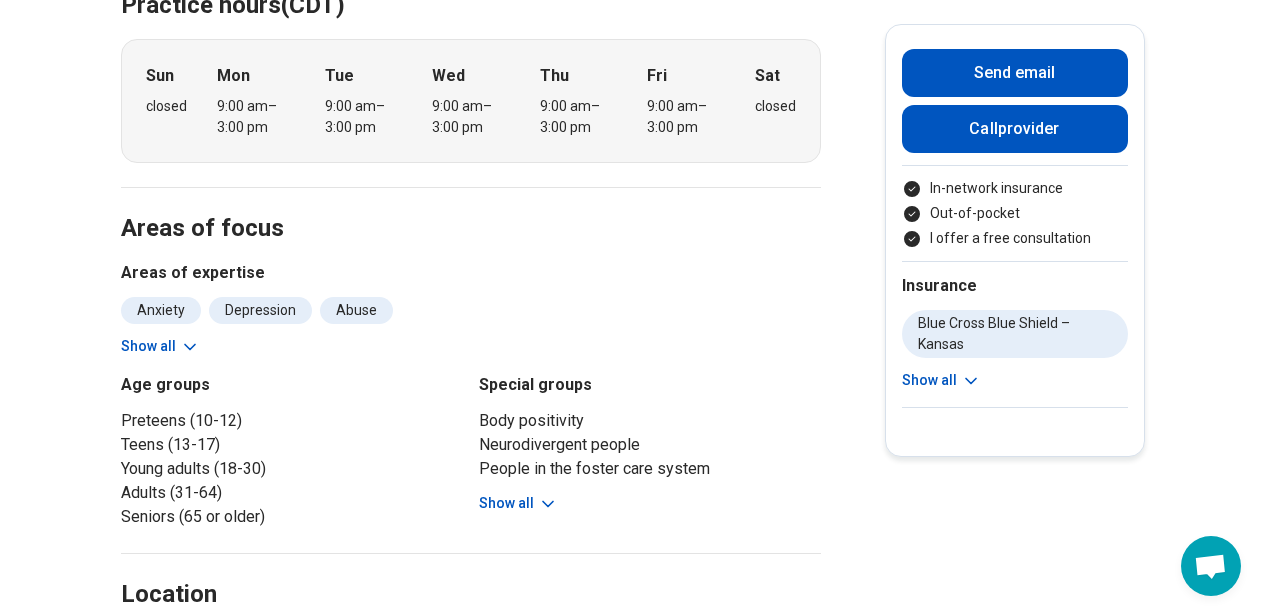 click on "Show all" at bounding box center (518, 503) 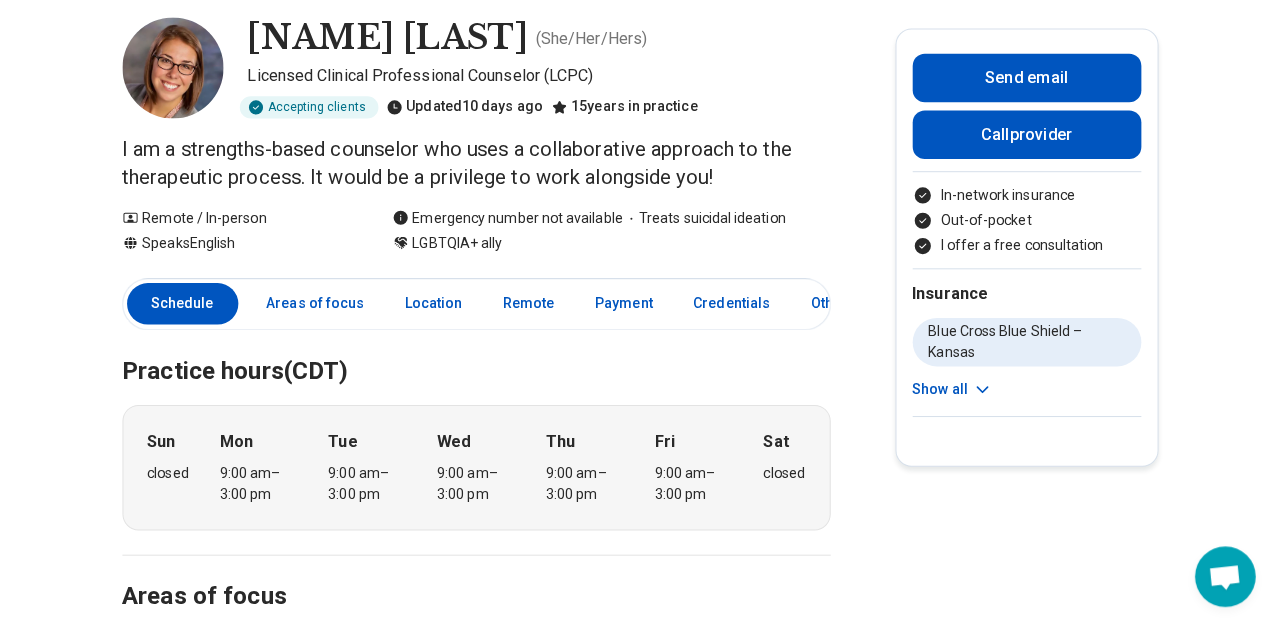 scroll, scrollTop: 0, scrollLeft: 0, axis: both 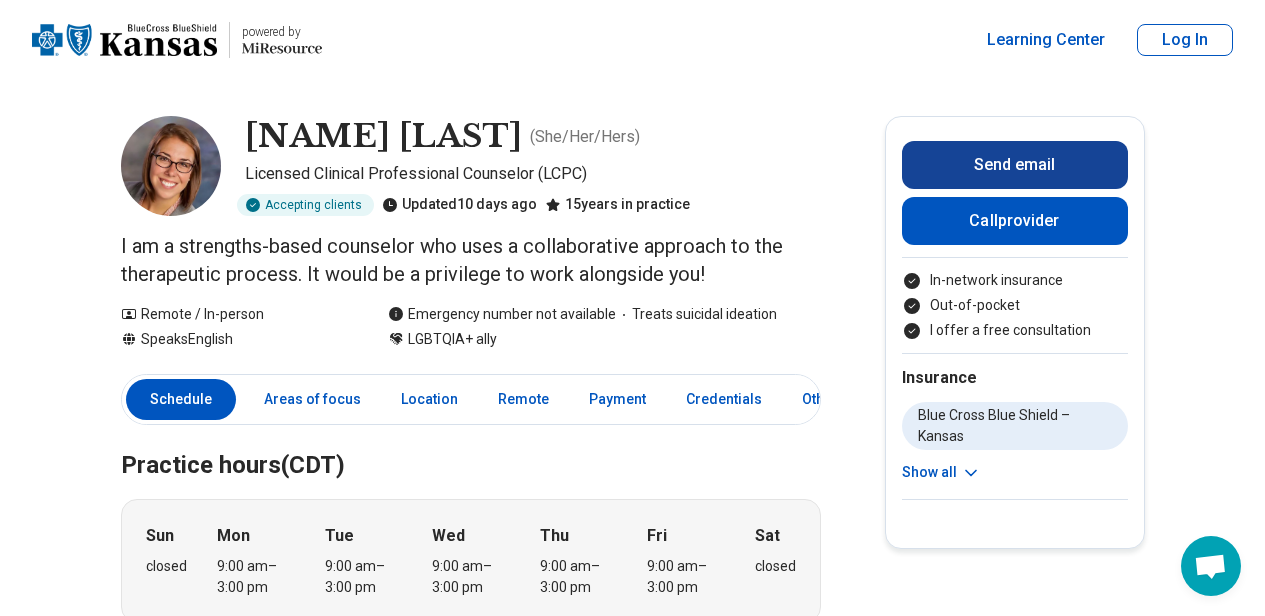 click on "Send email" at bounding box center (1015, 165) 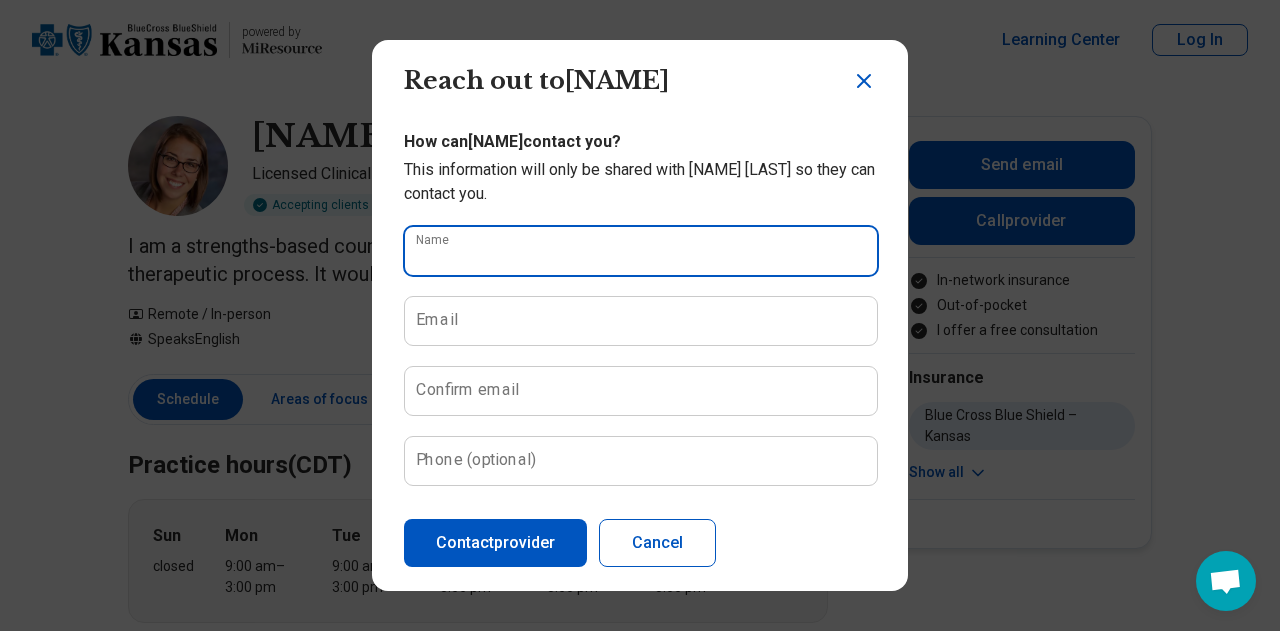 click on "Name" at bounding box center (641, 251) 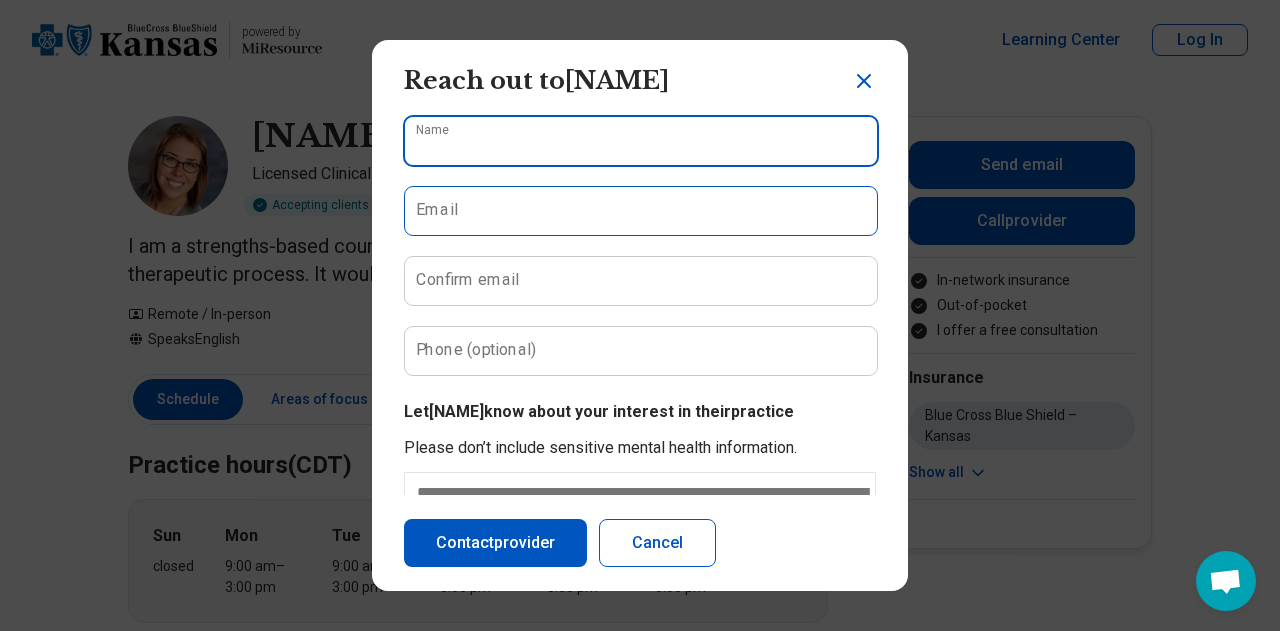 scroll, scrollTop: 221, scrollLeft: 0, axis: vertical 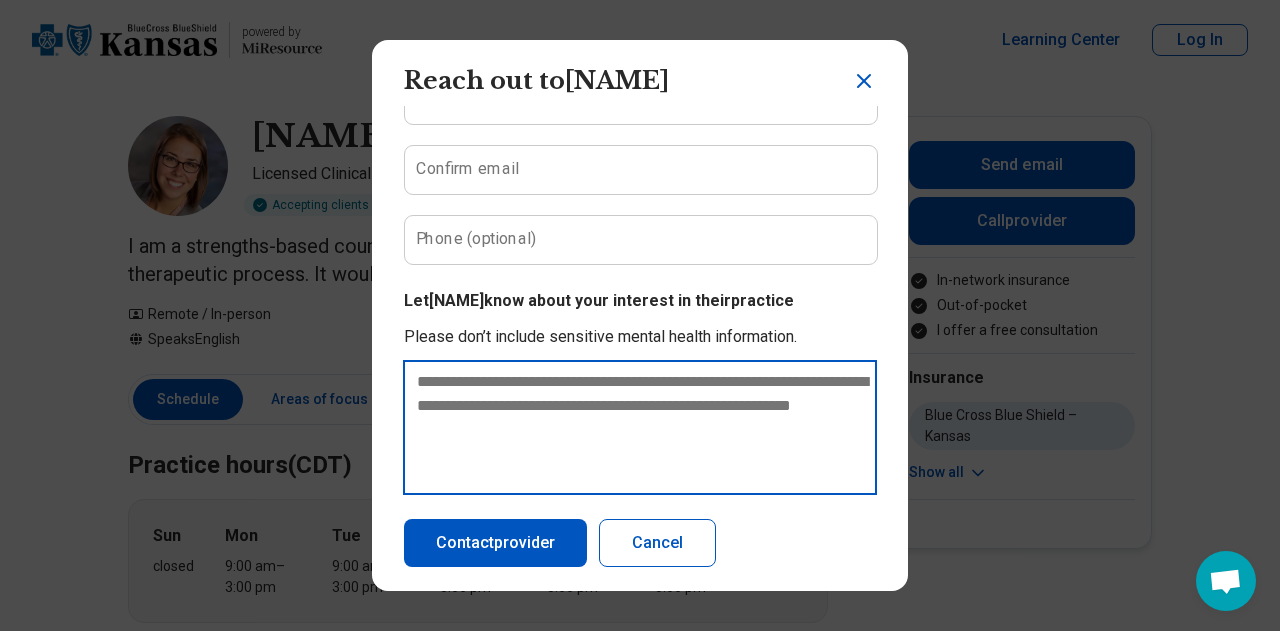 click at bounding box center [640, 427] 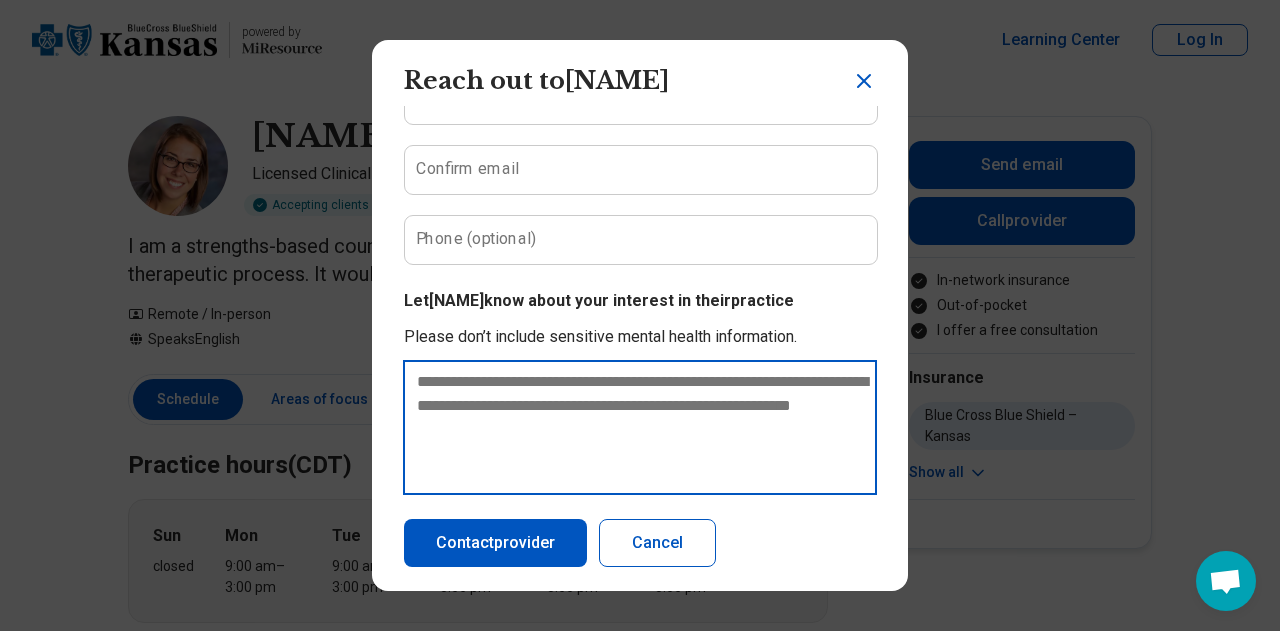 scroll, scrollTop: 0, scrollLeft: 0, axis: both 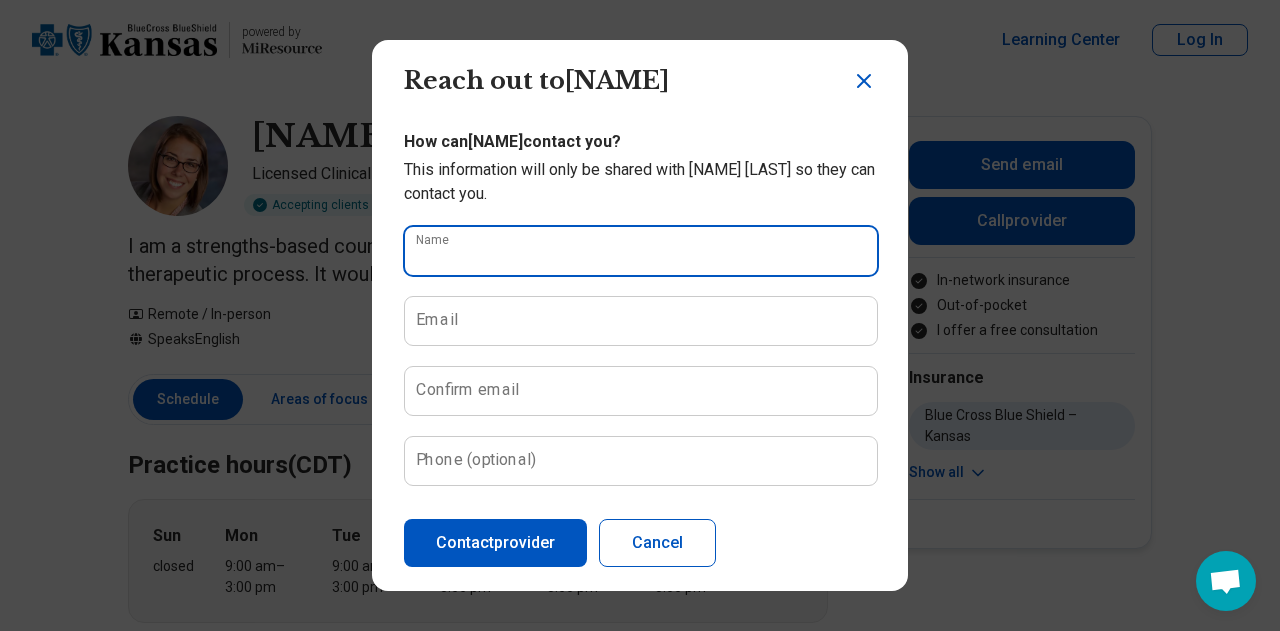 click on "Name" at bounding box center [641, 251] 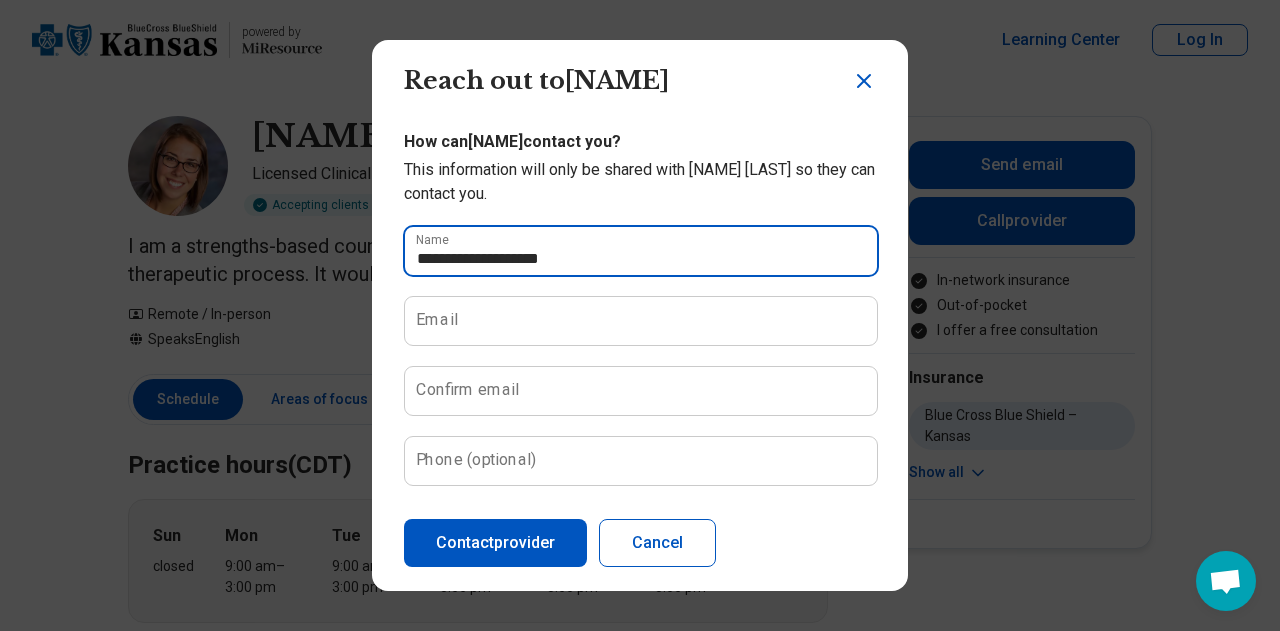 type on "**********" 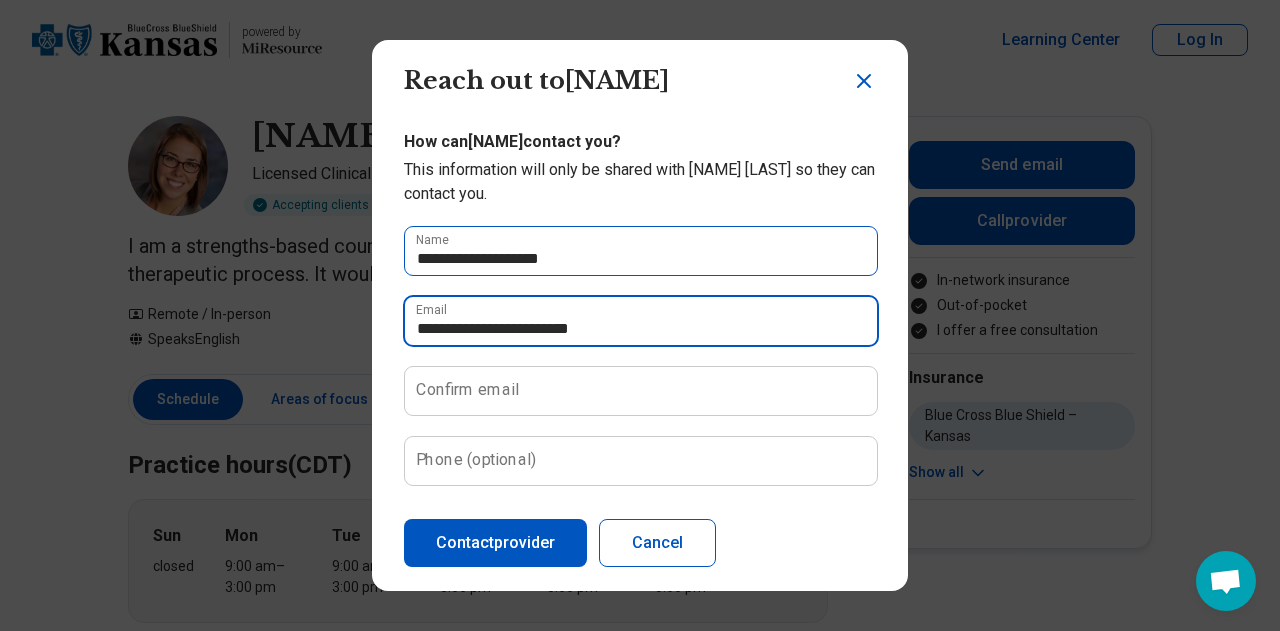 type on "**********" 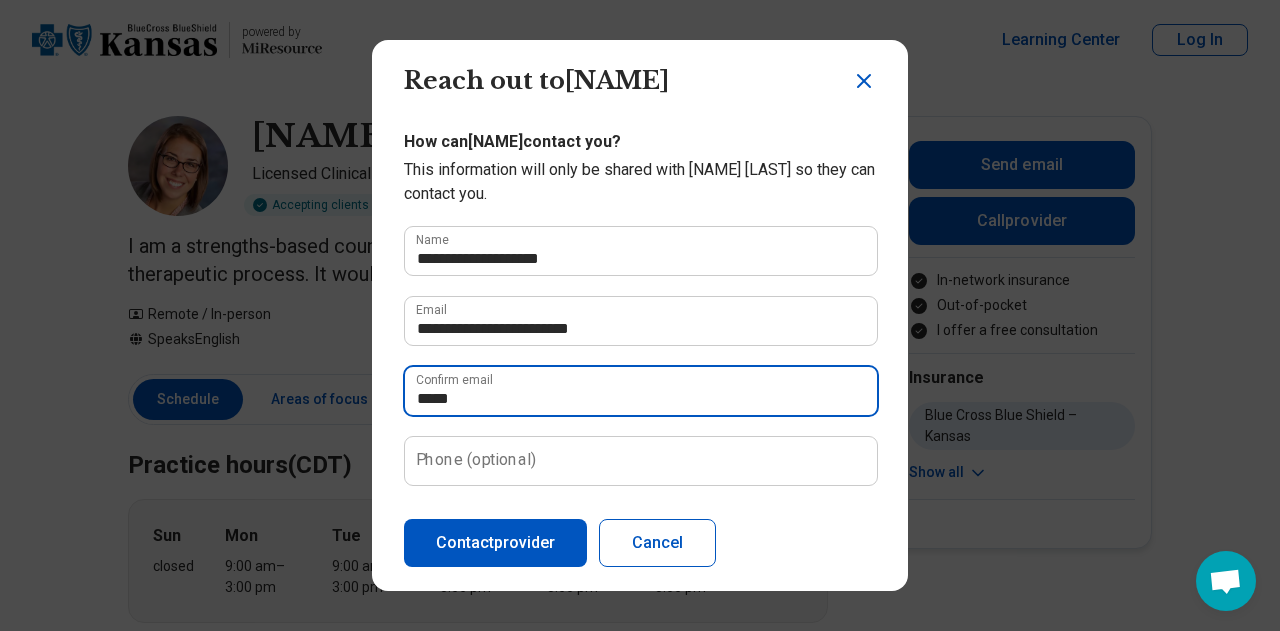 click on "*****" at bounding box center [641, 391] 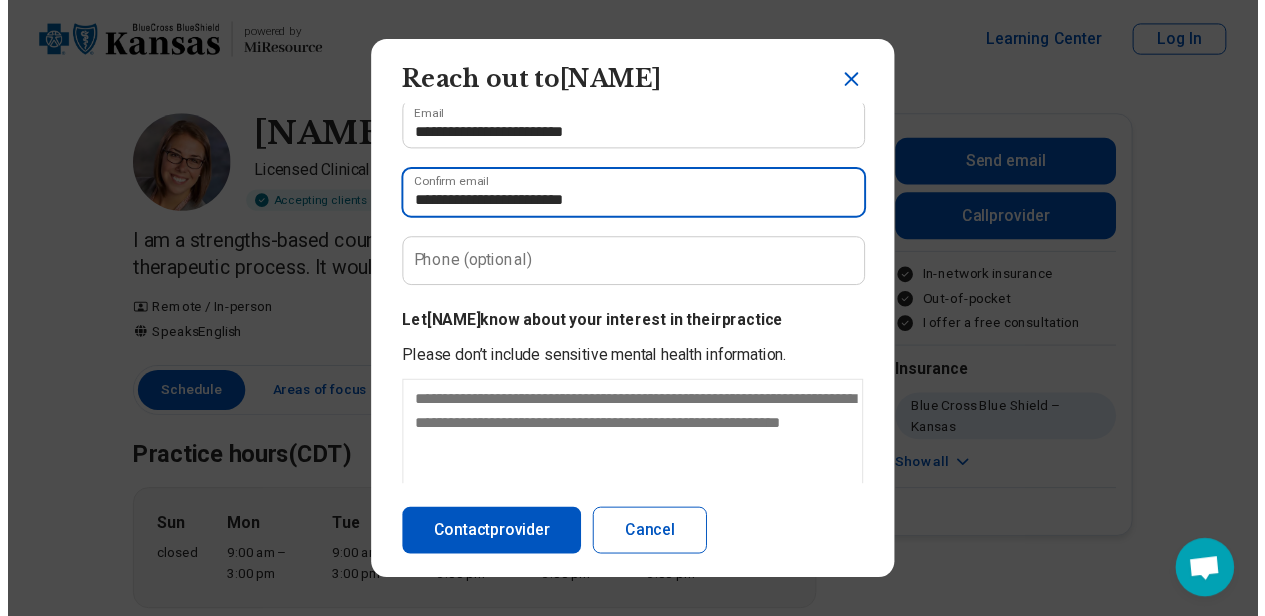 scroll, scrollTop: 221, scrollLeft: 0, axis: vertical 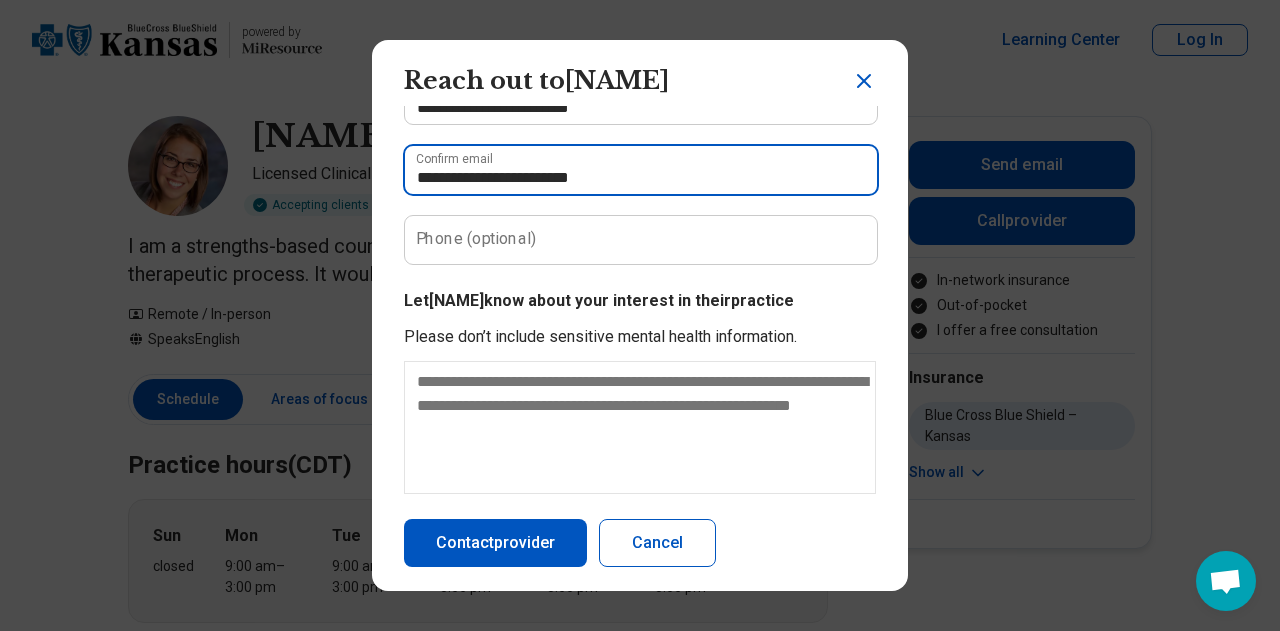 type on "**********" 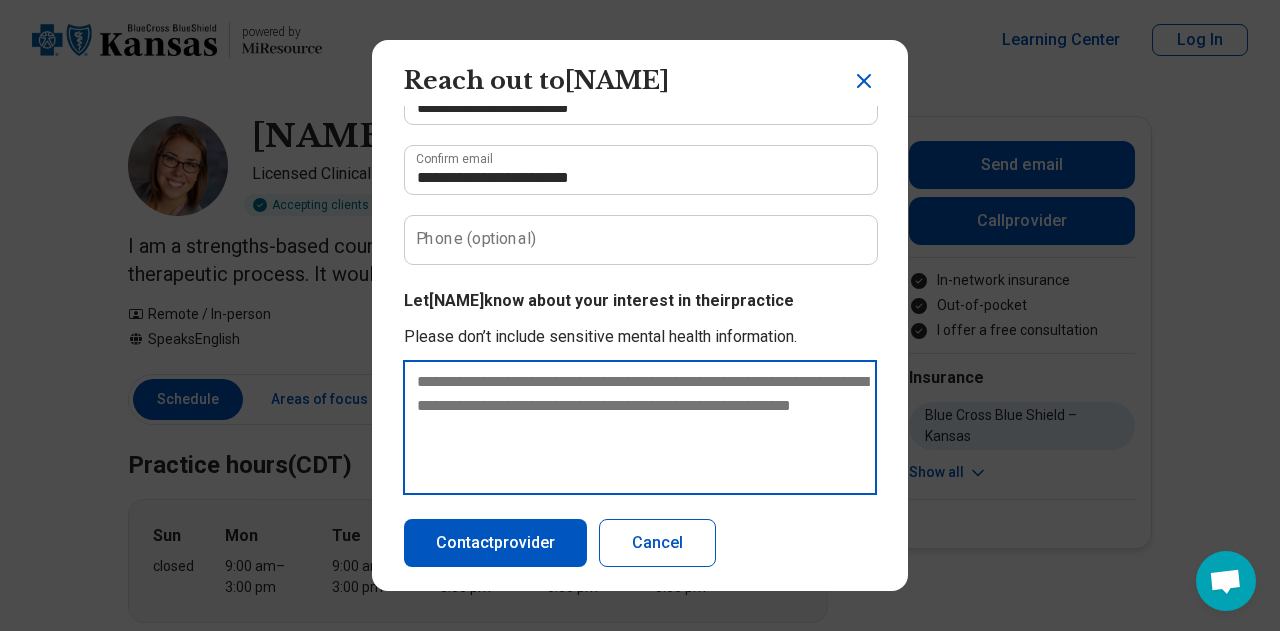 click at bounding box center (640, 427) 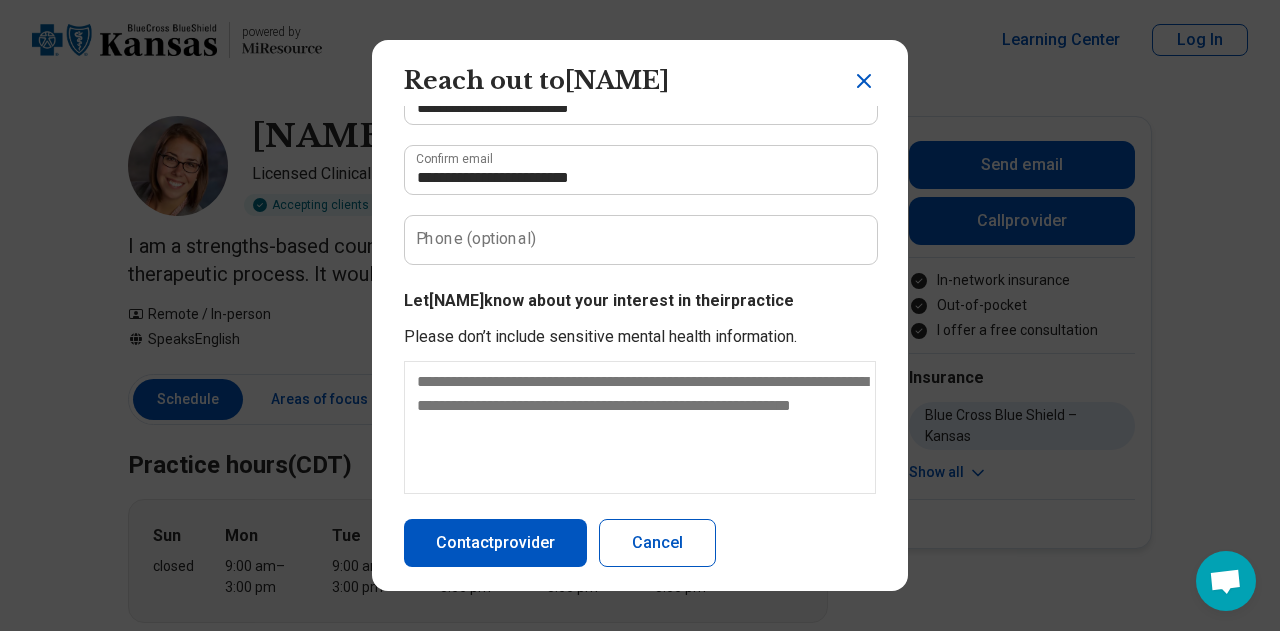 click on "Phone (optional)" at bounding box center [476, 239] 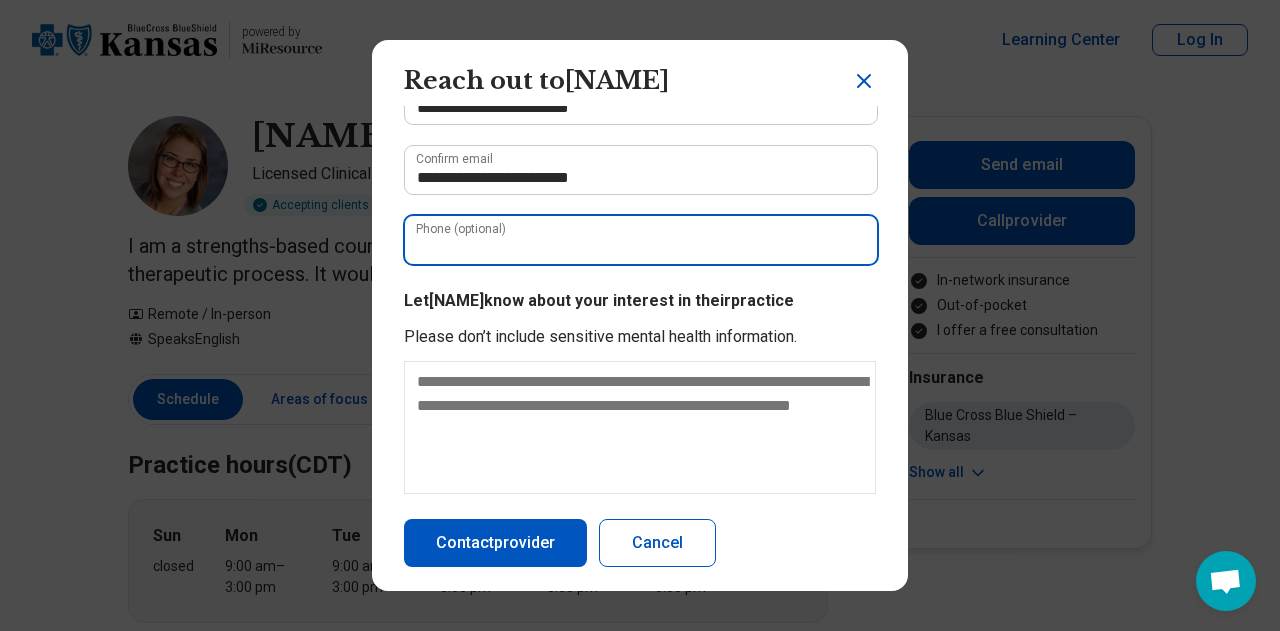 click on "Phone (optional)" at bounding box center (641, 240) 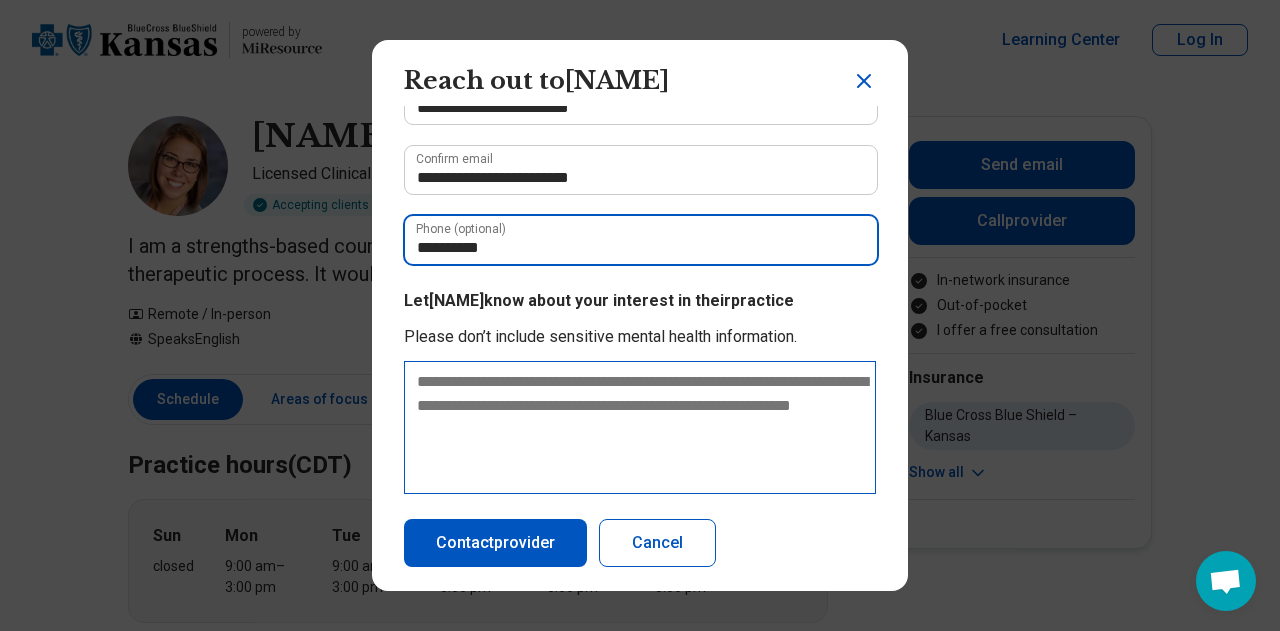 type on "**********" 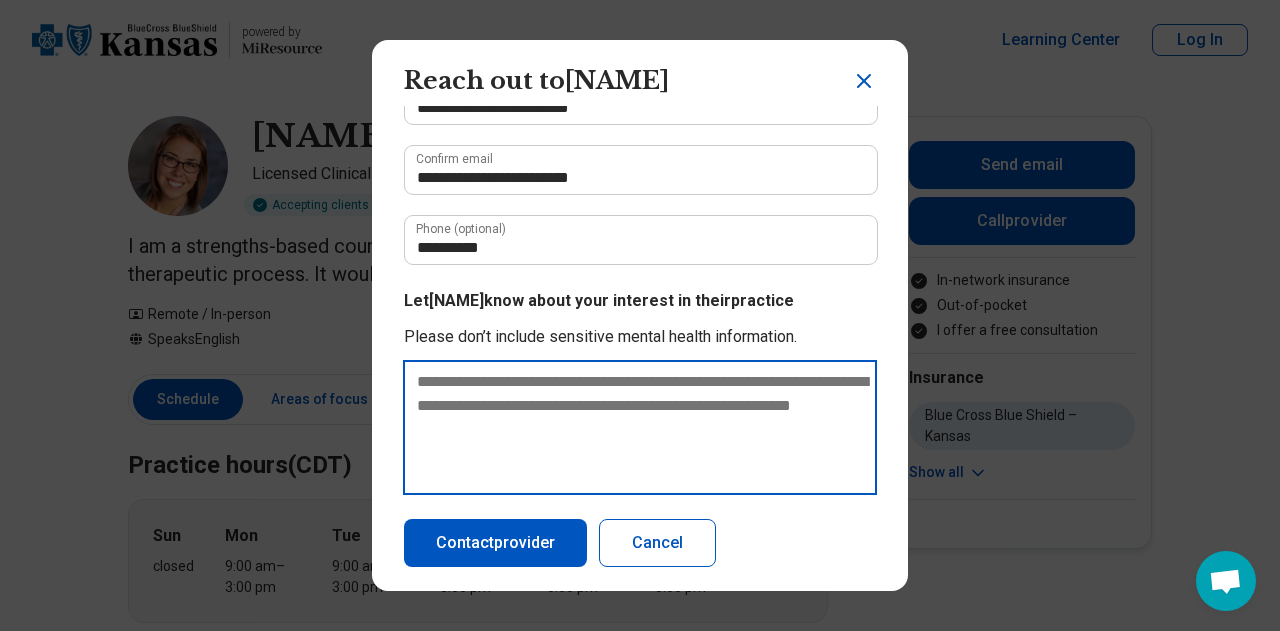 click at bounding box center (640, 427) 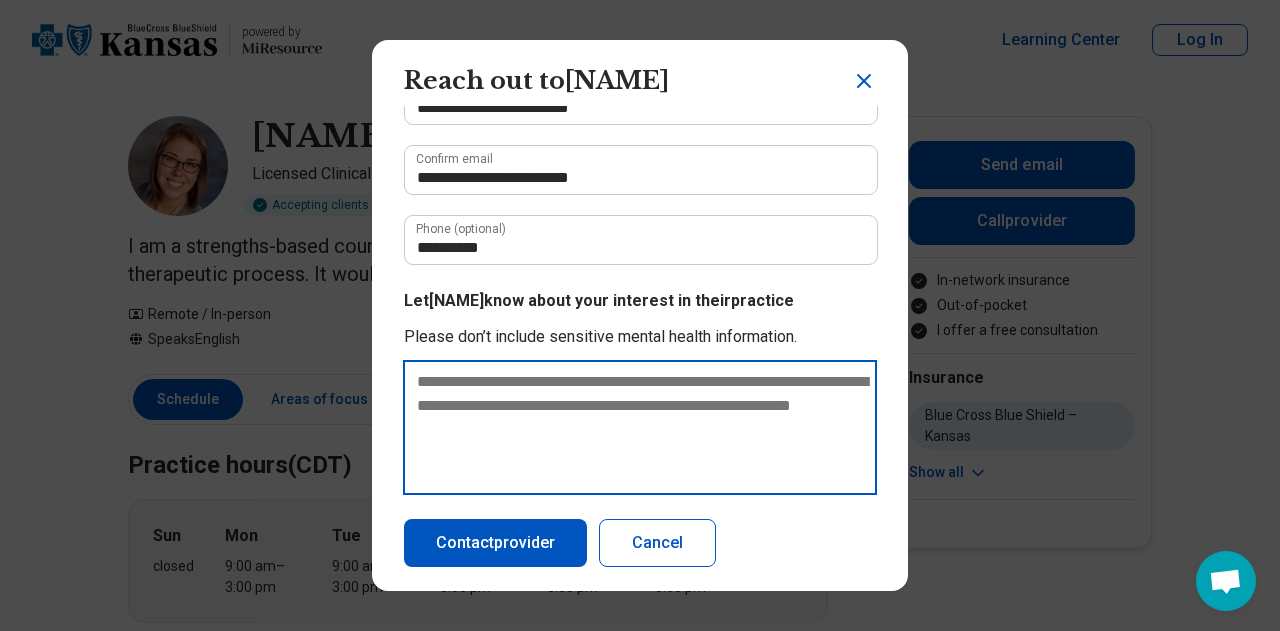 type on "*" 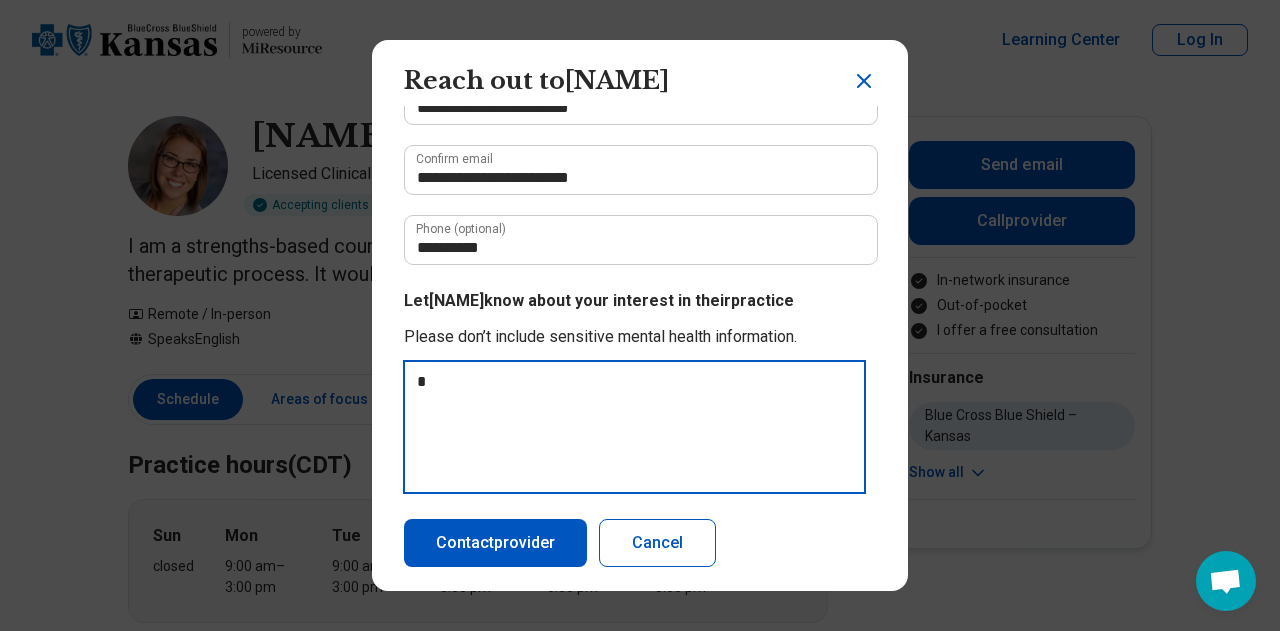 type on "**" 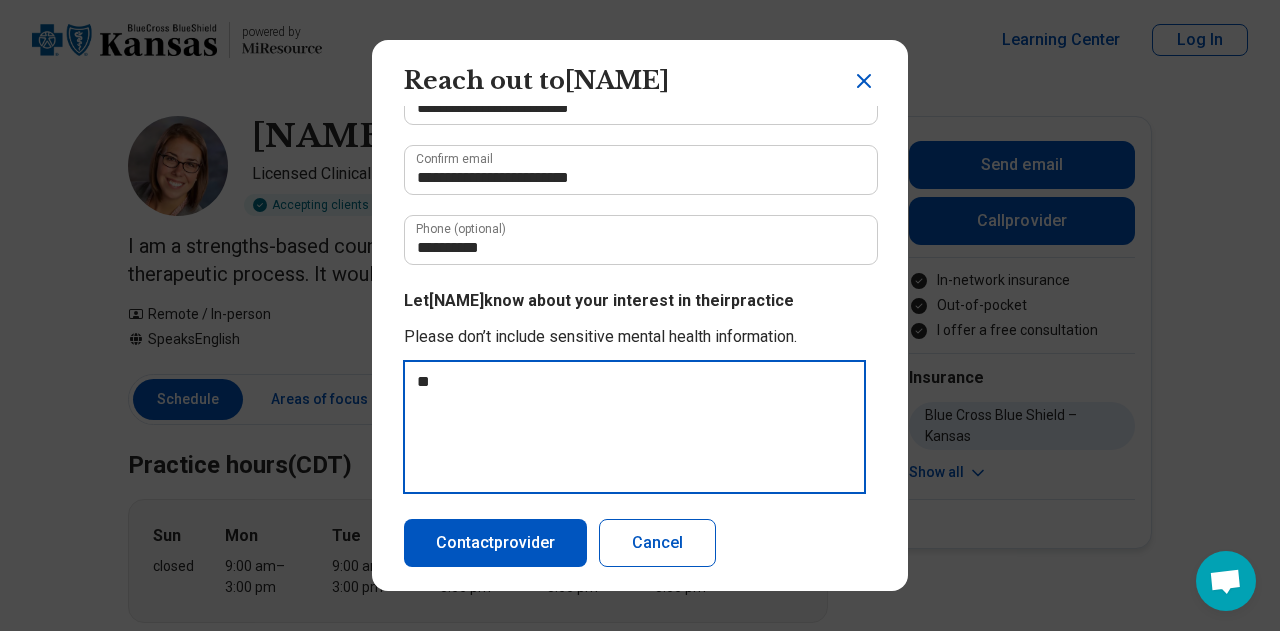 type on "***" 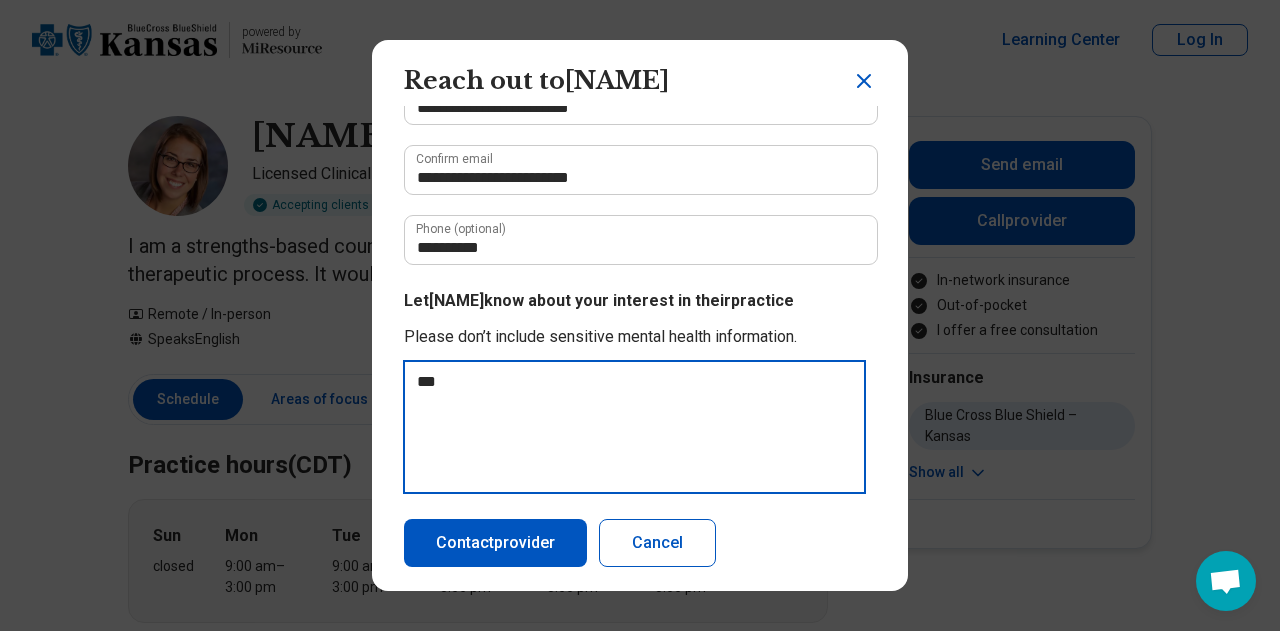 type on "***" 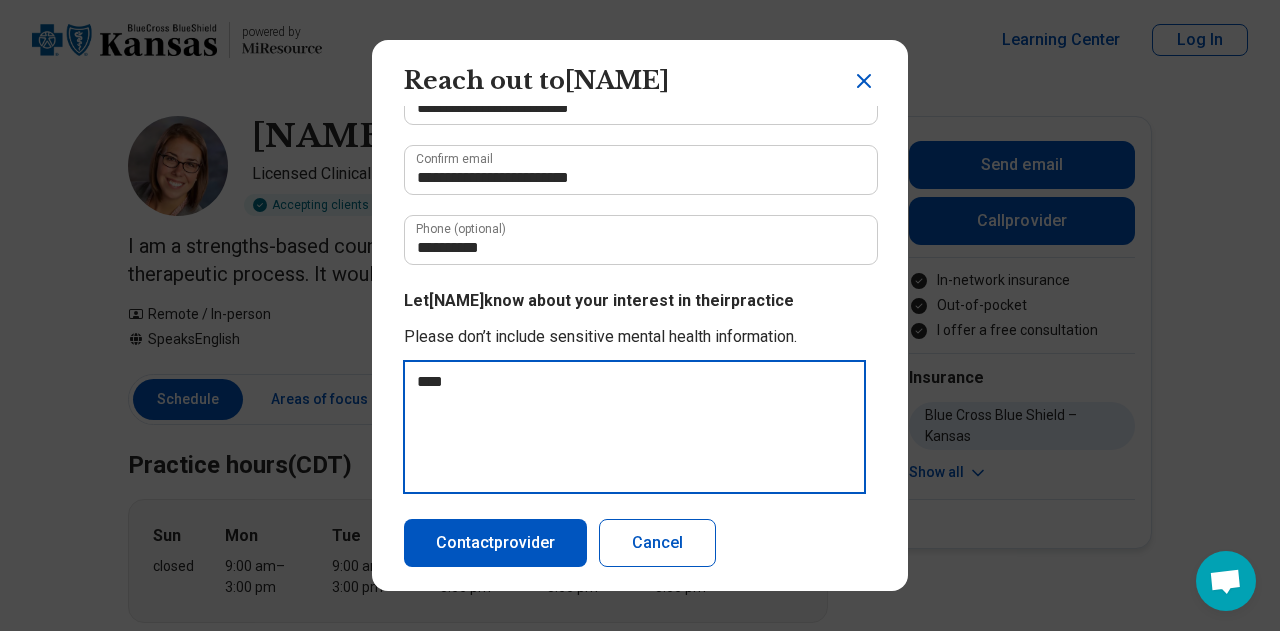 type on "*****" 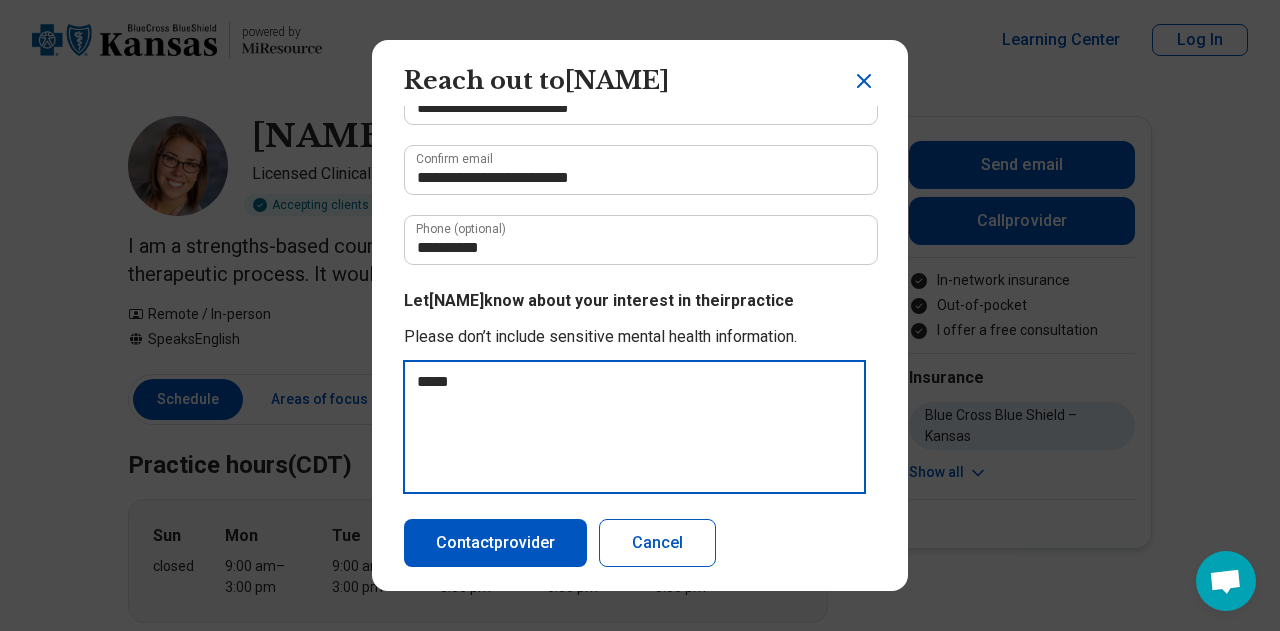 type on "******" 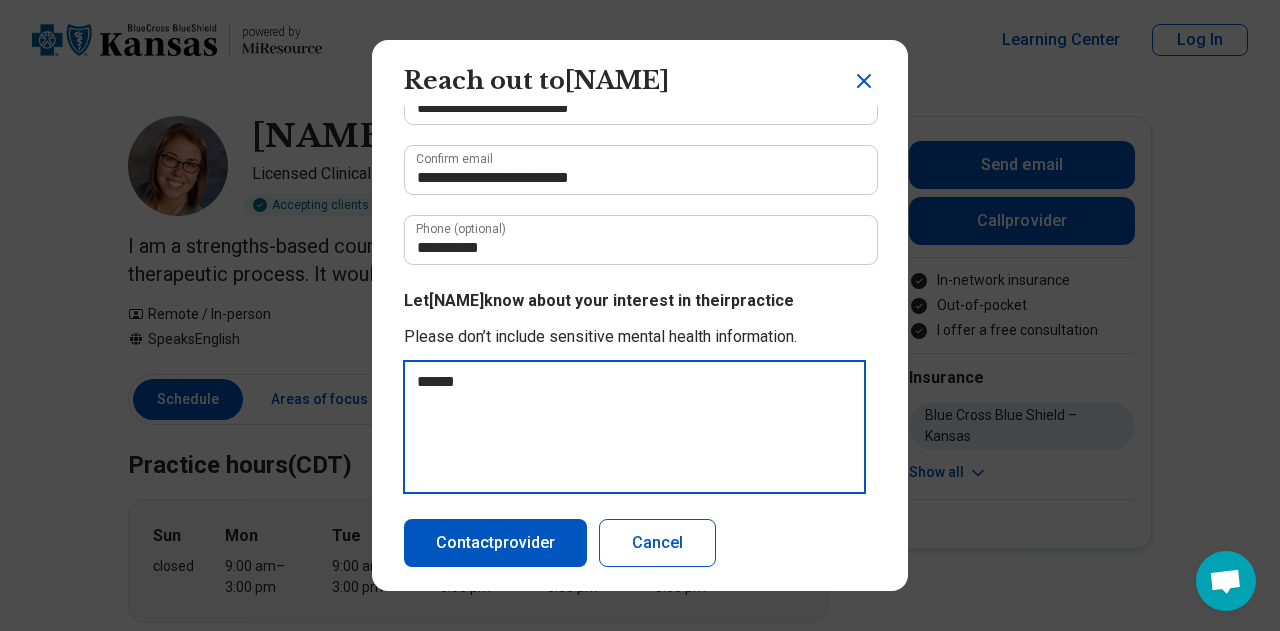 type on "*******" 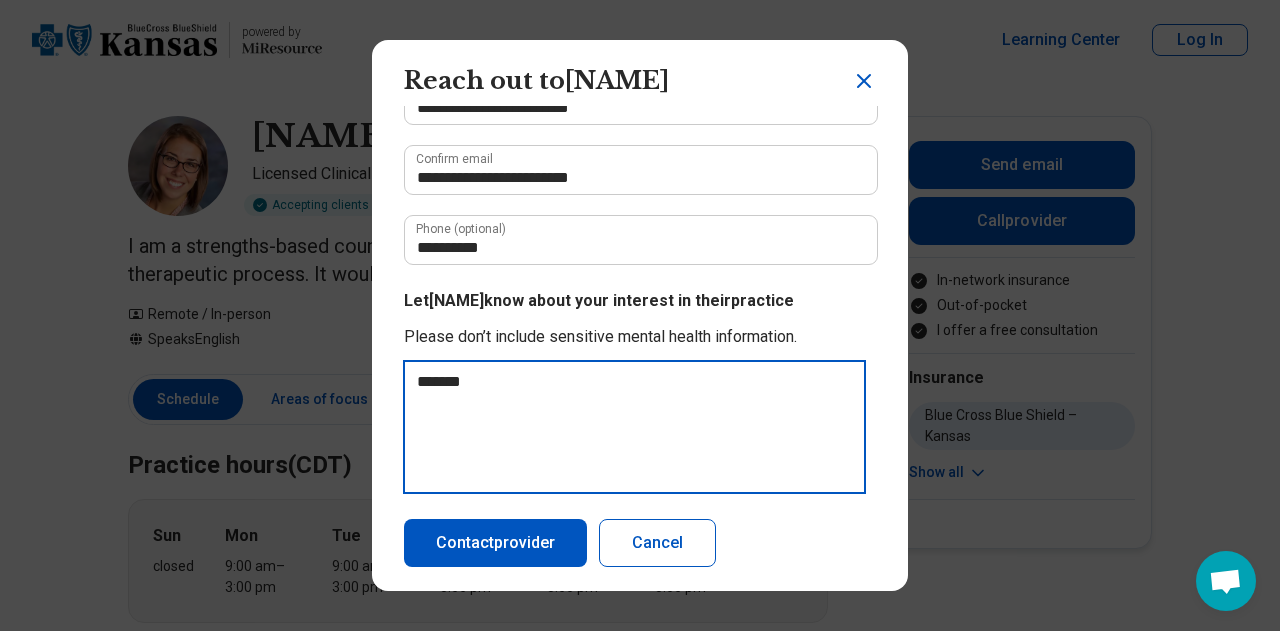 type on "********" 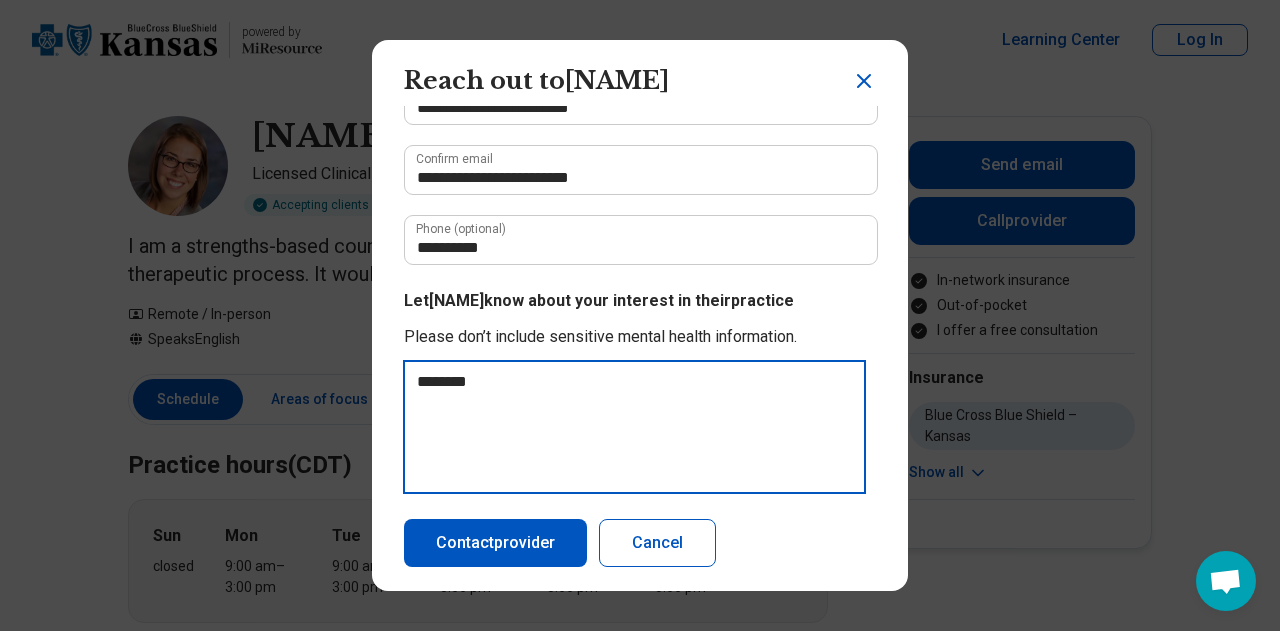 type on "*********" 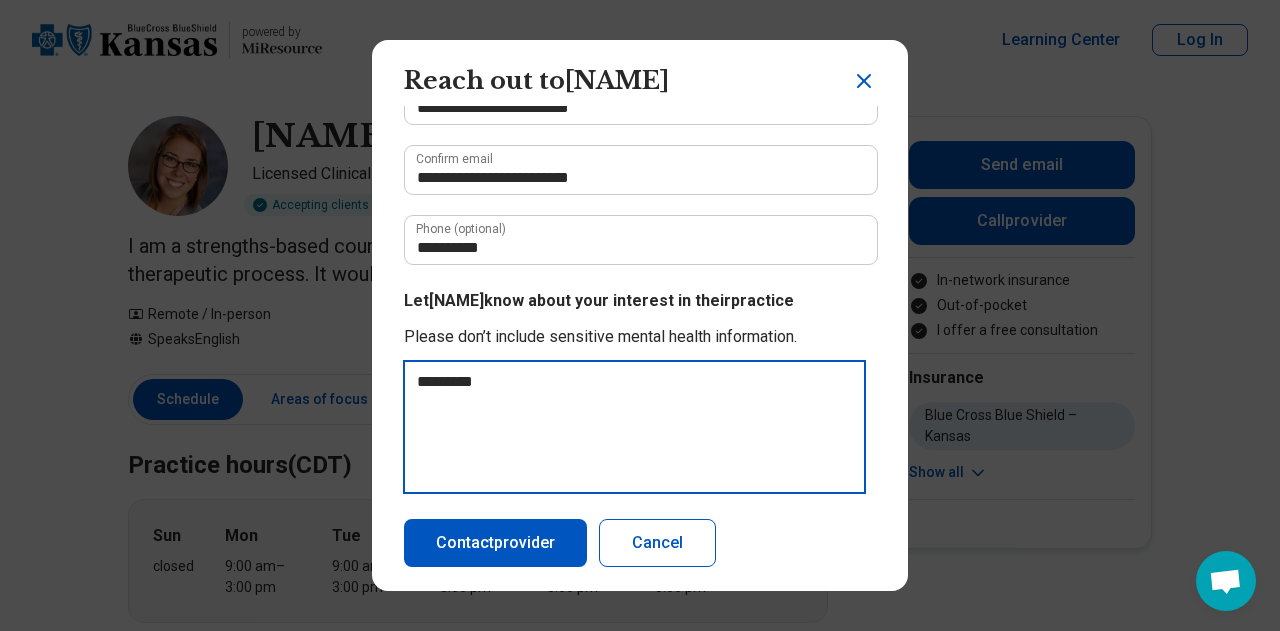 type on "**********" 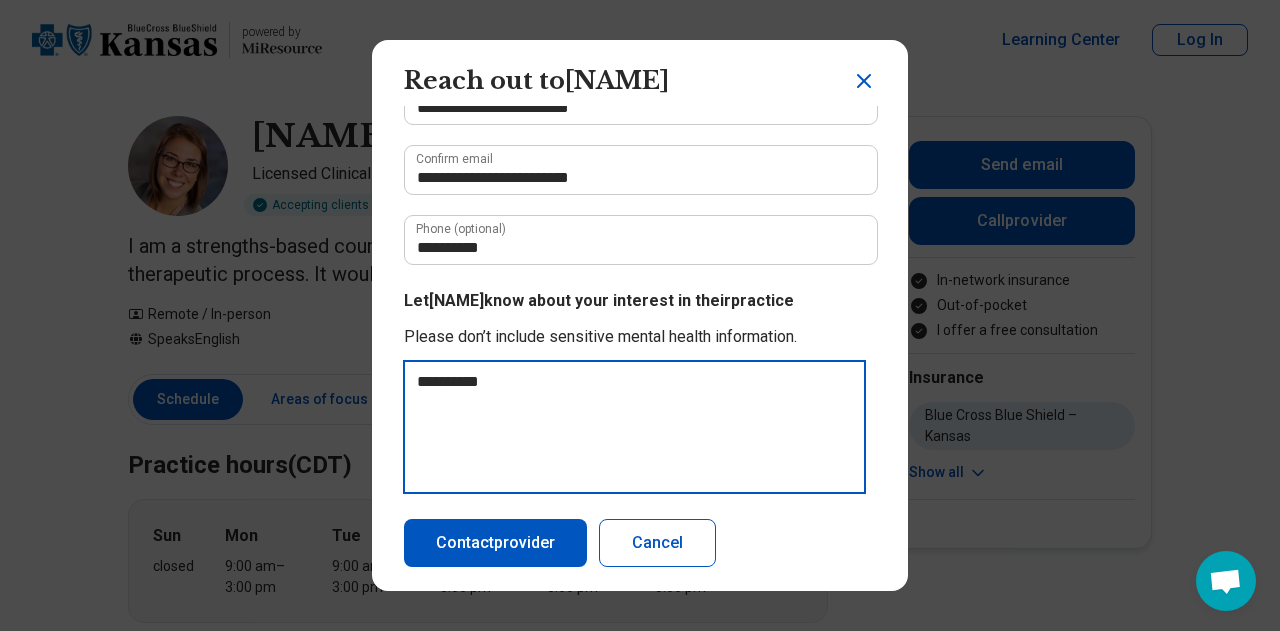type on "**********" 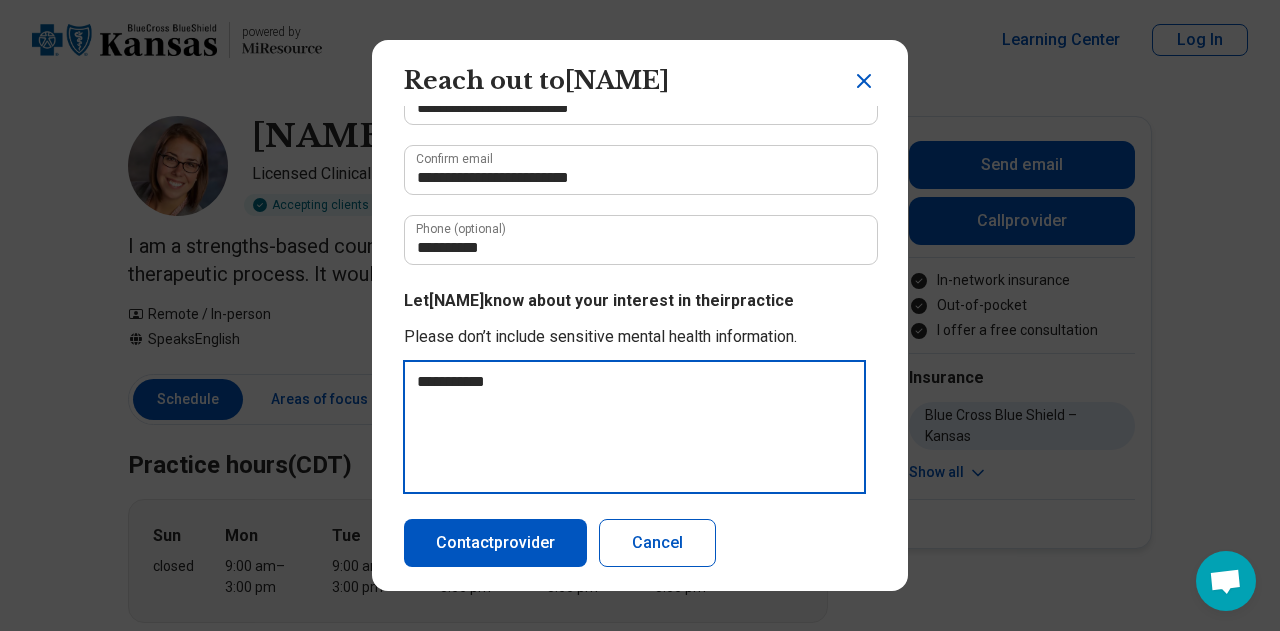 type on "**********" 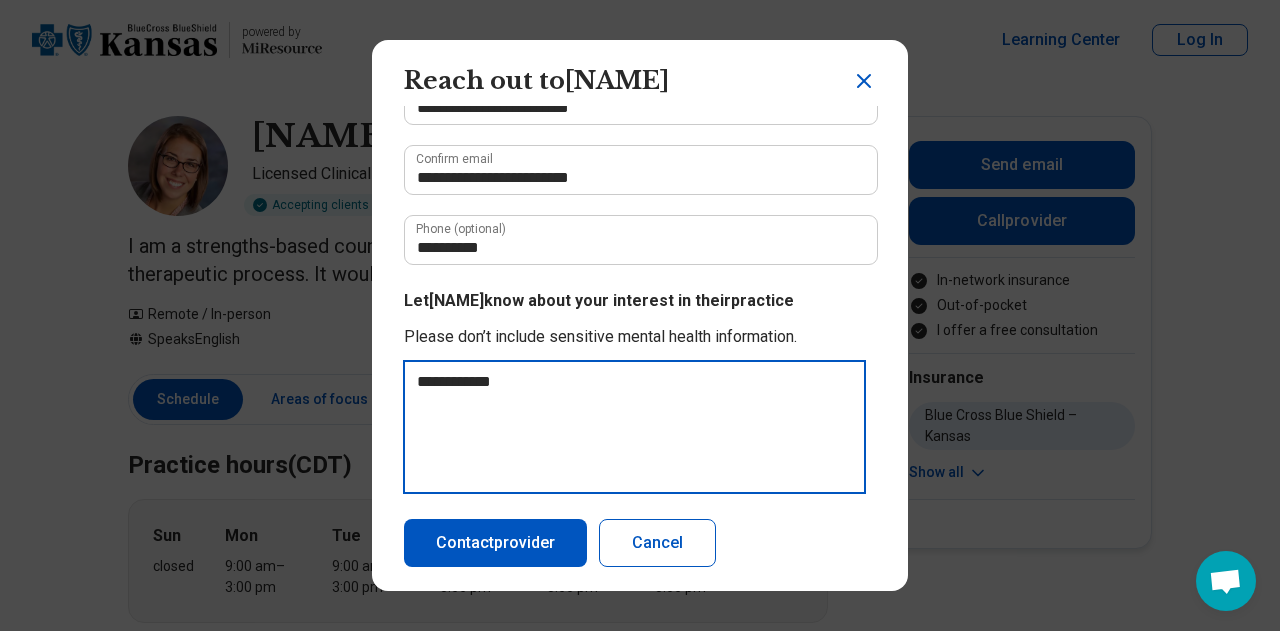 type on "**********" 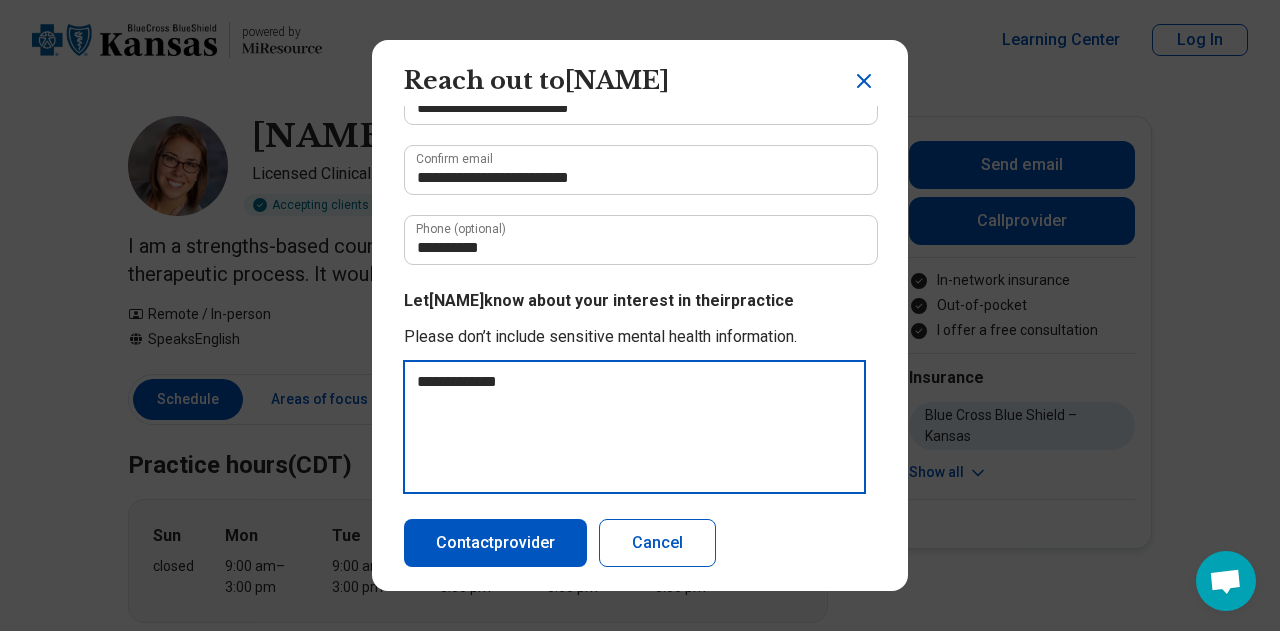 type on "**********" 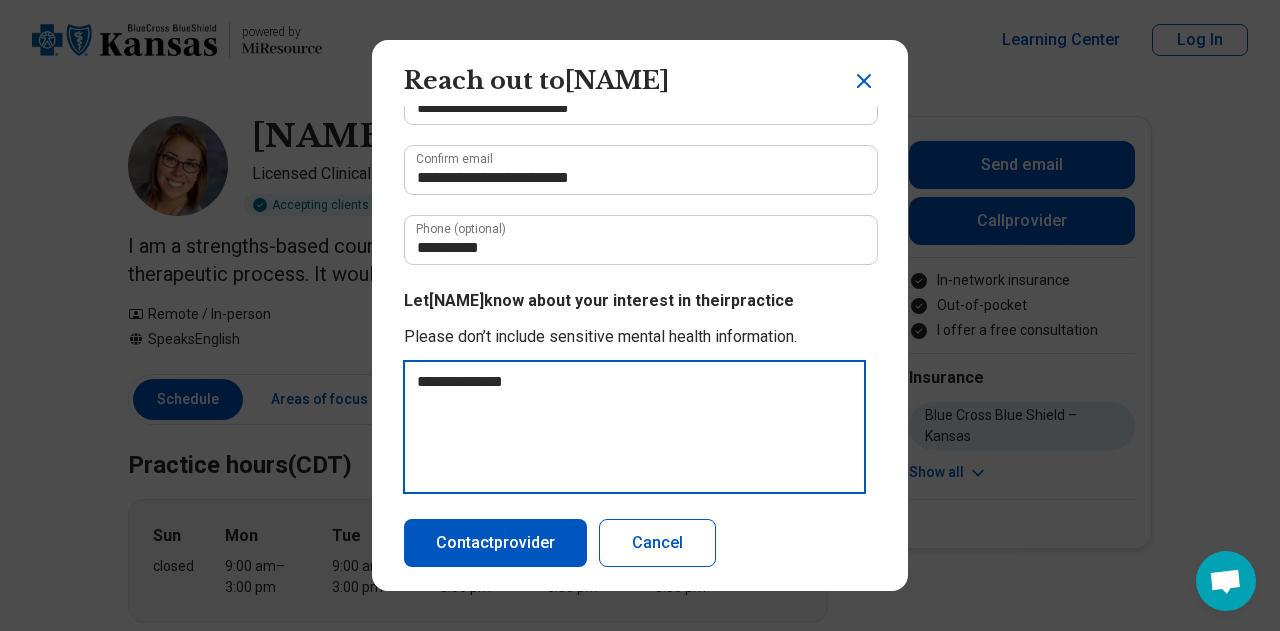 type on "**********" 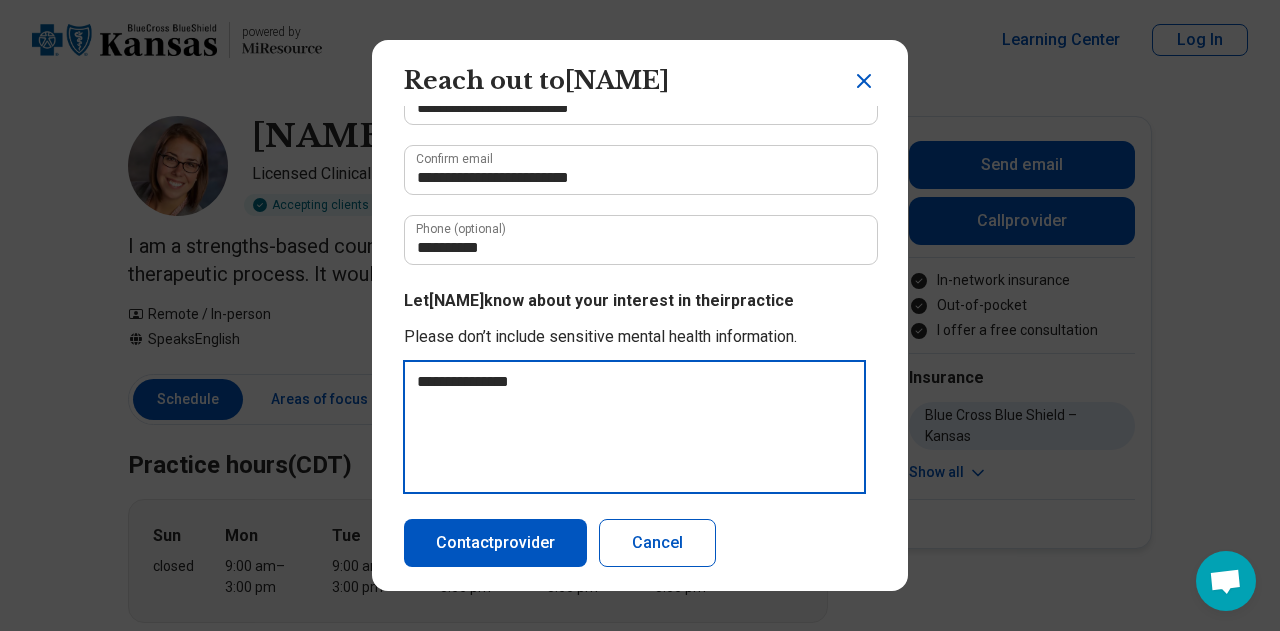 type on "**********" 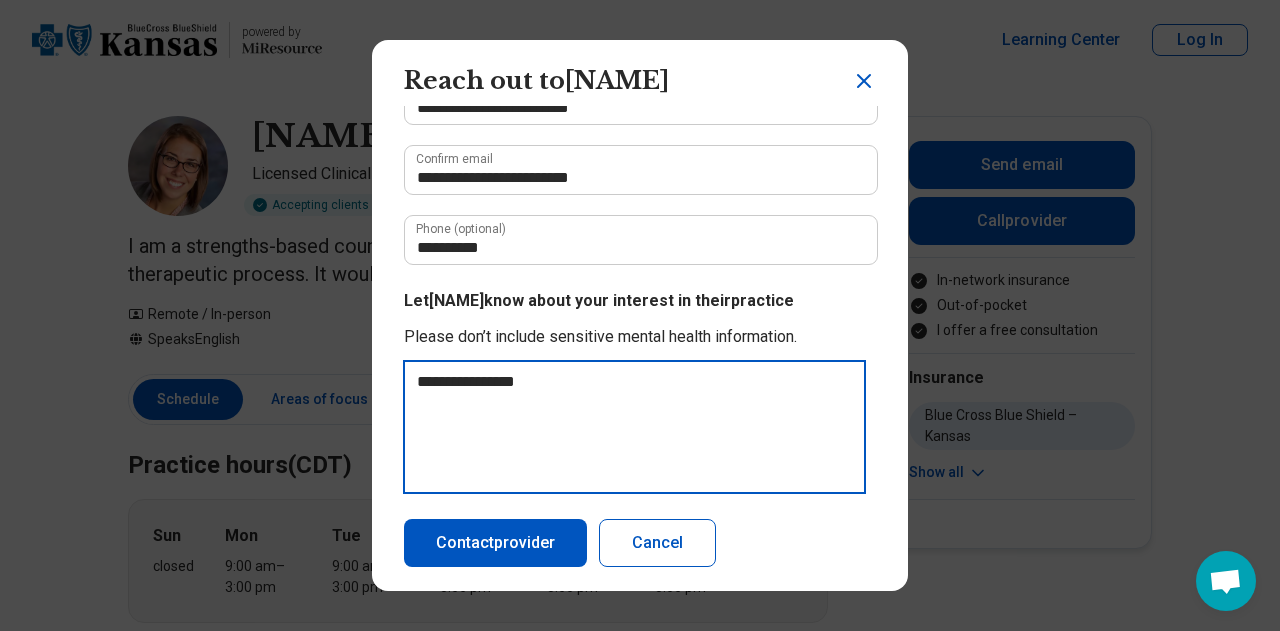 type on "*" 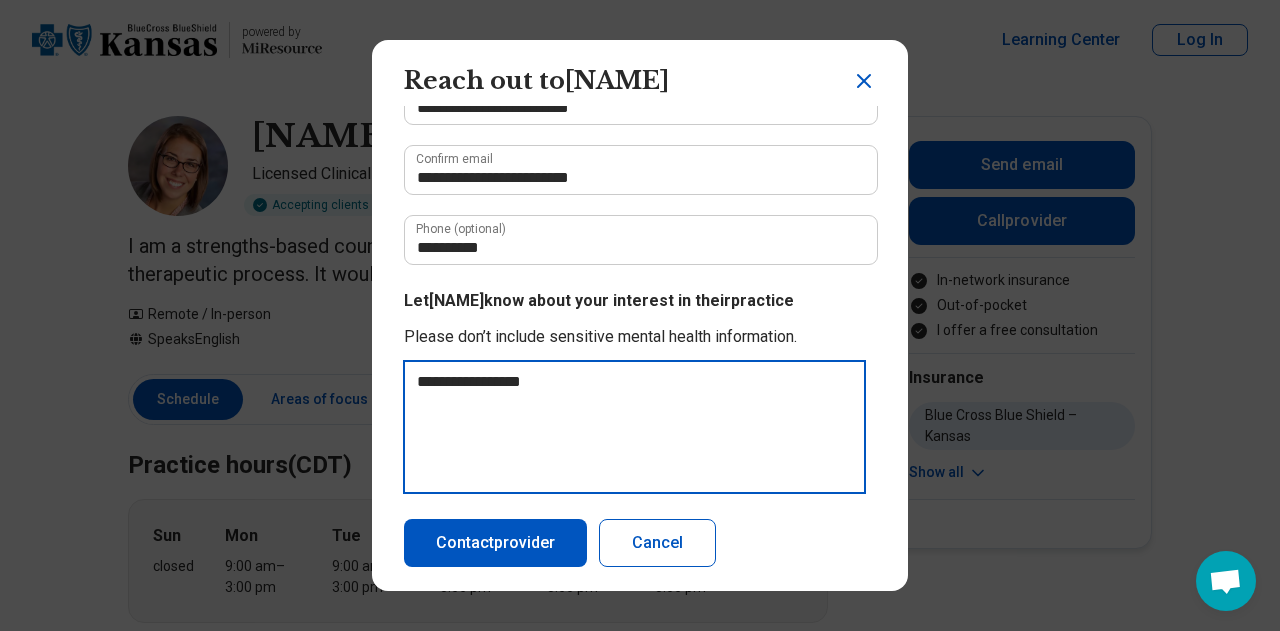 type on "**********" 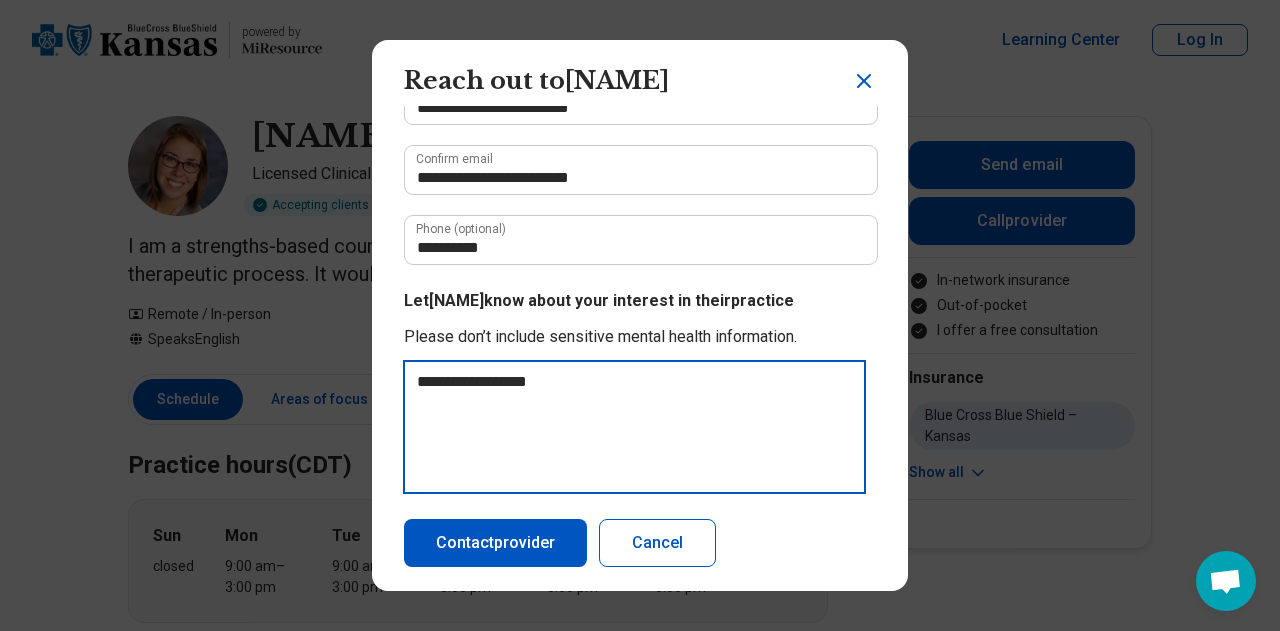 type on "**********" 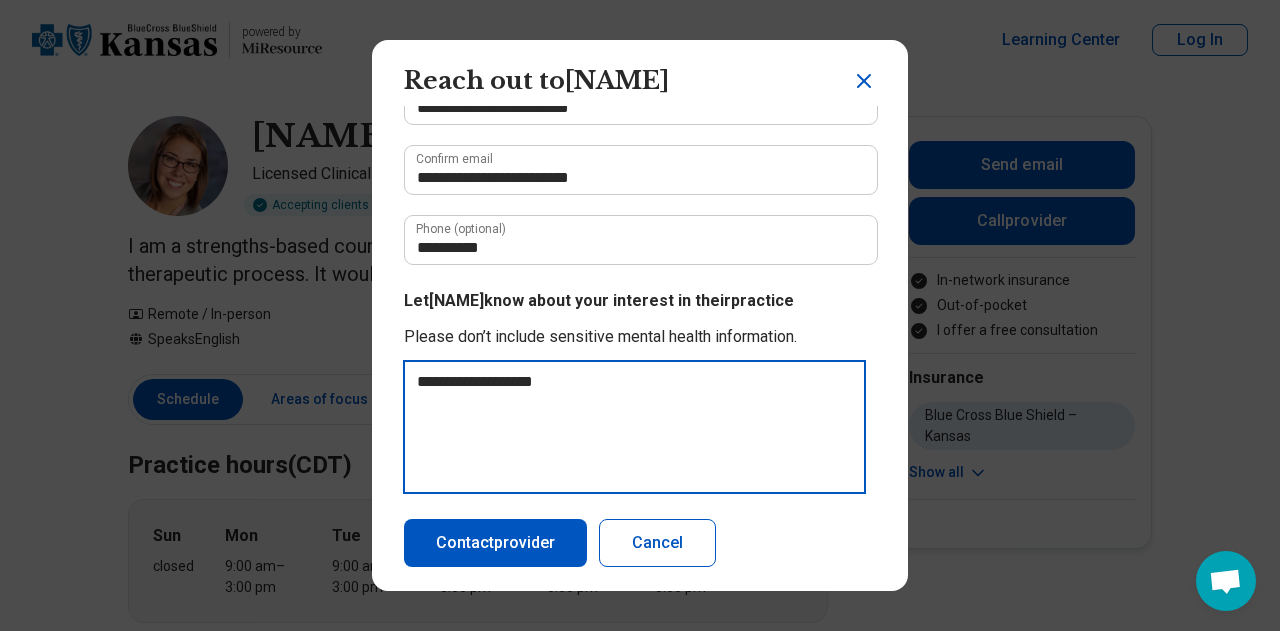 type on "**********" 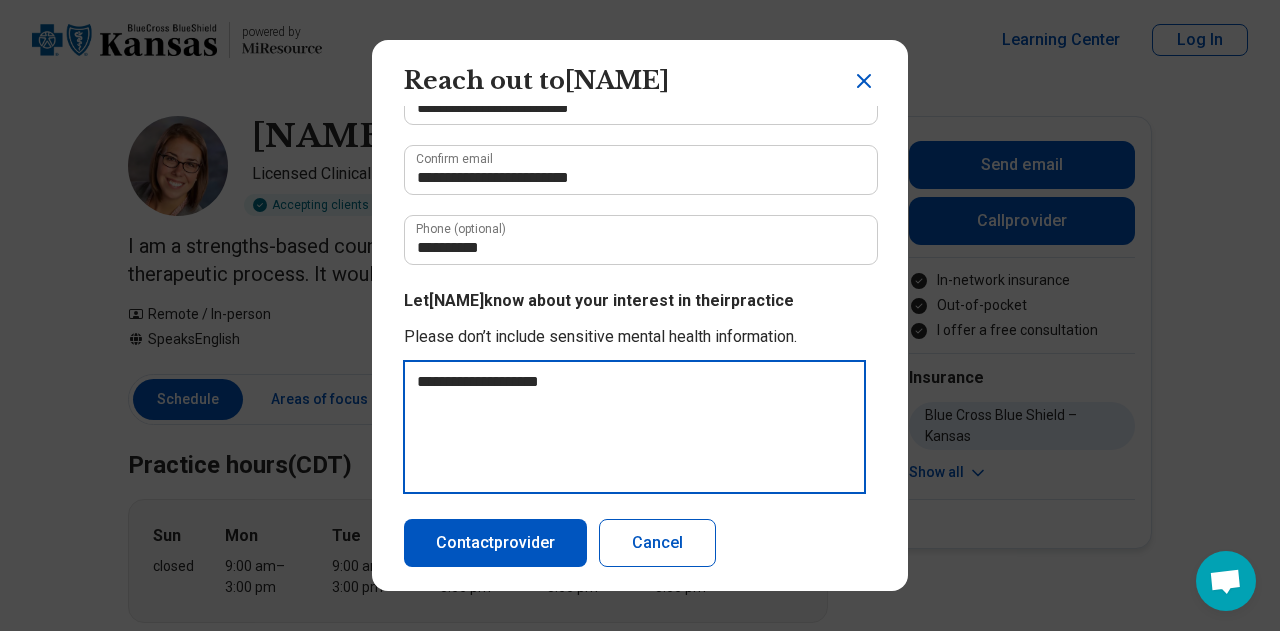 type on "**********" 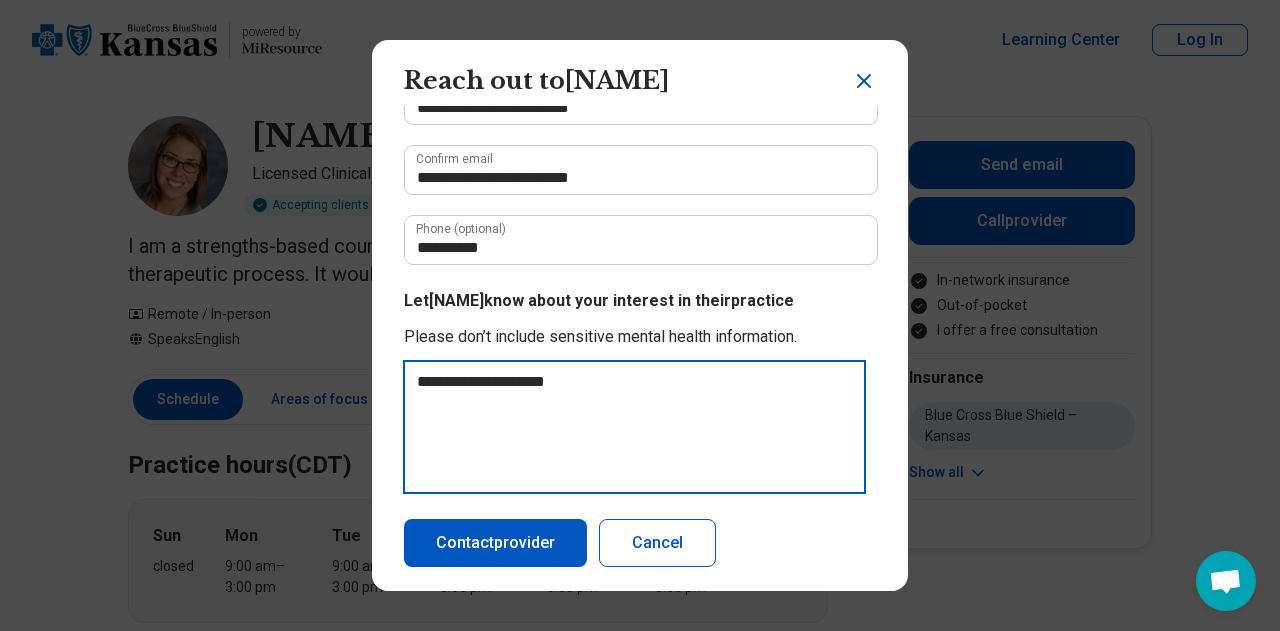 type on "*" 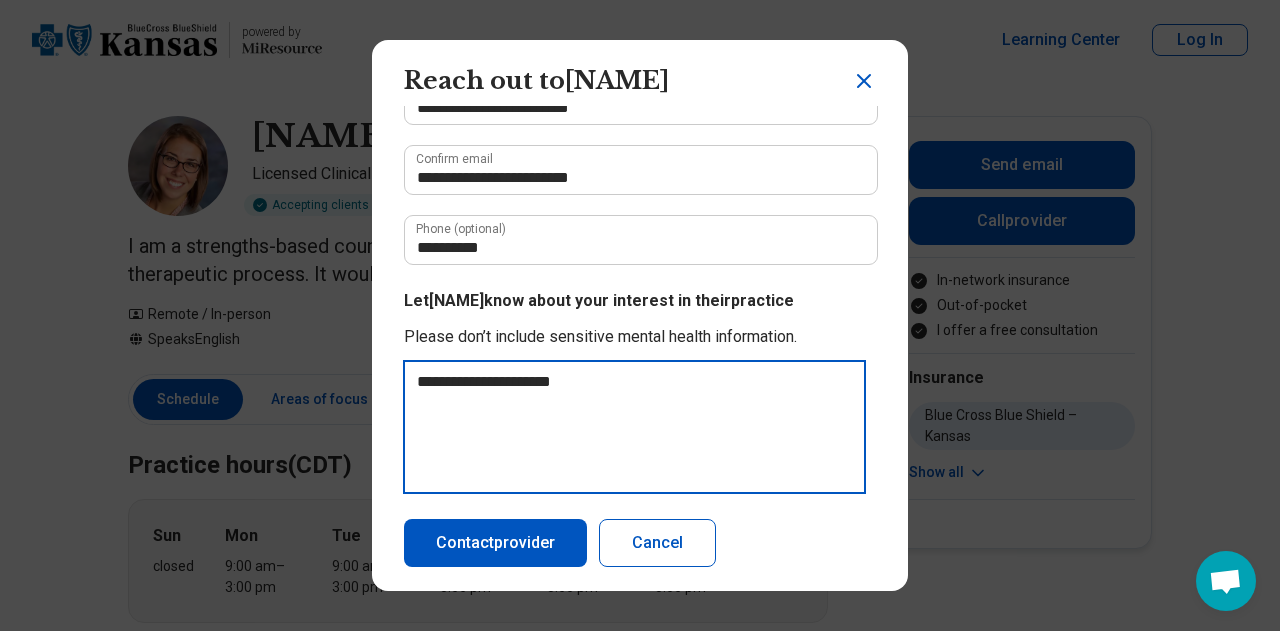 type on "**********" 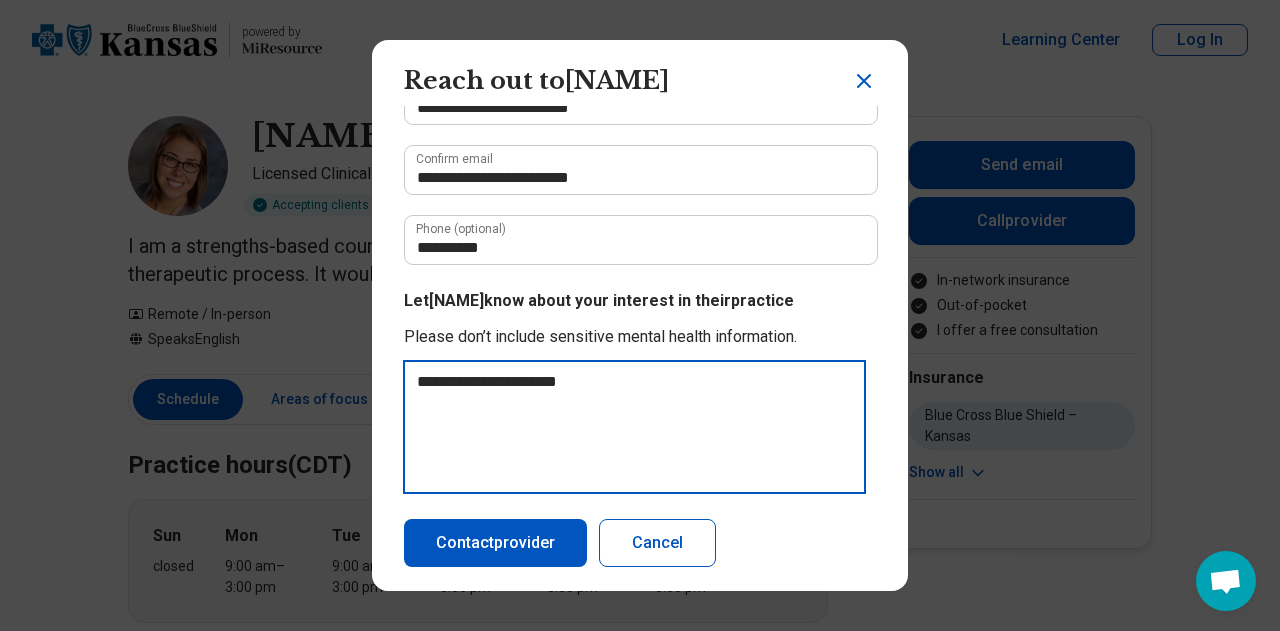 type on "**********" 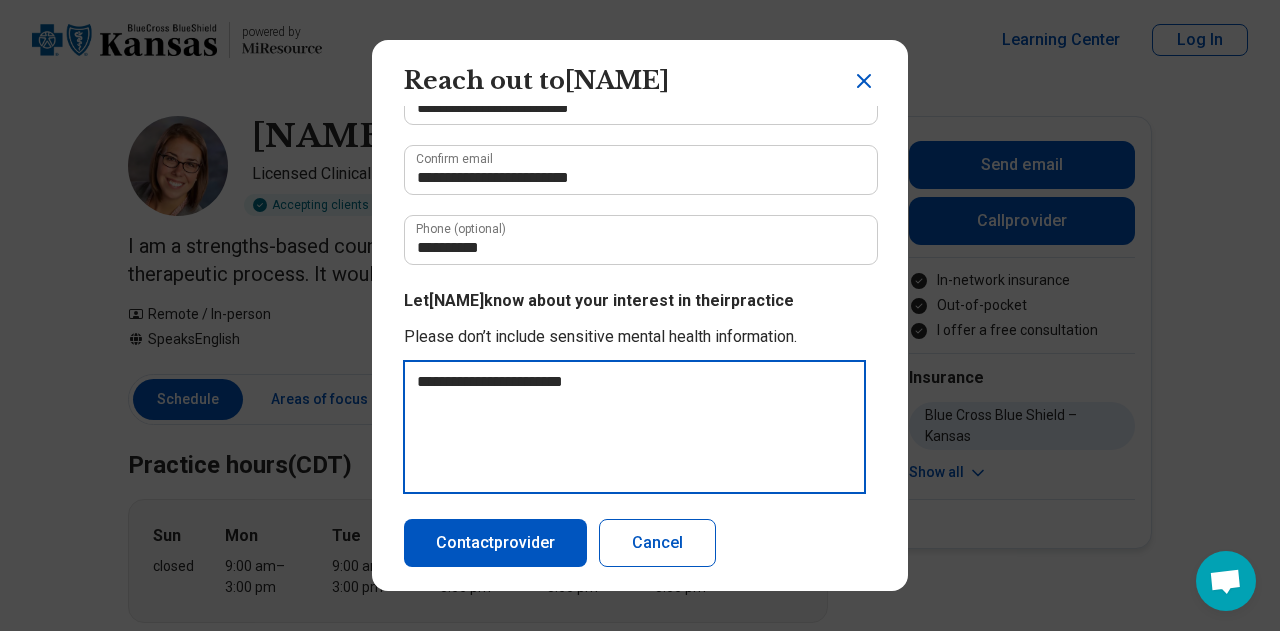 type on "**********" 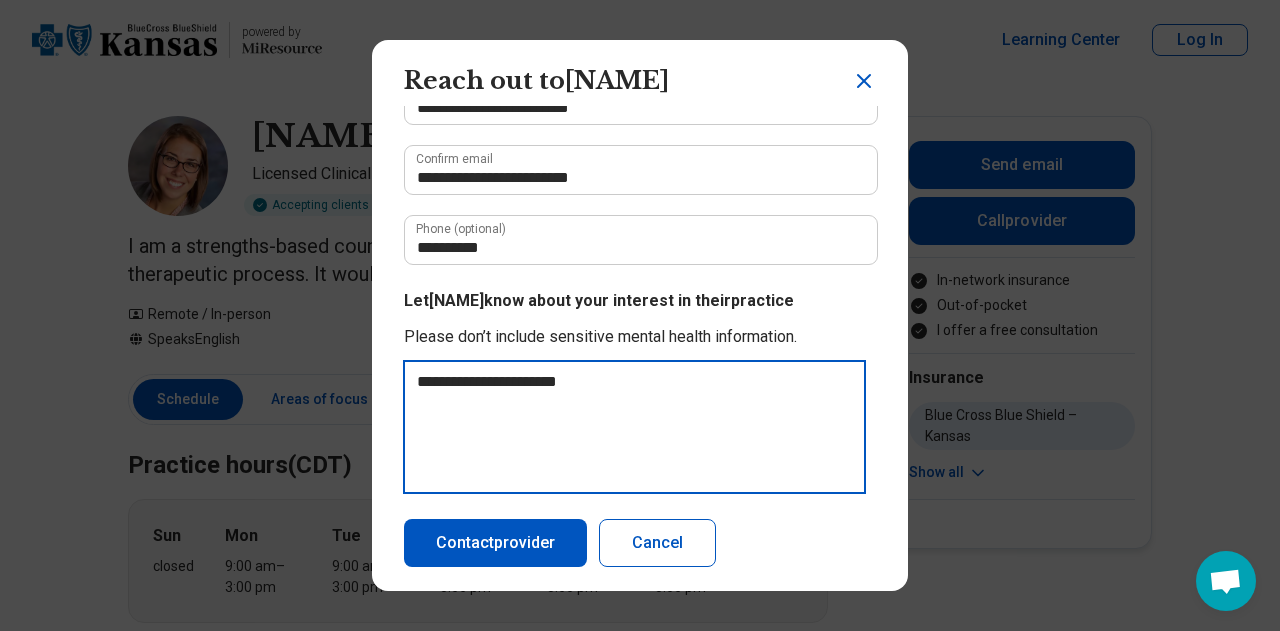 type on "**********" 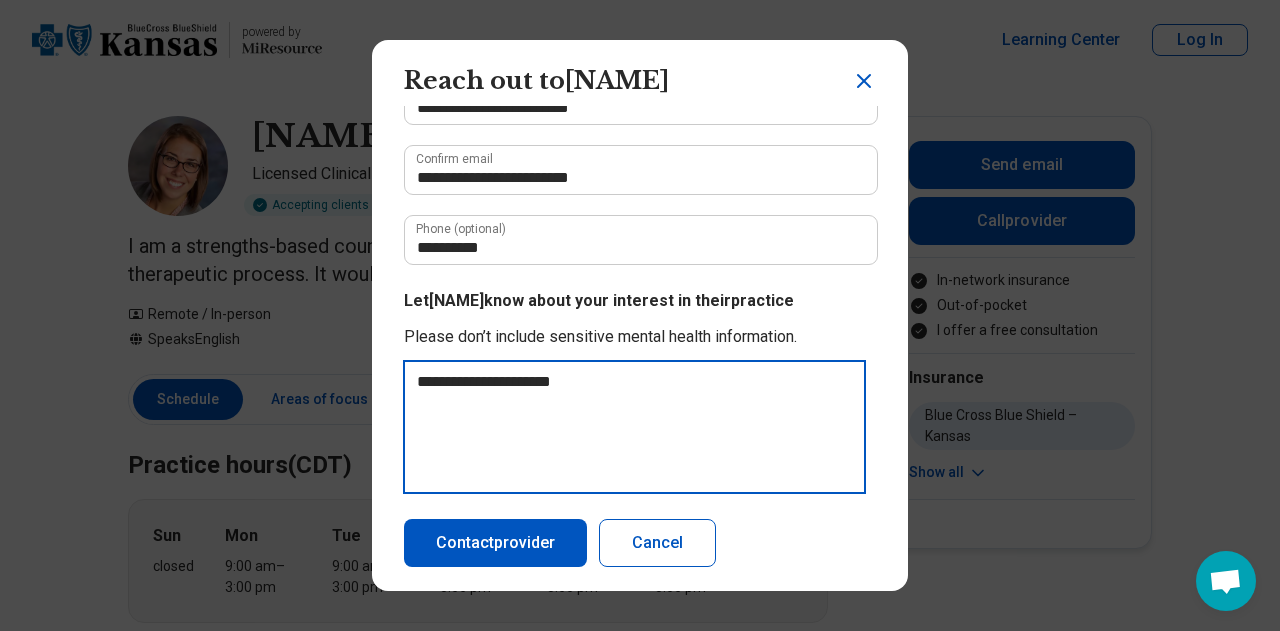 type on "**********" 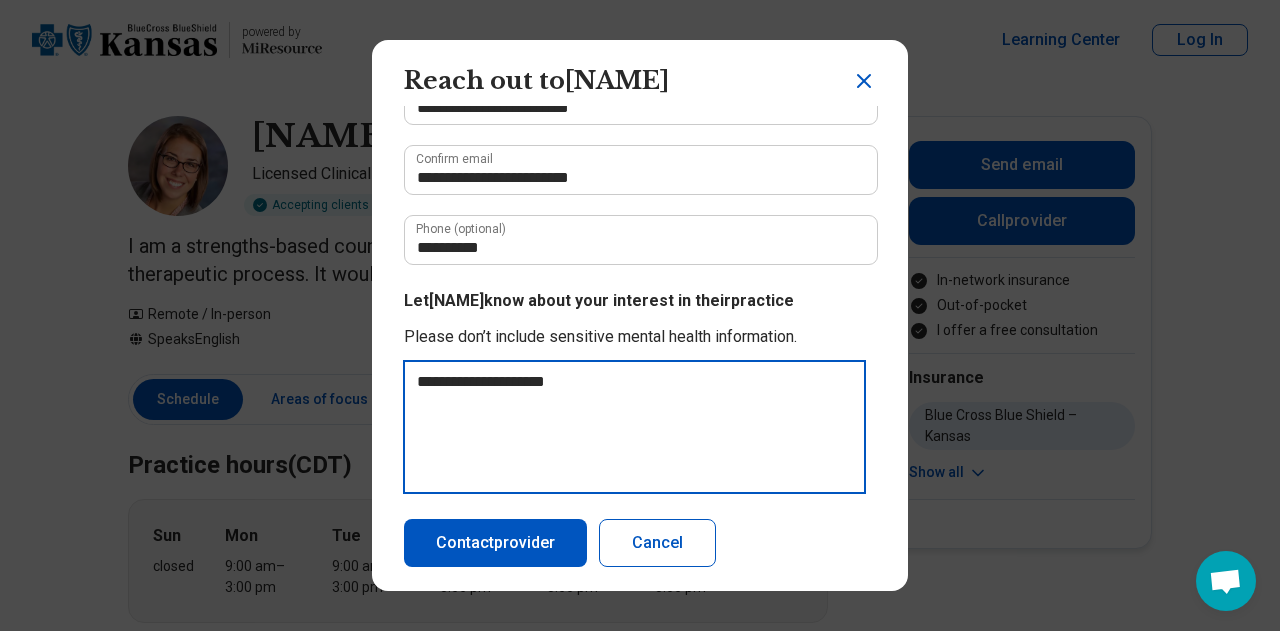 type on "**********" 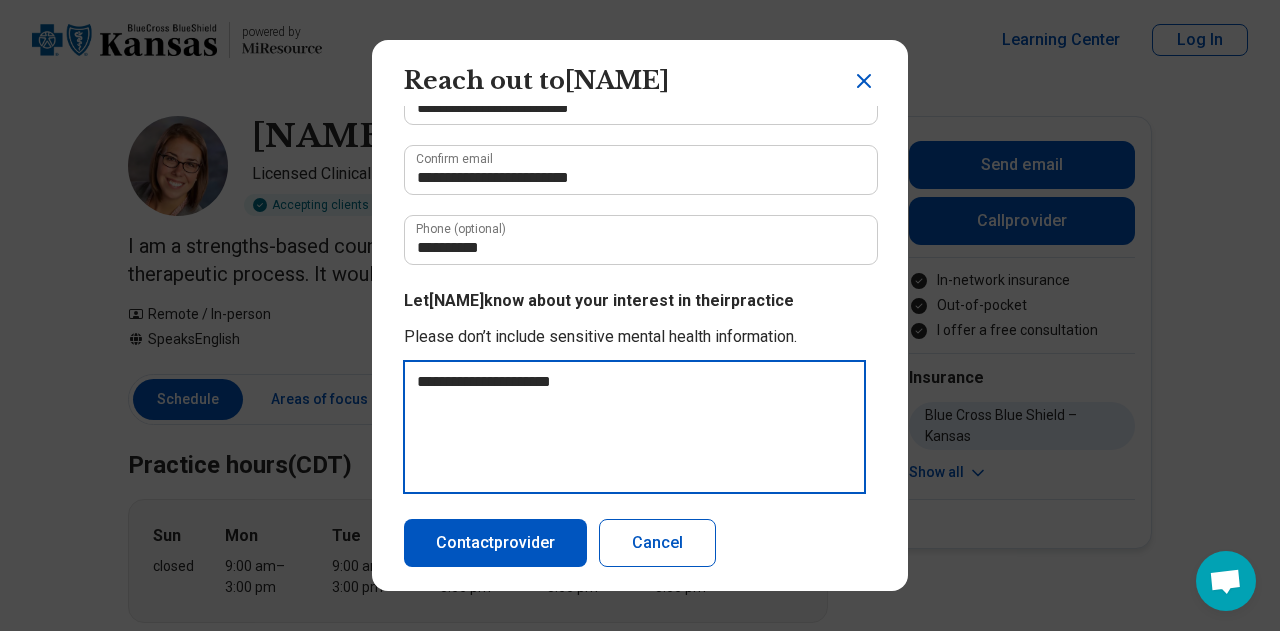 type on "**********" 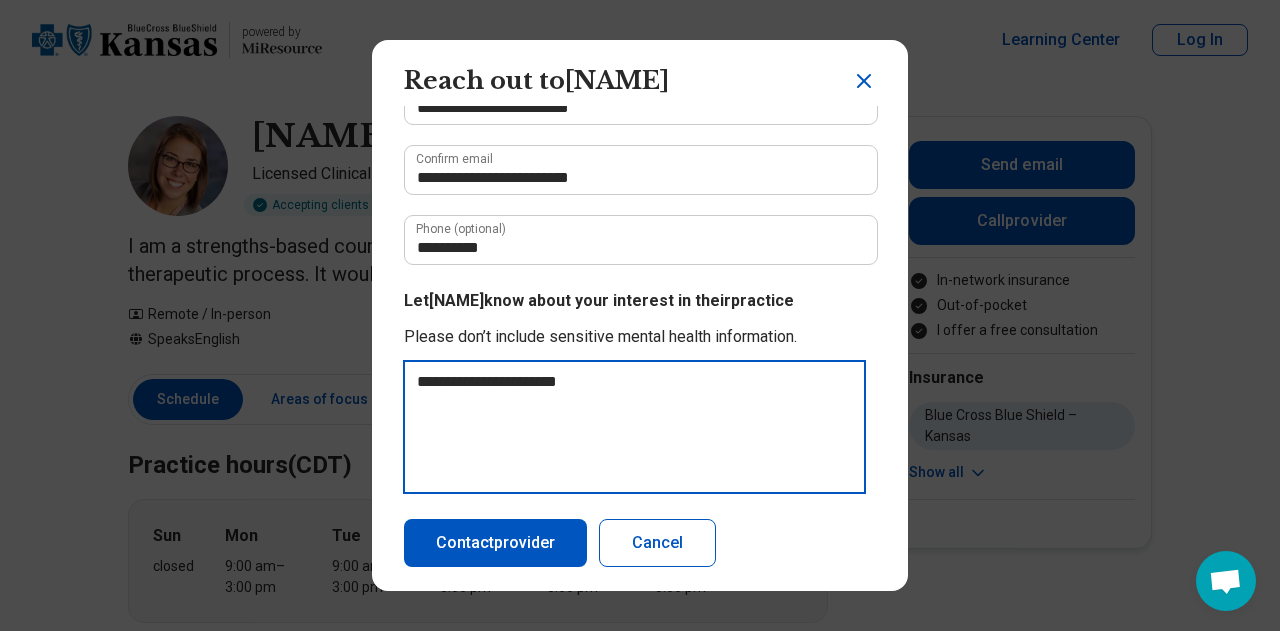 type on "**********" 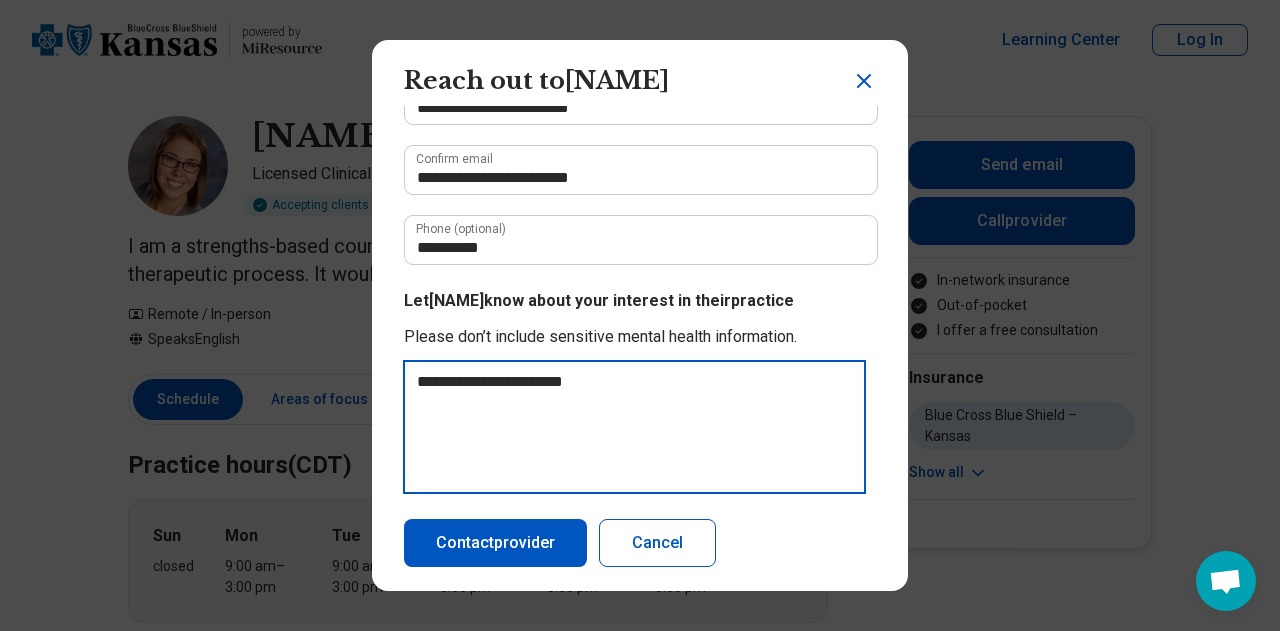 type on "*" 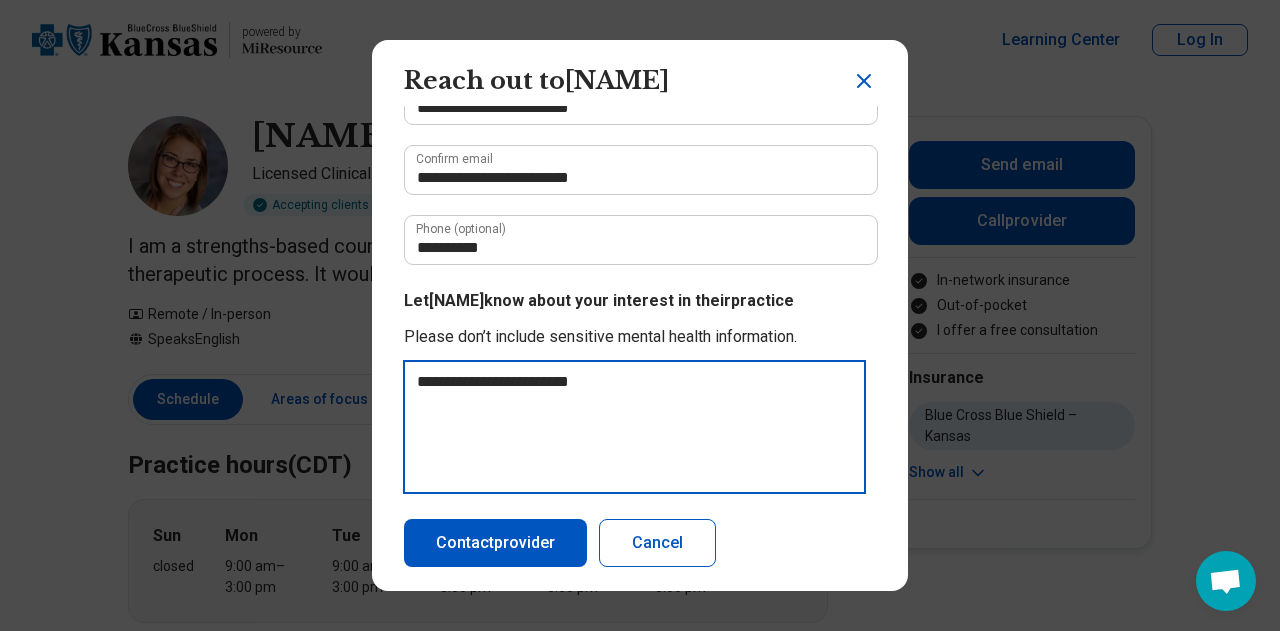 type on "**********" 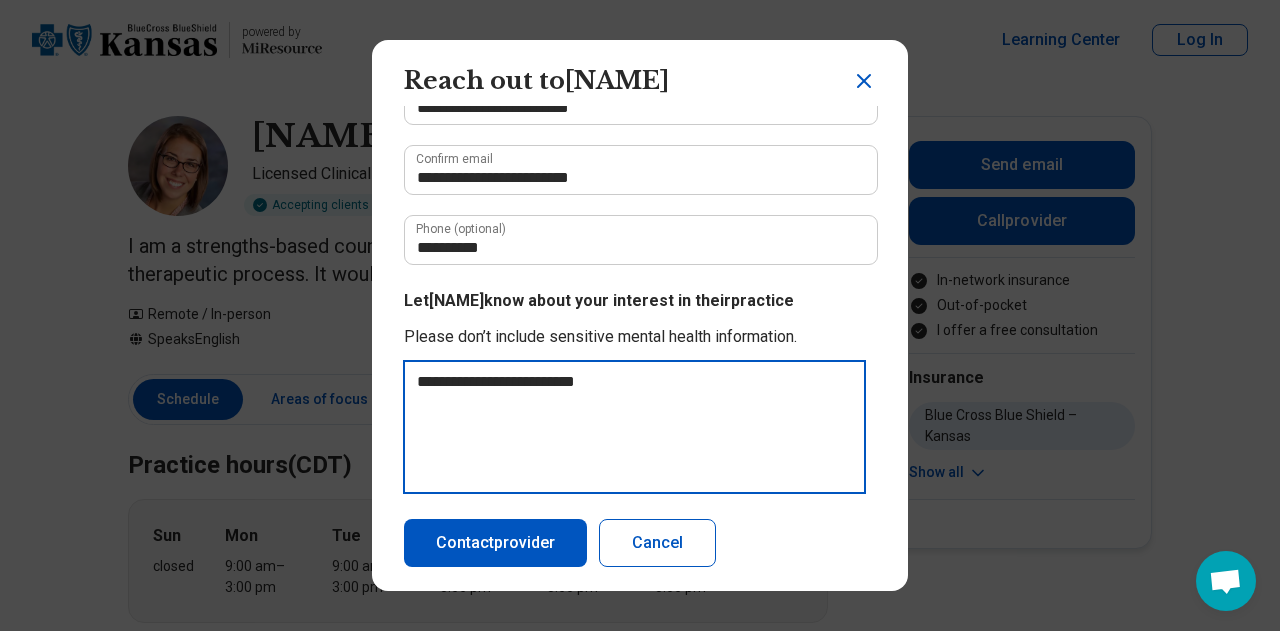 type on "**********" 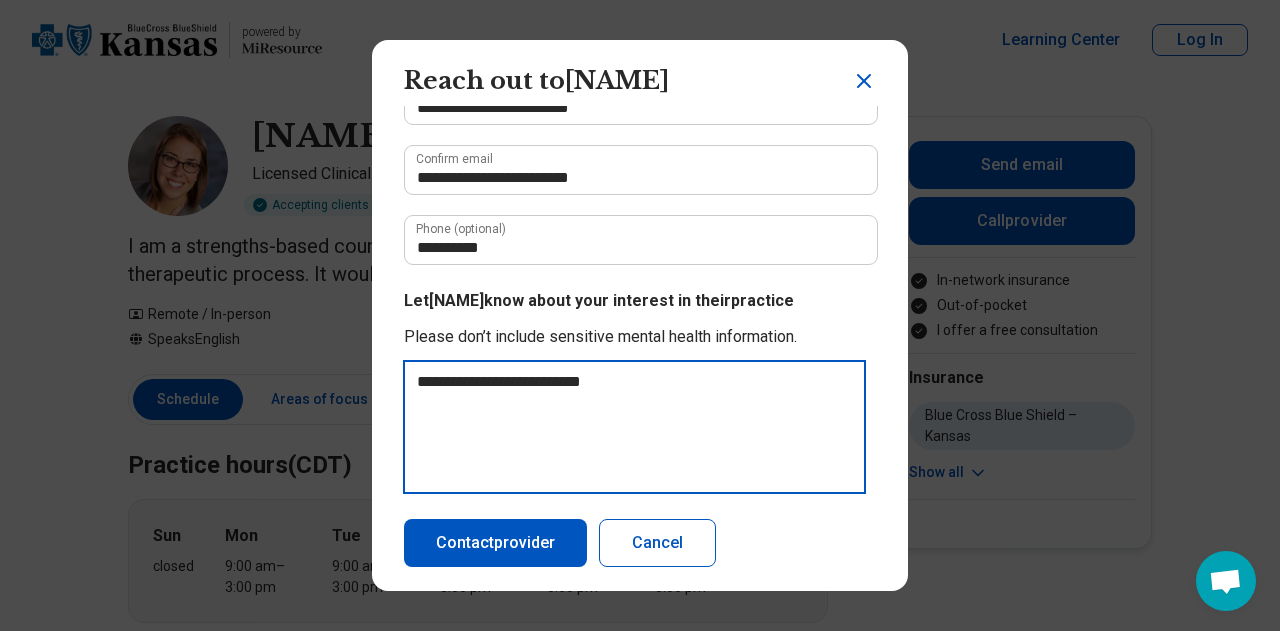 type on "**********" 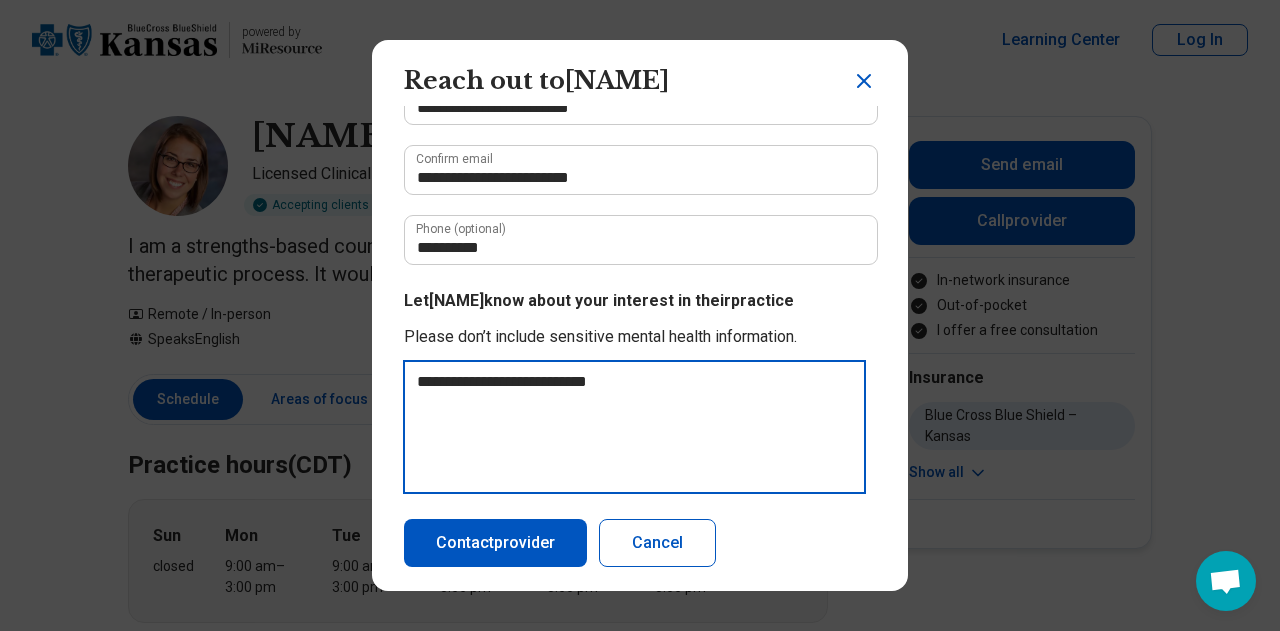 type on "**********" 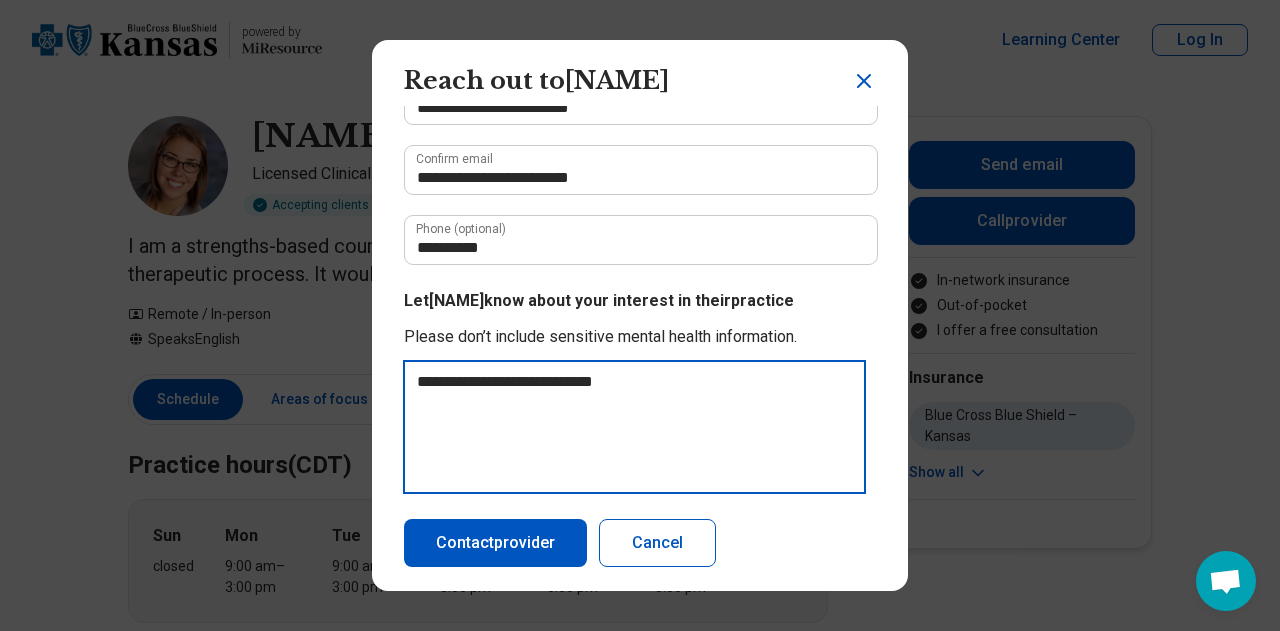 type on "**********" 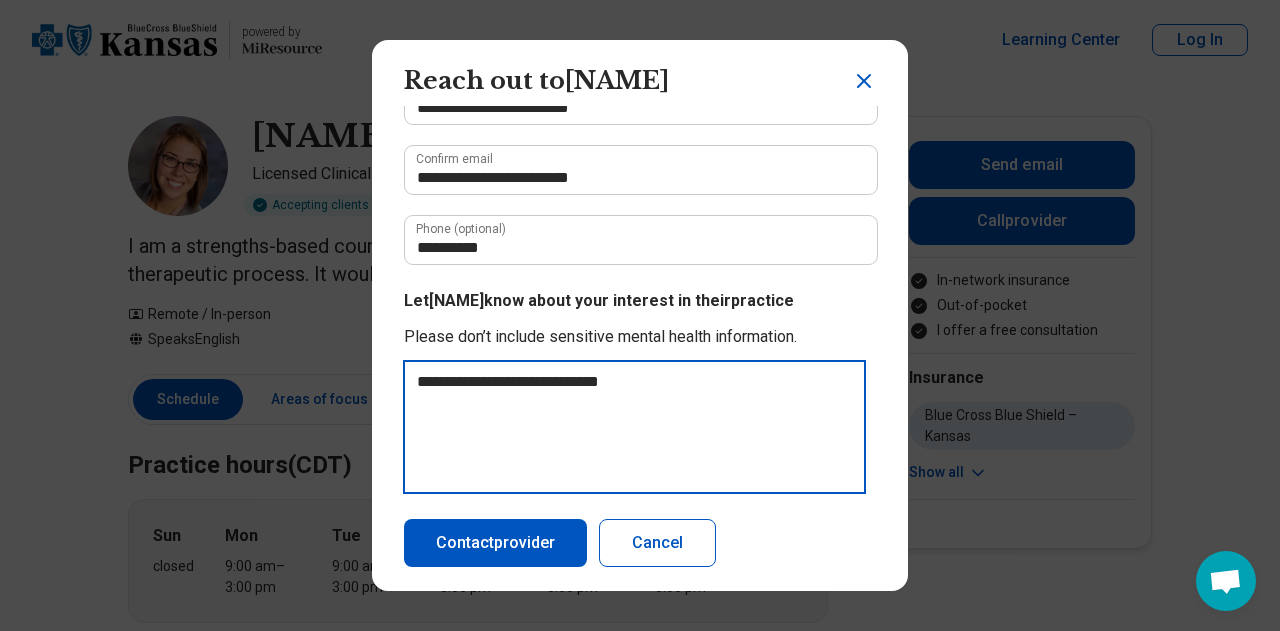 type on "**********" 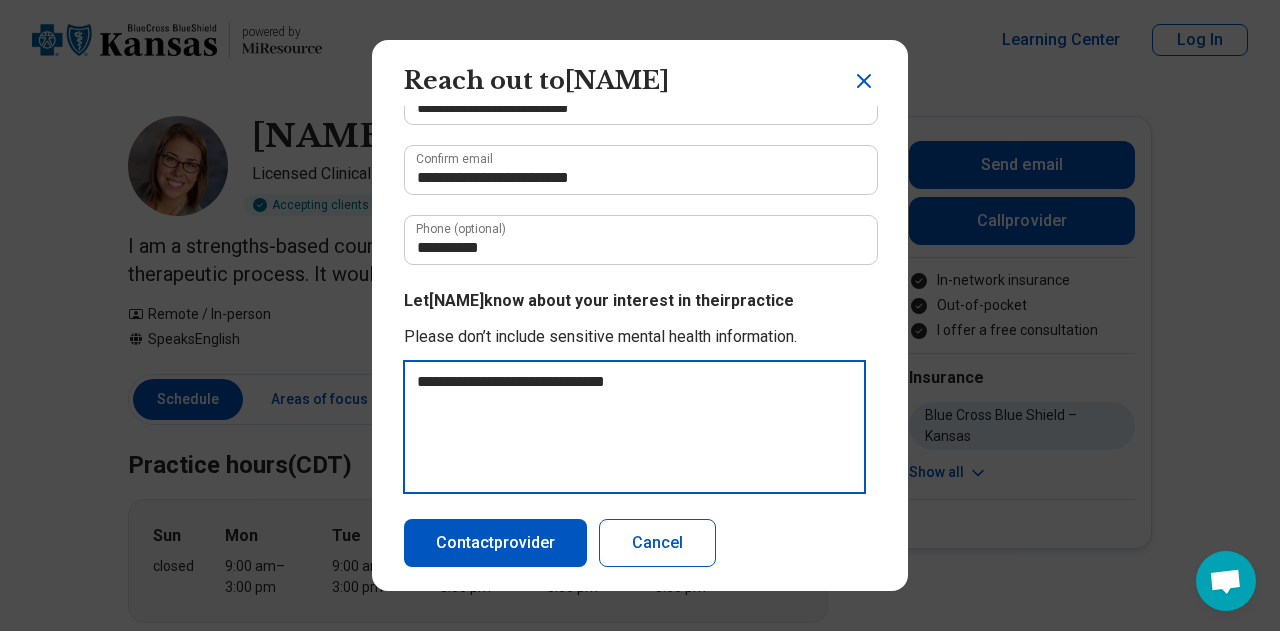 type on "**********" 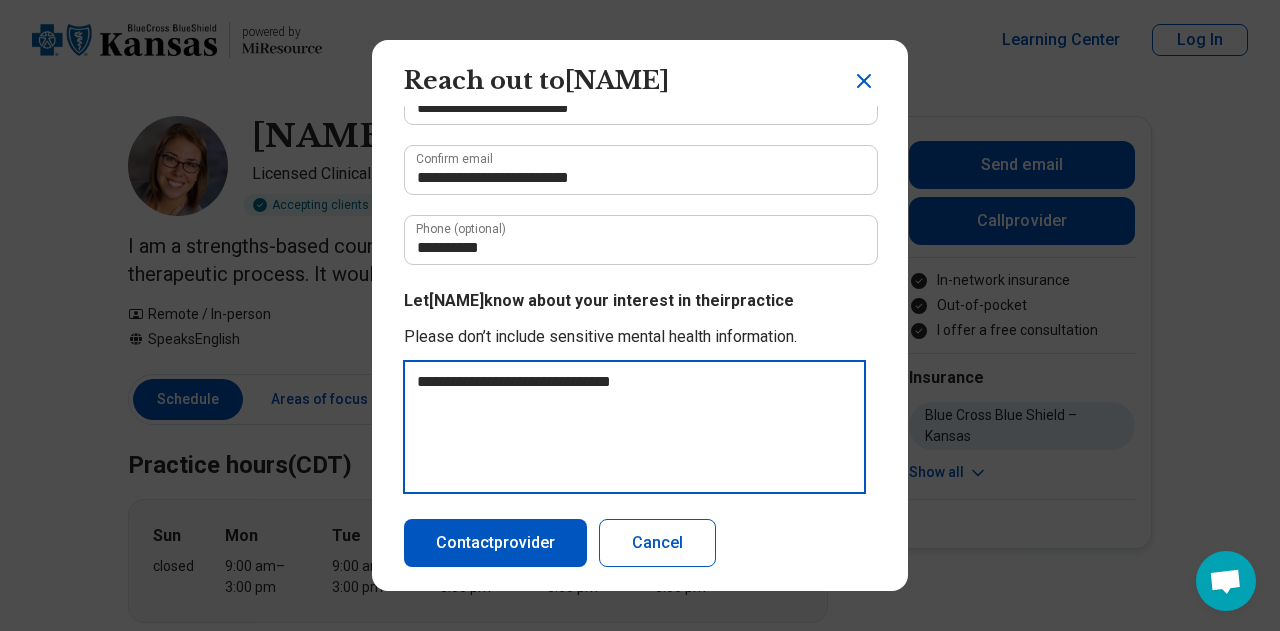 type on "**********" 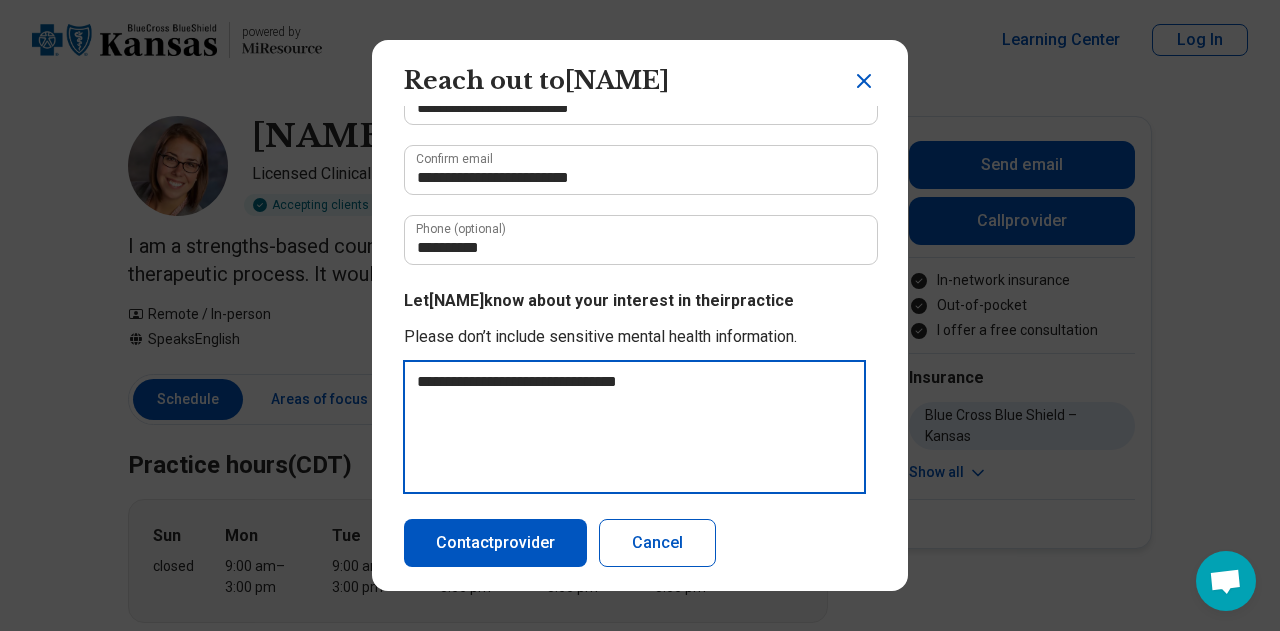 type on "**********" 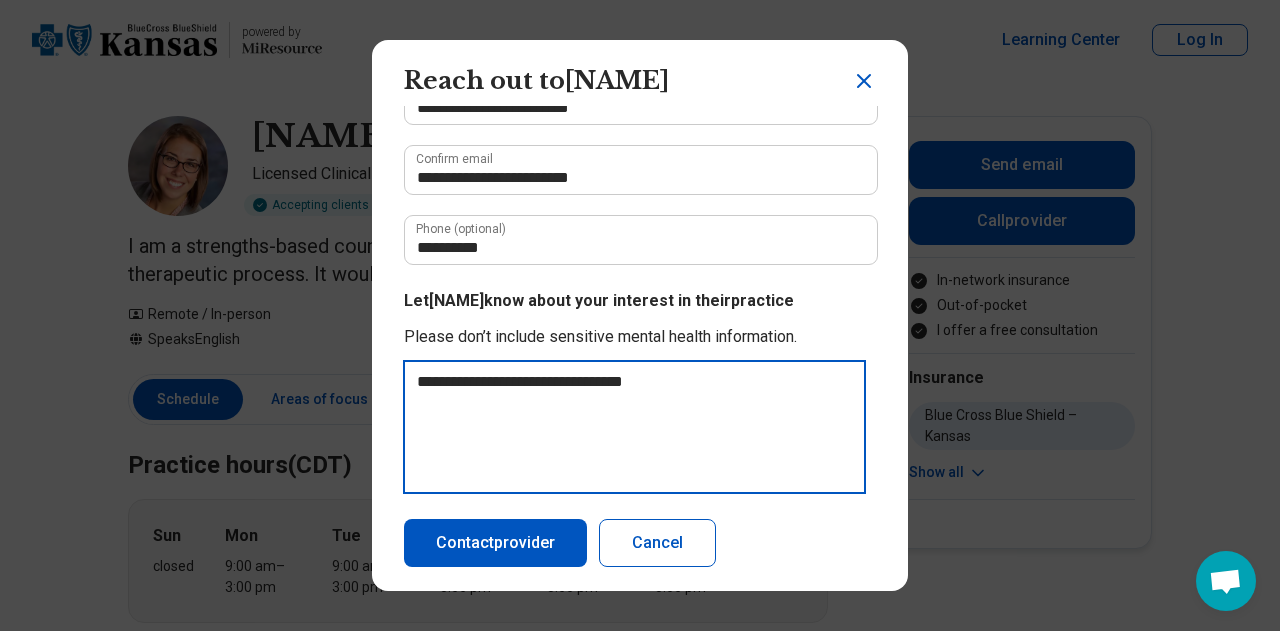 type on "**********" 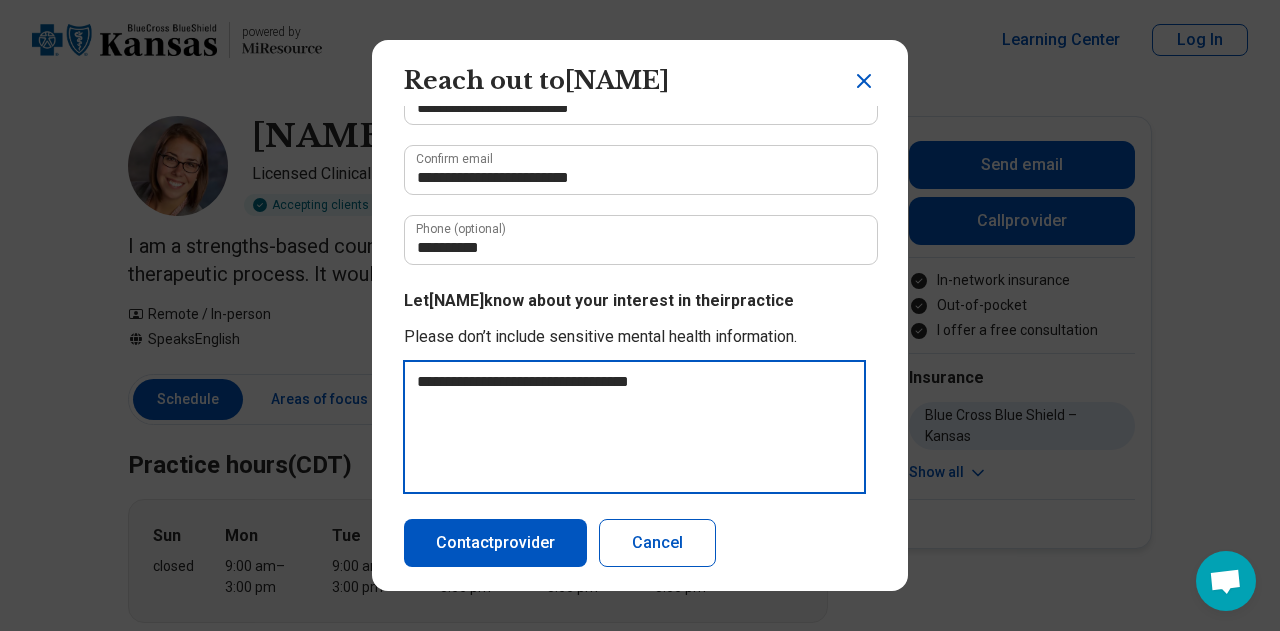 type on "**********" 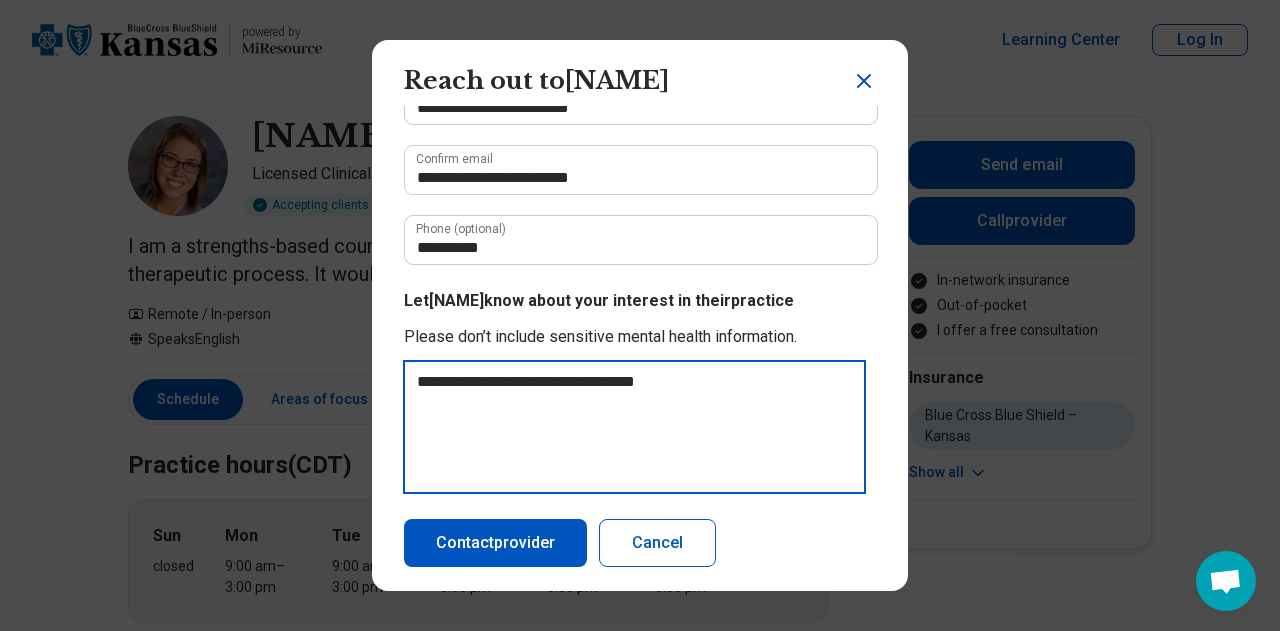 type on "**********" 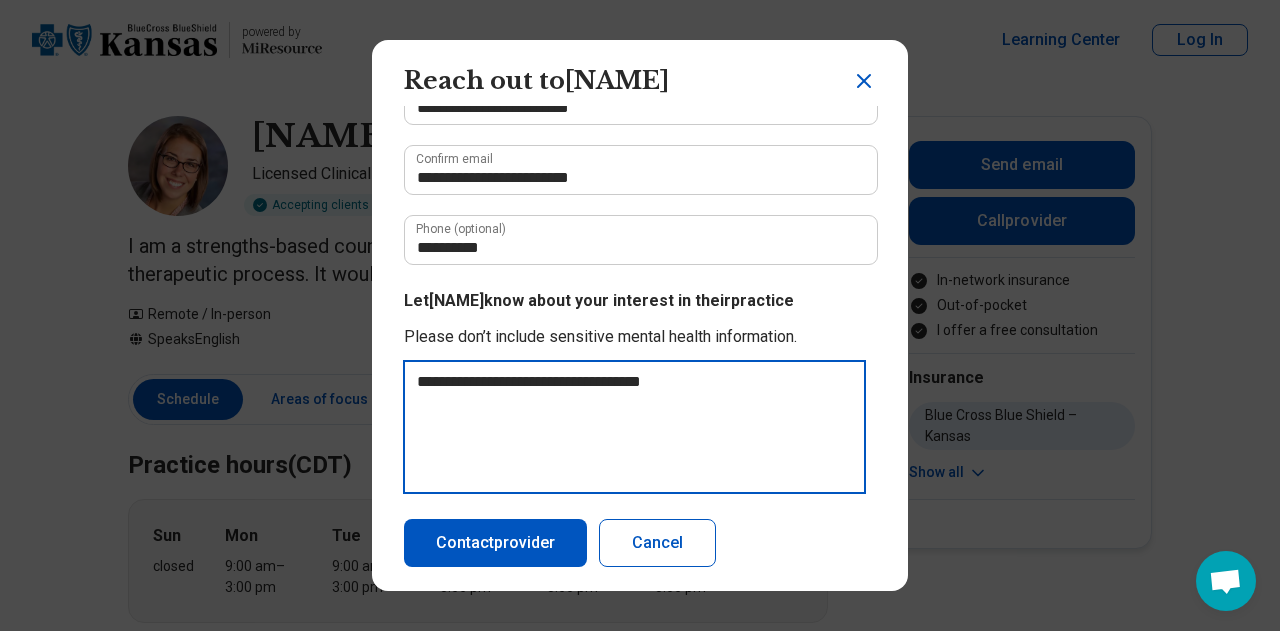 type on "**********" 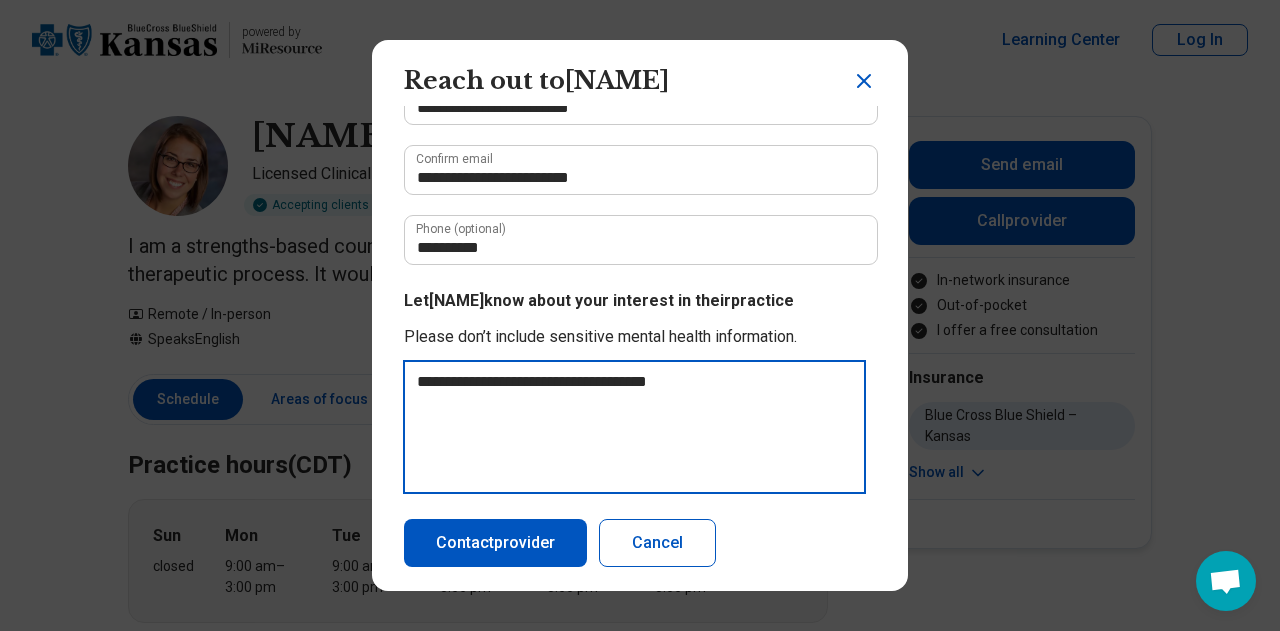 type on "**********" 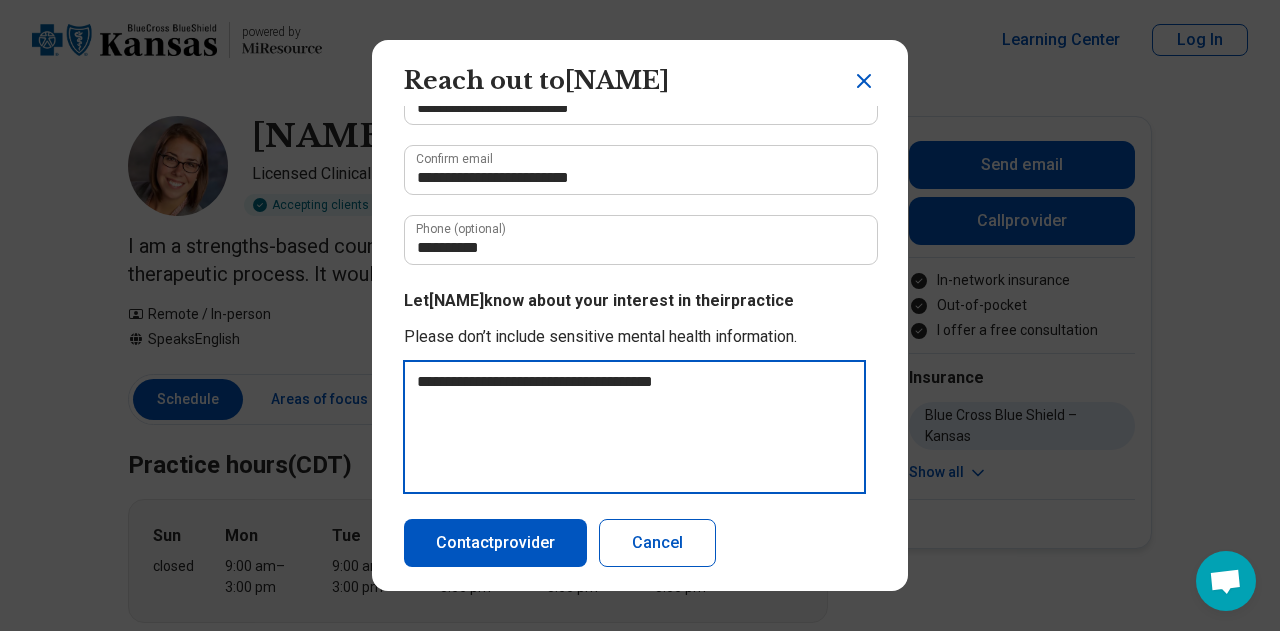 type on "**********" 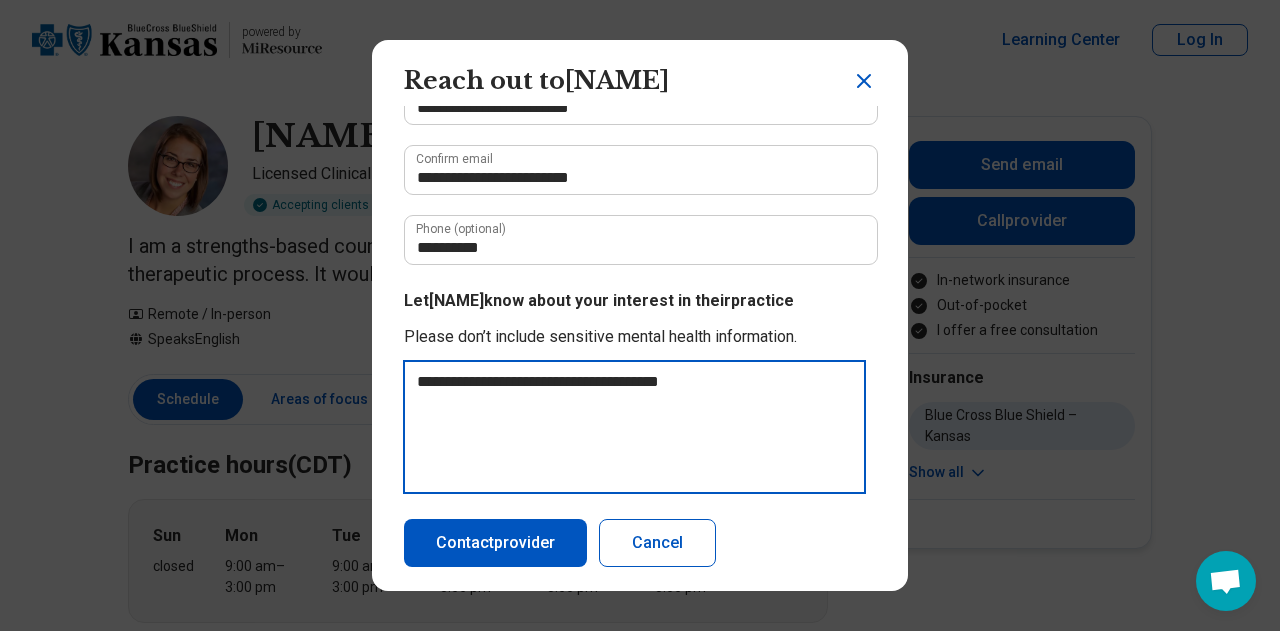 type on "**********" 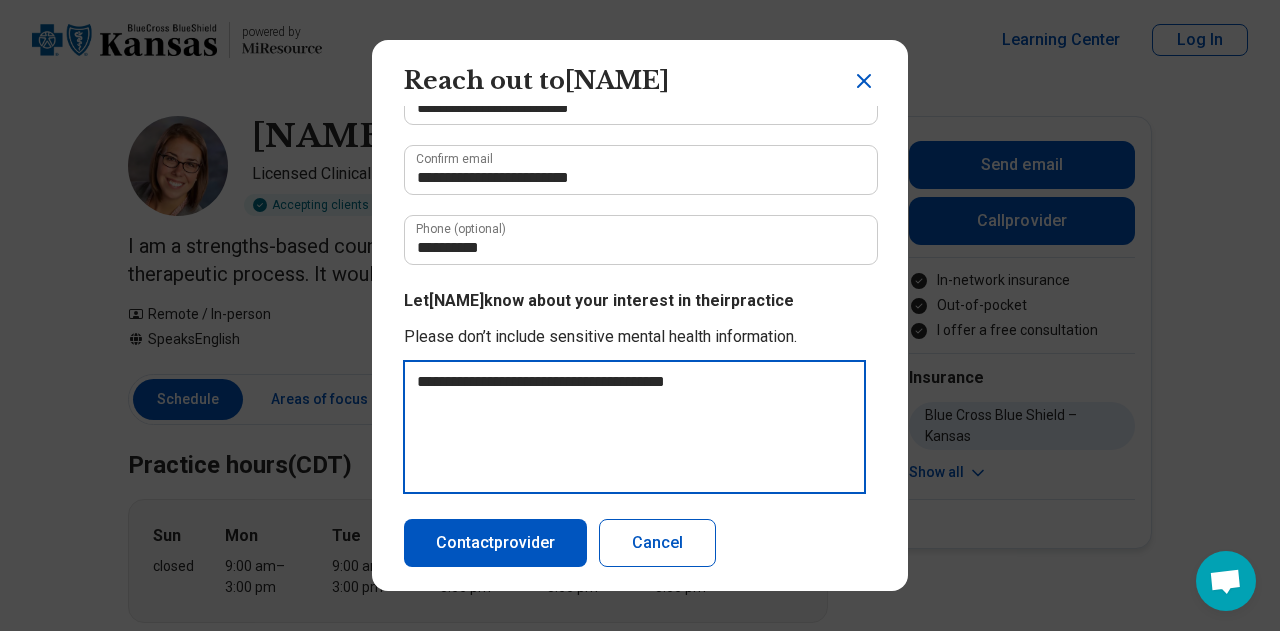 type on "**********" 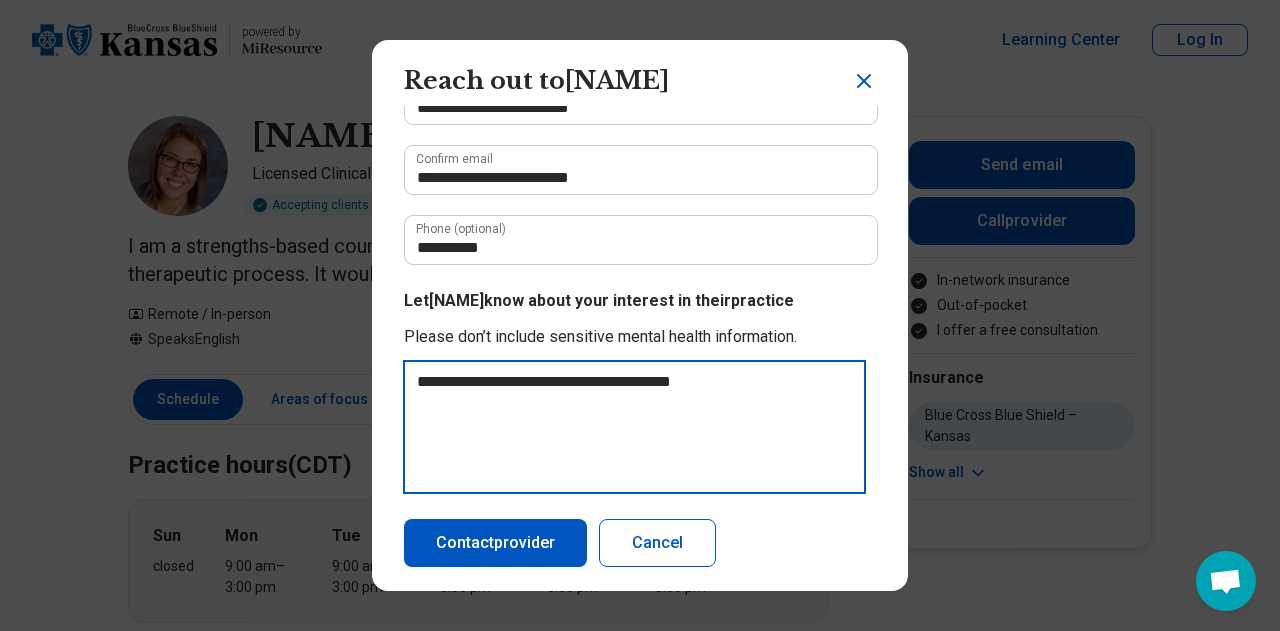 type on "**********" 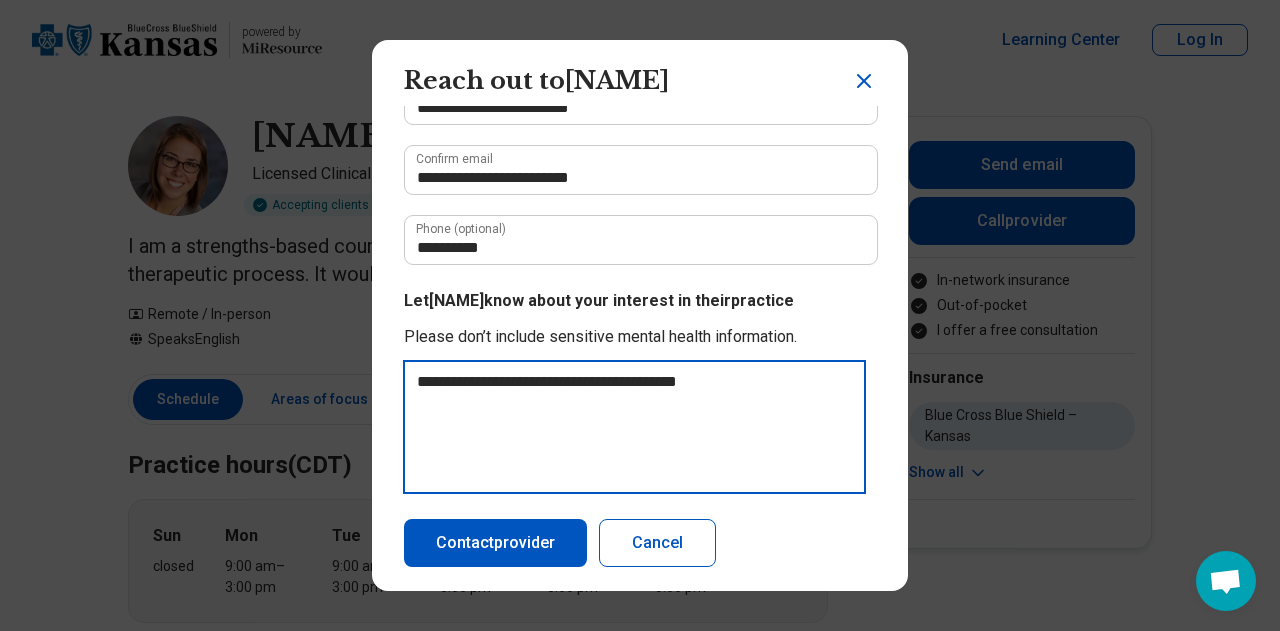 type on "**********" 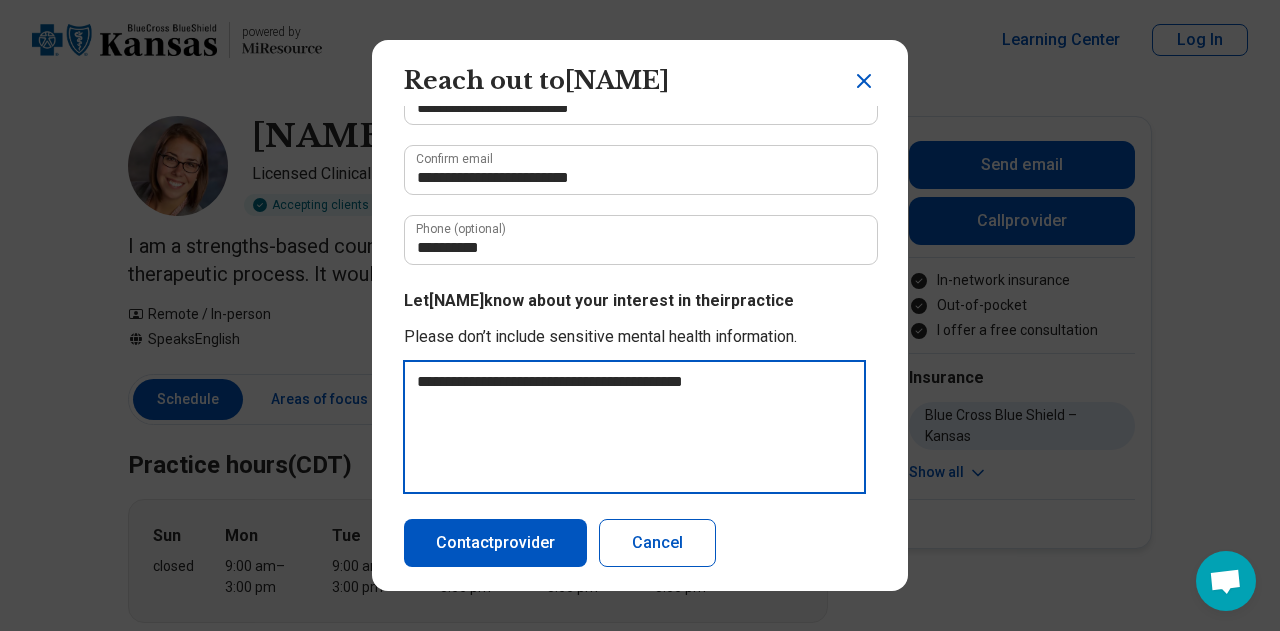 type on "**********" 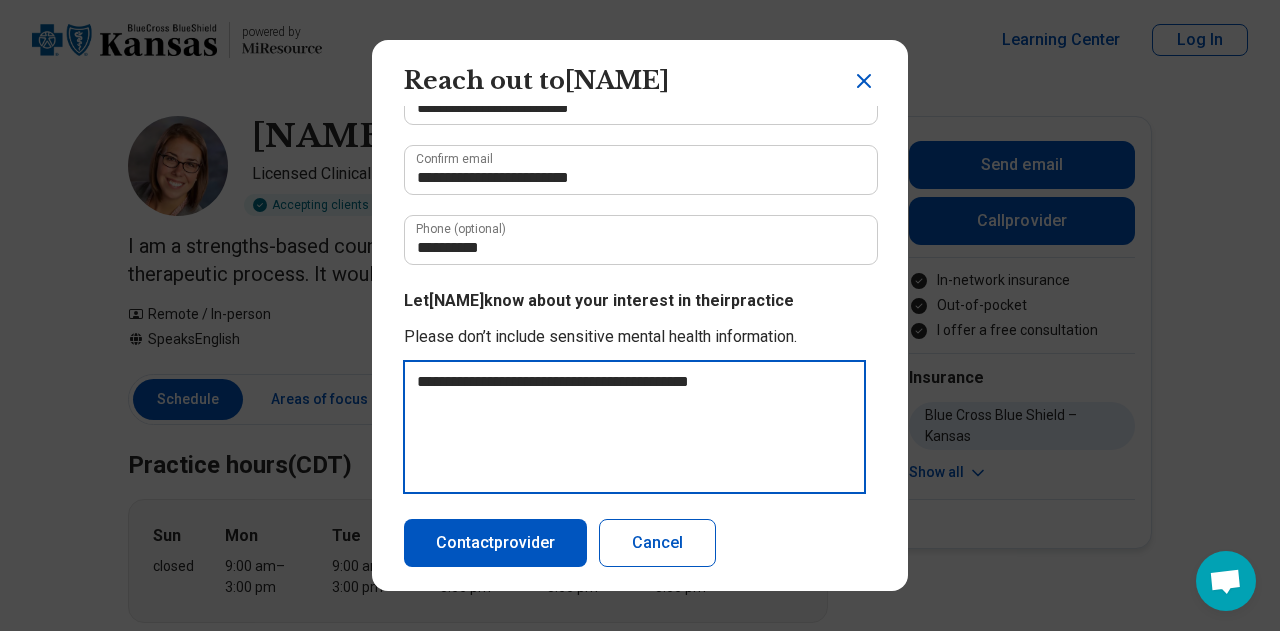 type on "*" 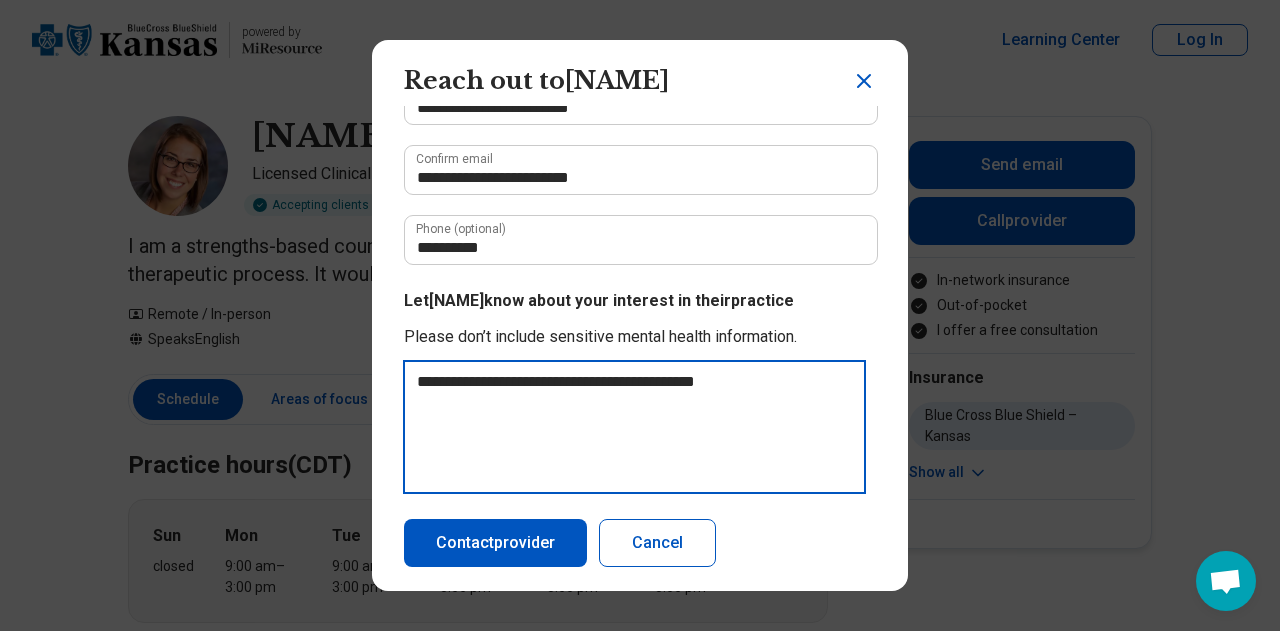 type on "**********" 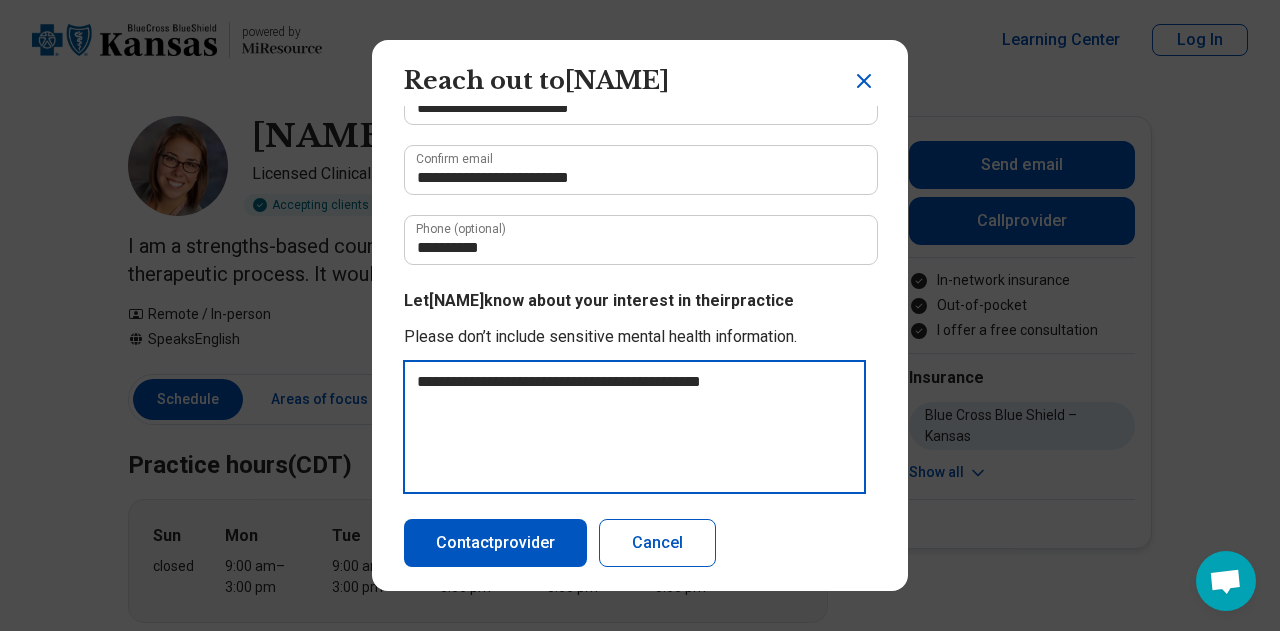 type on "**********" 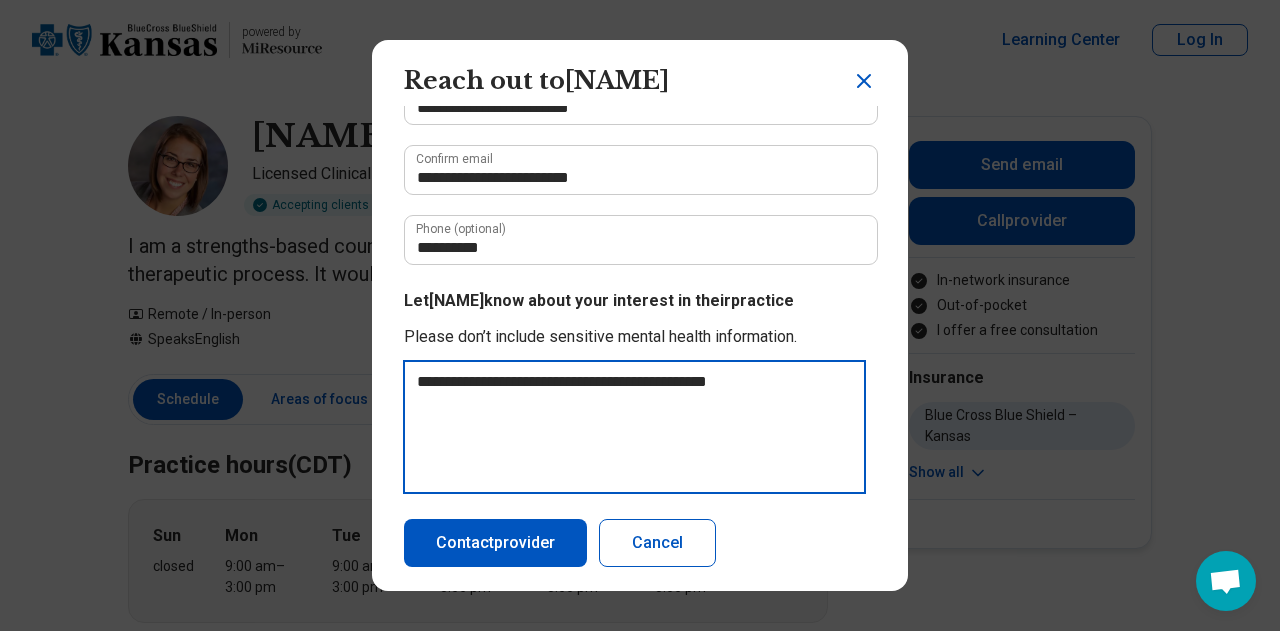 type on "**********" 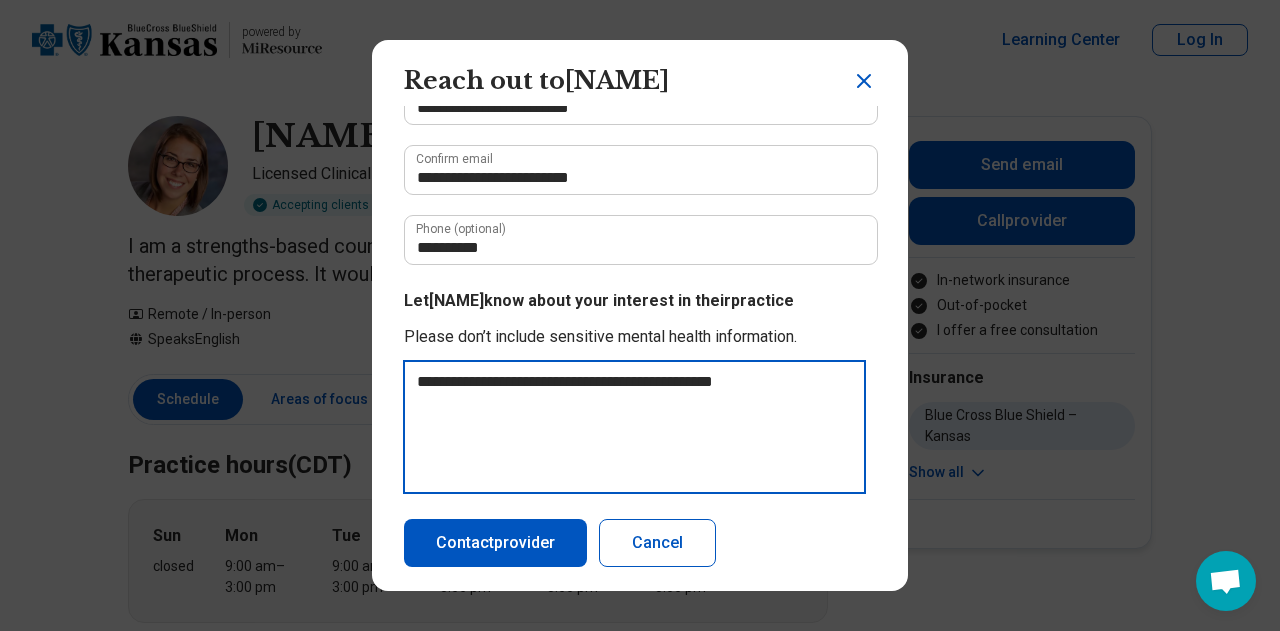type on "**********" 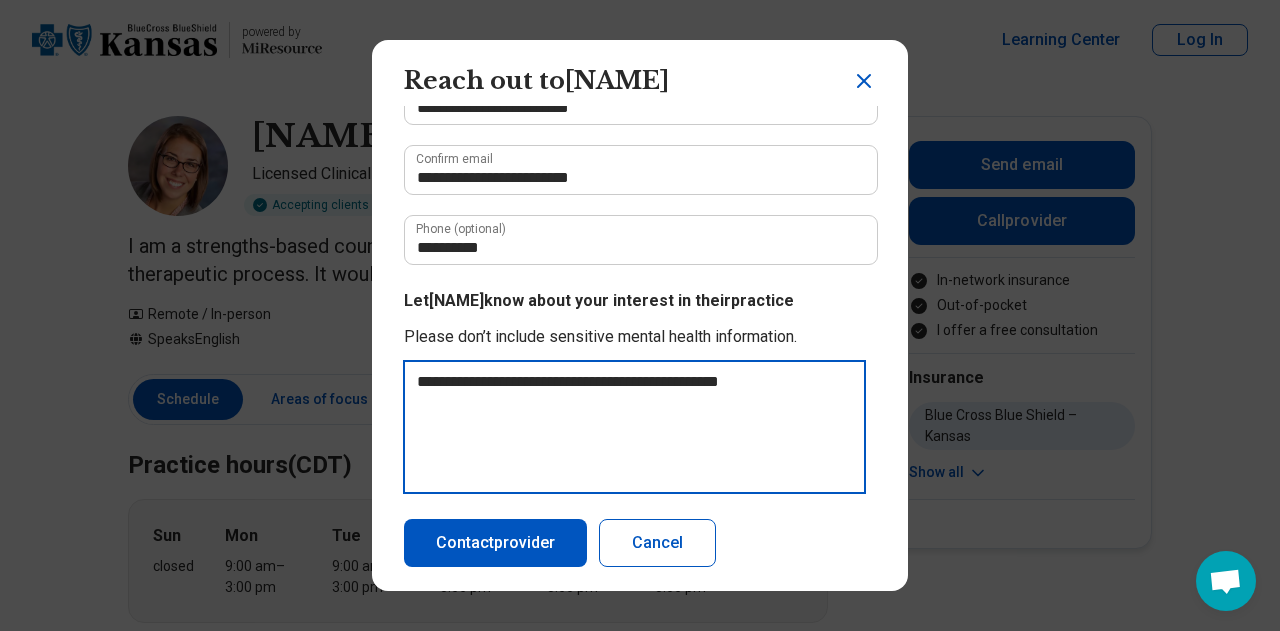 type on "**********" 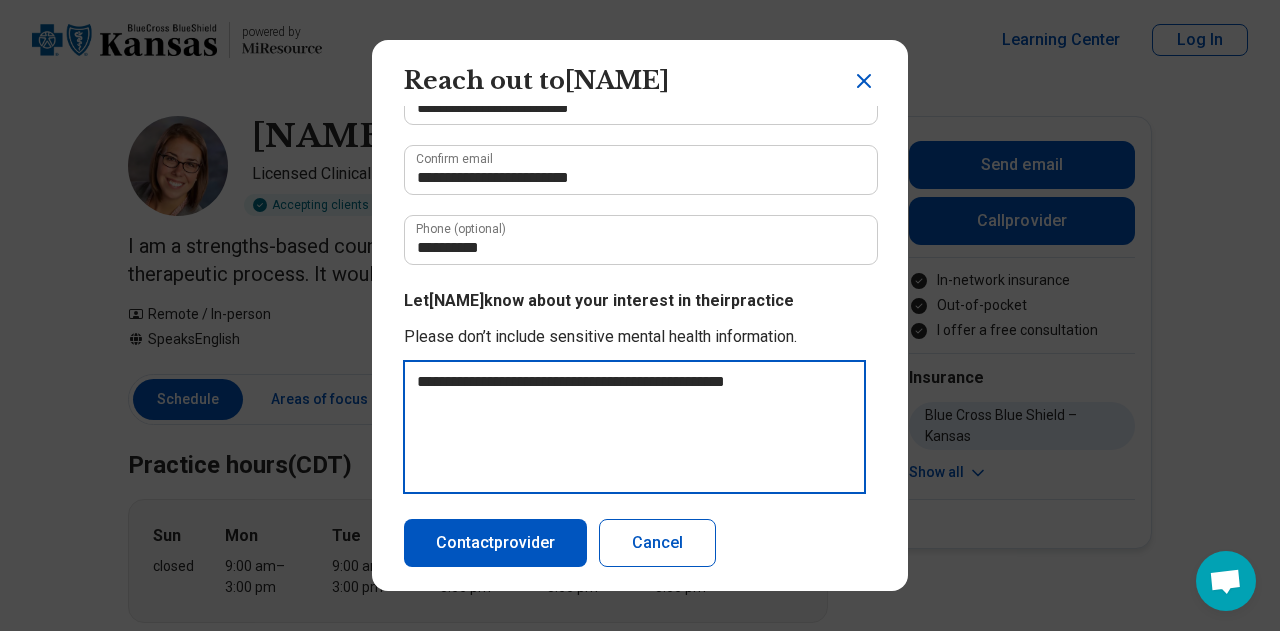 type on "**********" 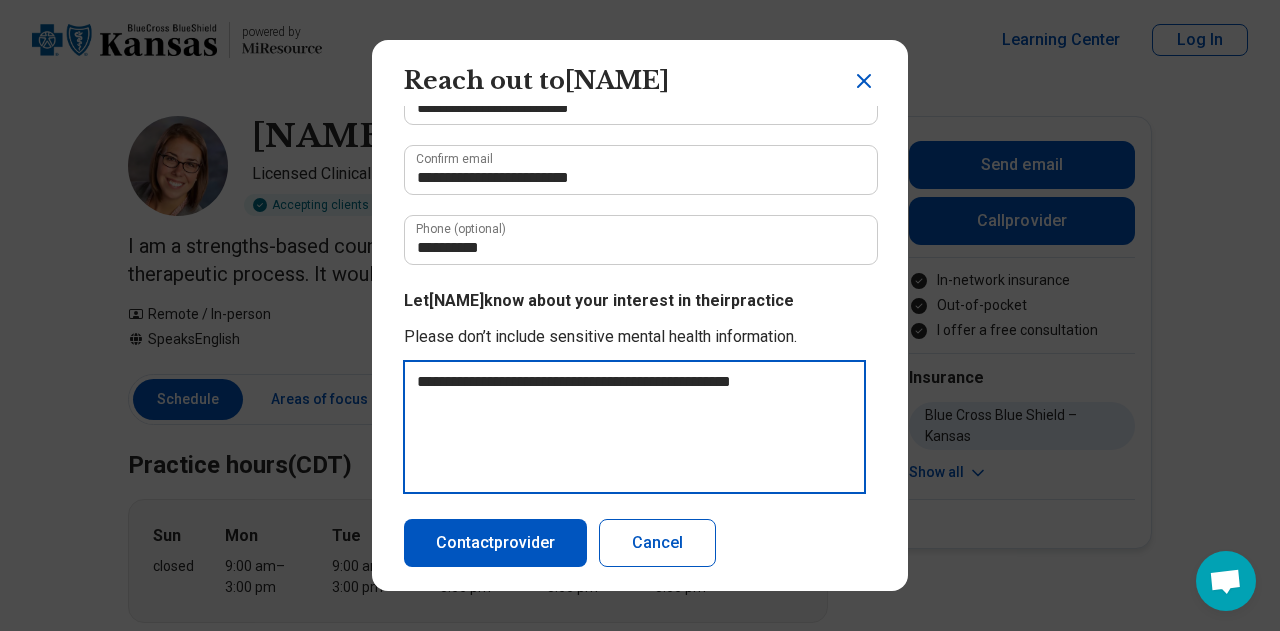 type on "**********" 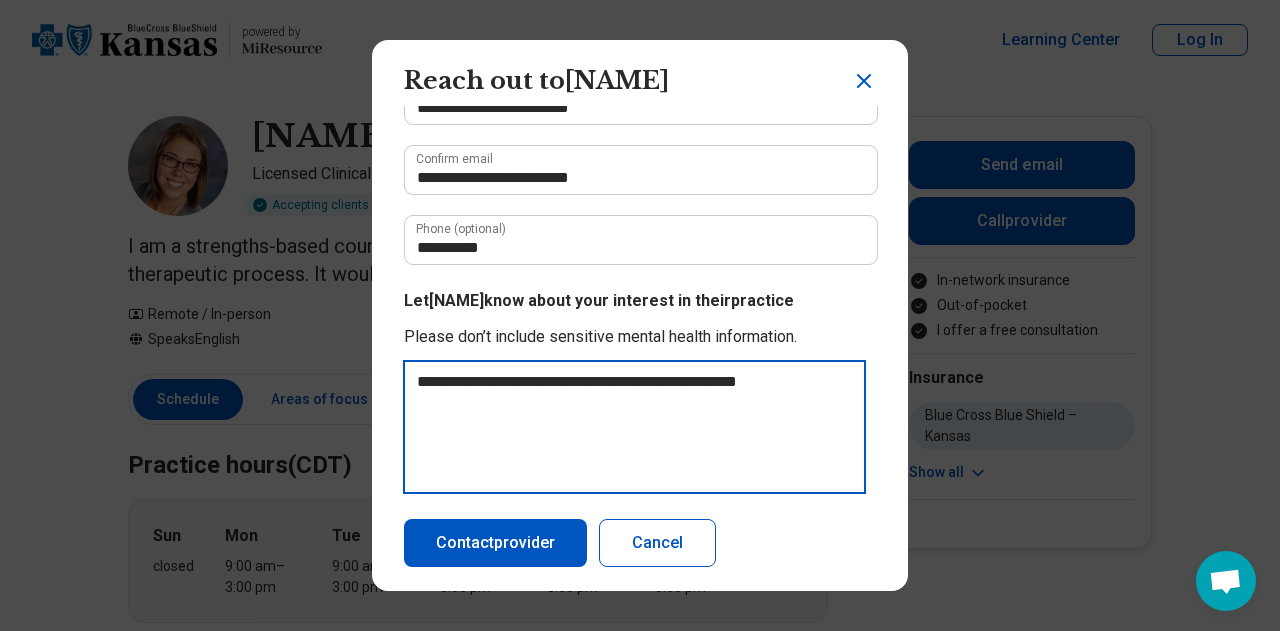 type on "**********" 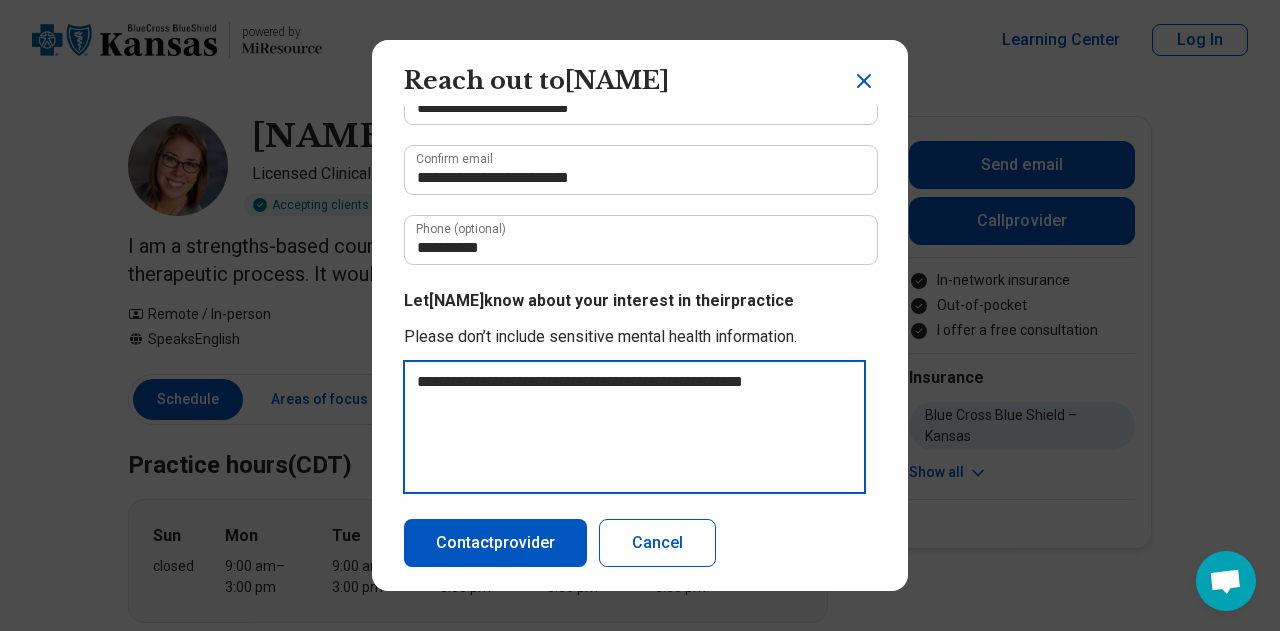 type on "**********" 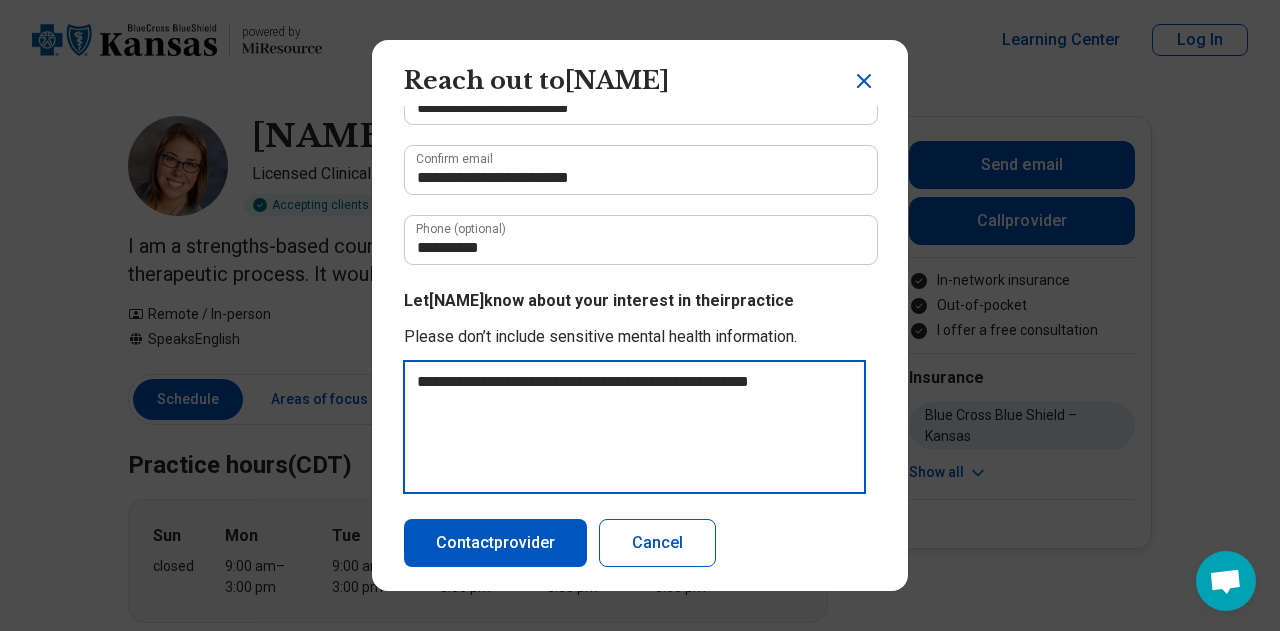 type on "**********" 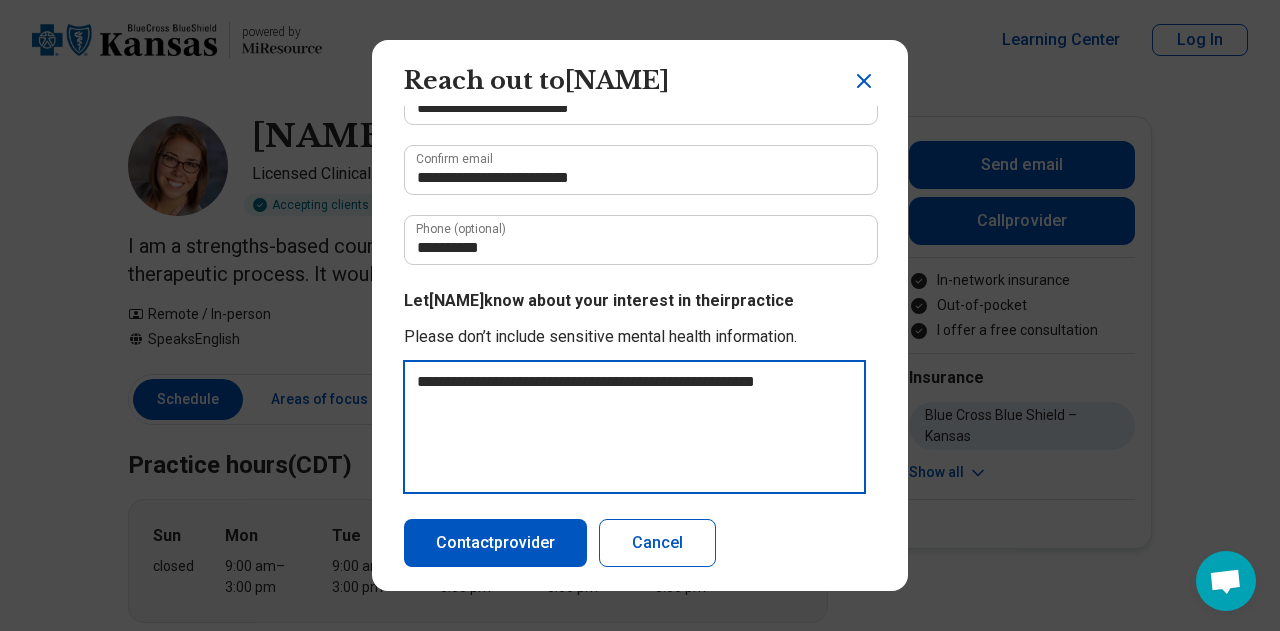 type on "**********" 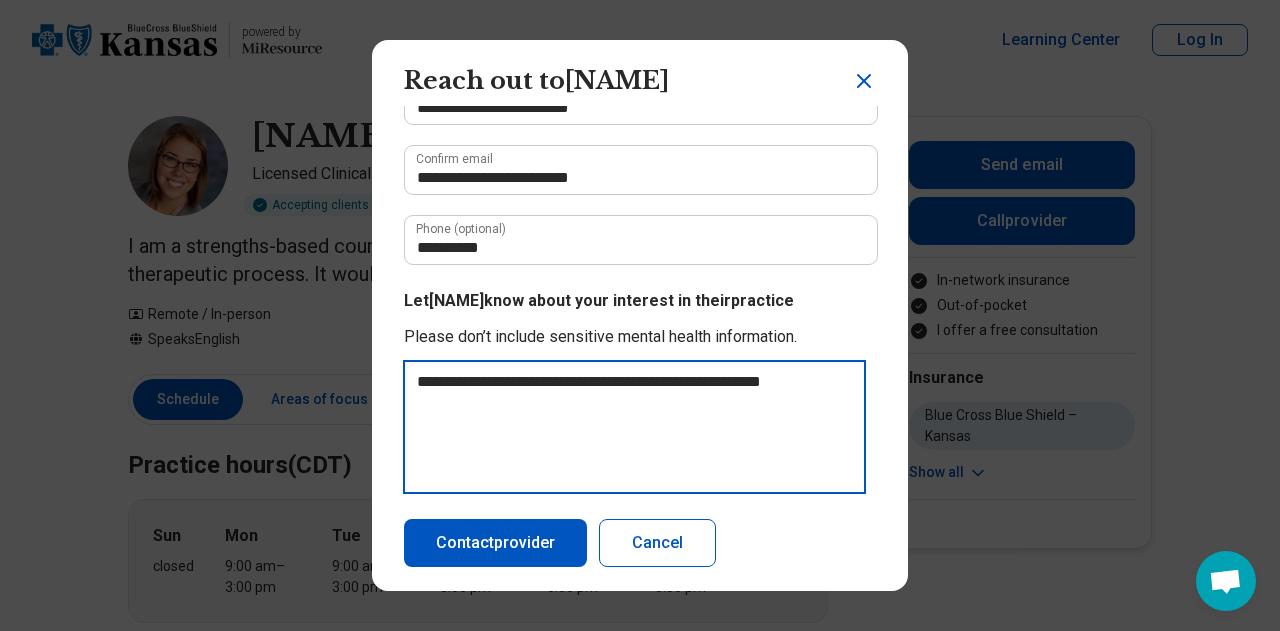 type on "**********" 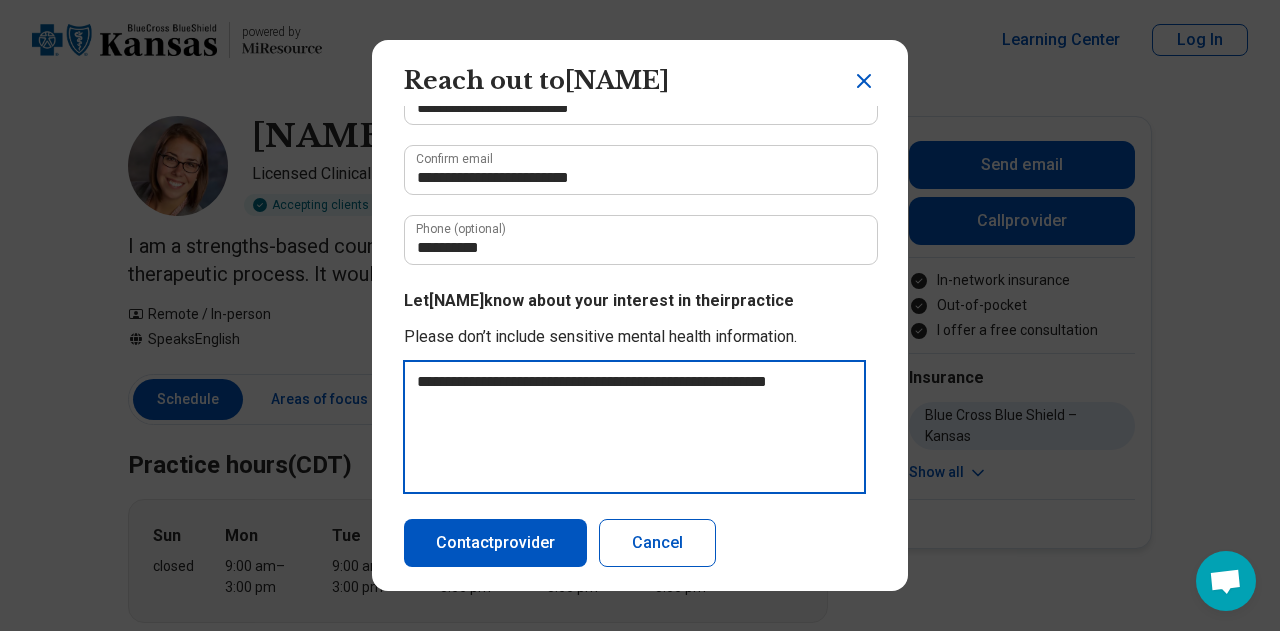 type on "**********" 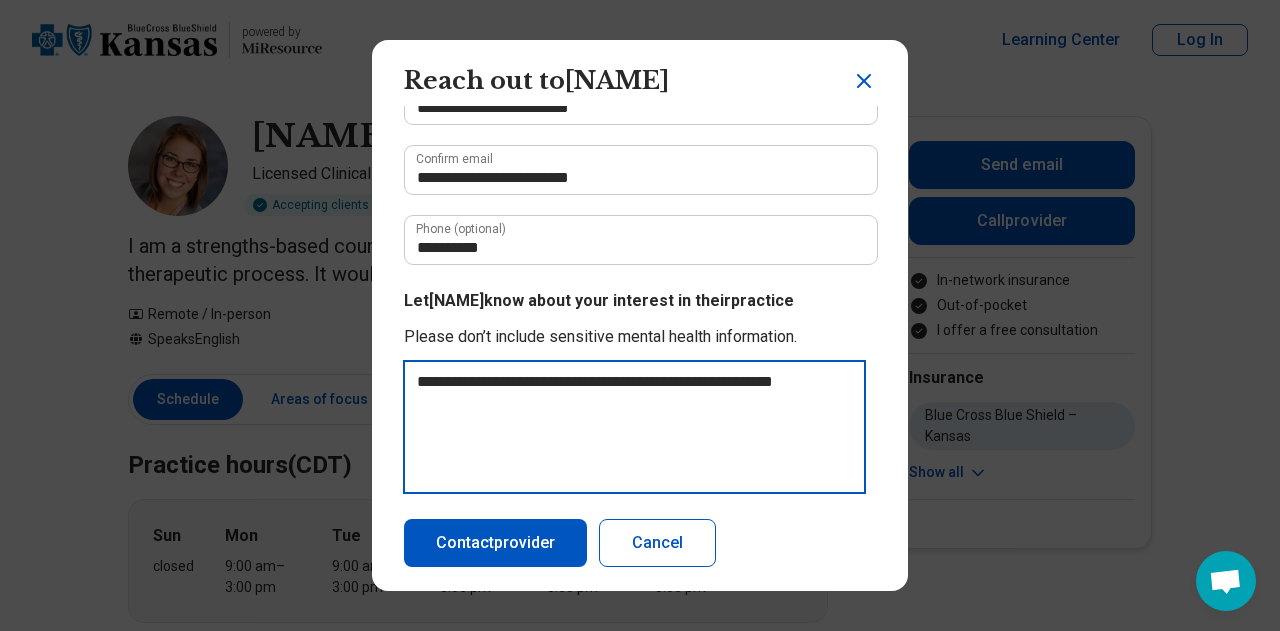 type on "**********" 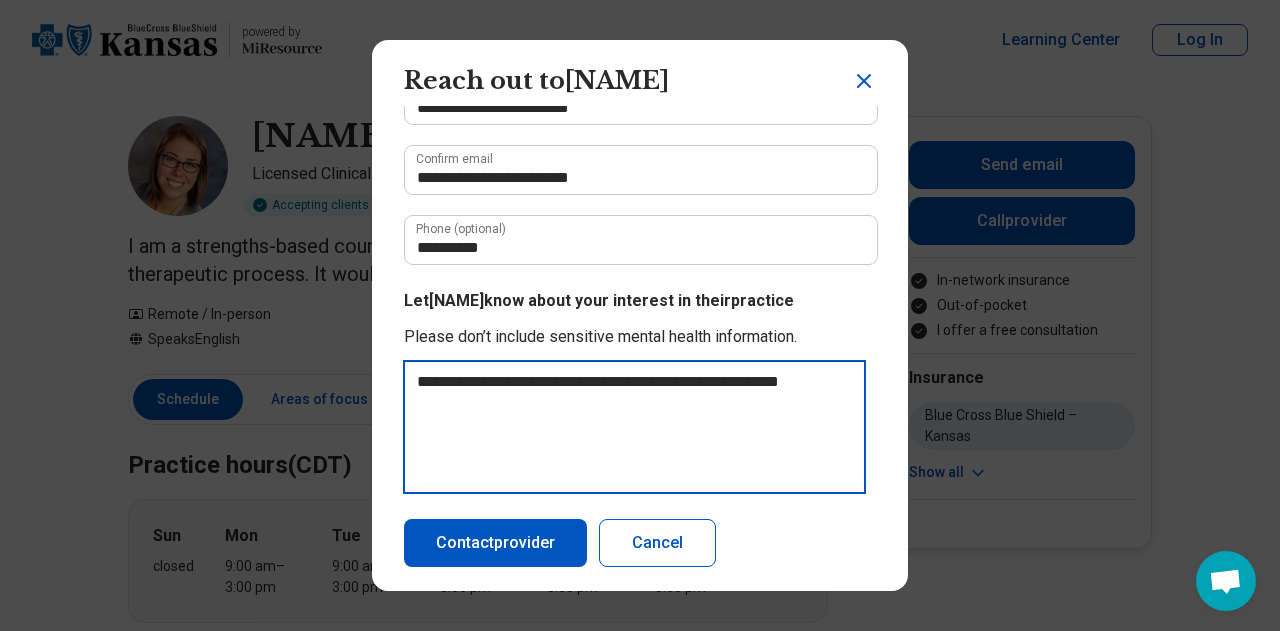 type on "**********" 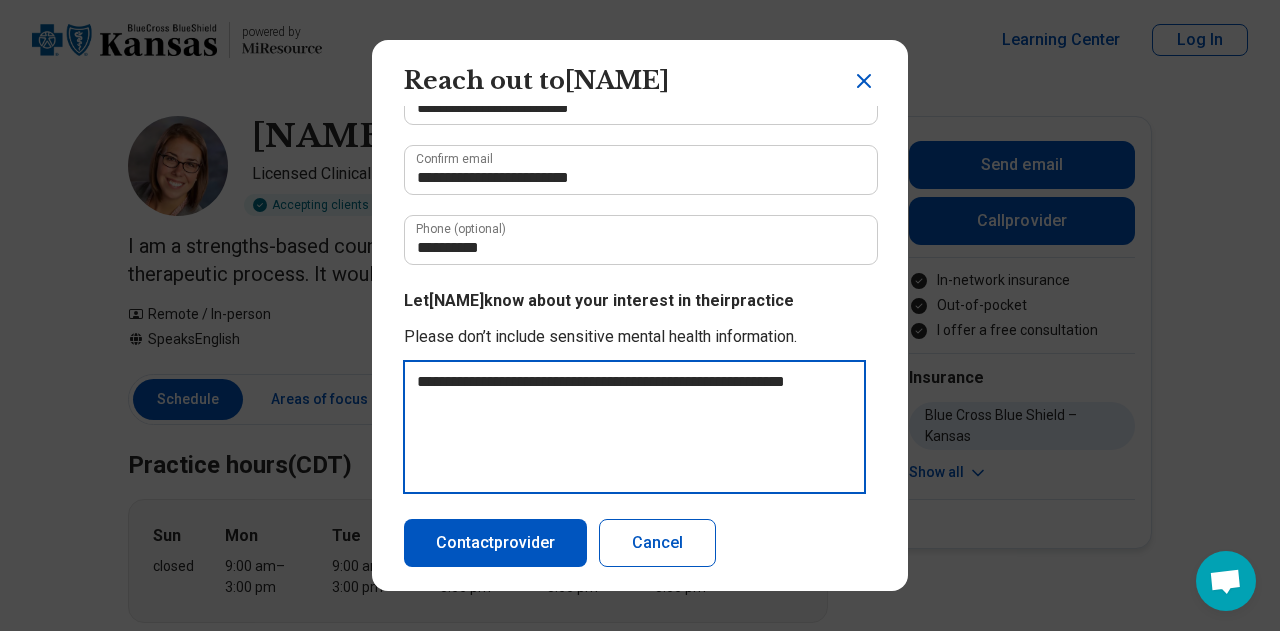 type on "**********" 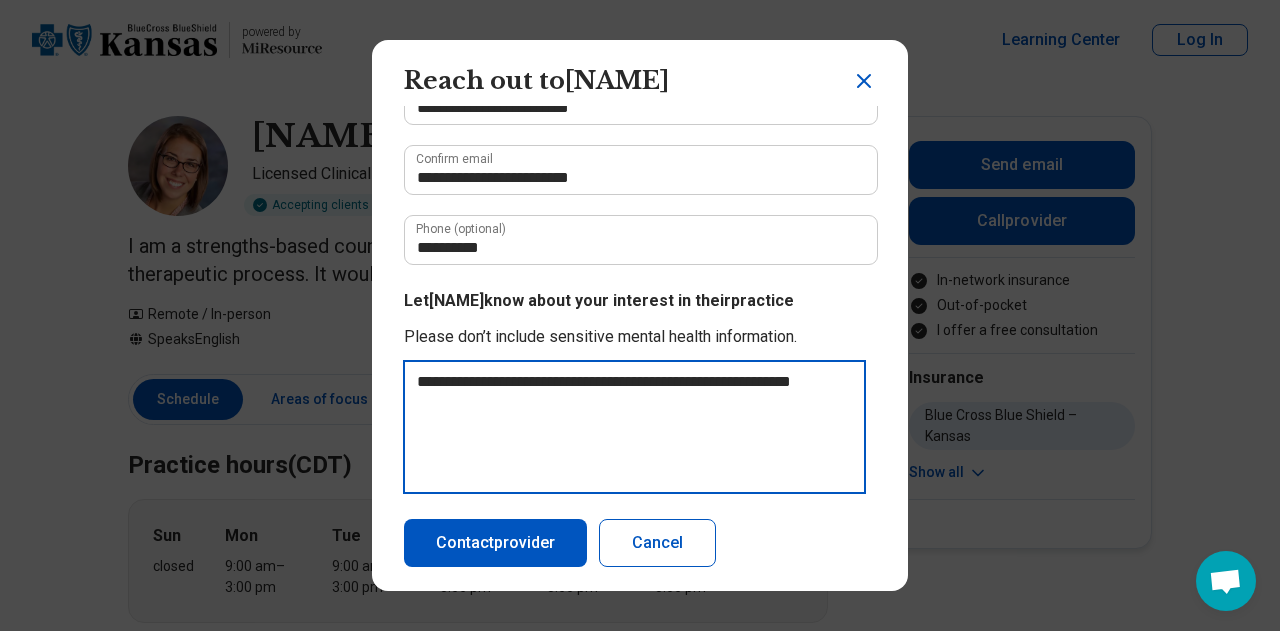 type on "**********" 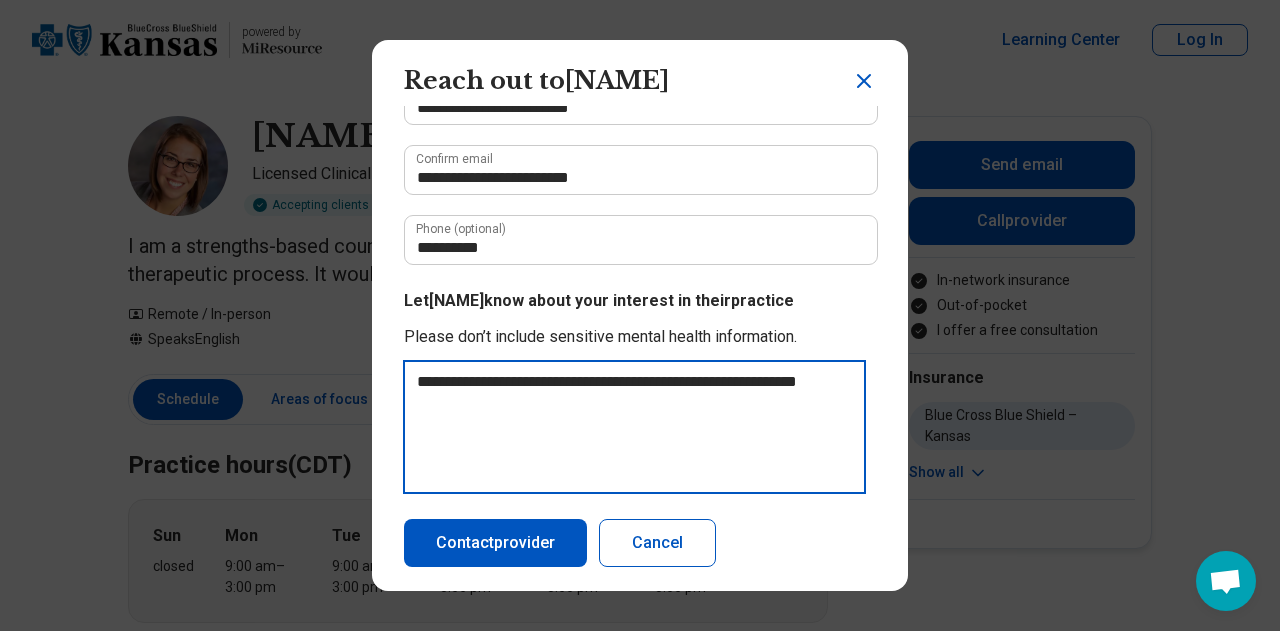 type on "**********" 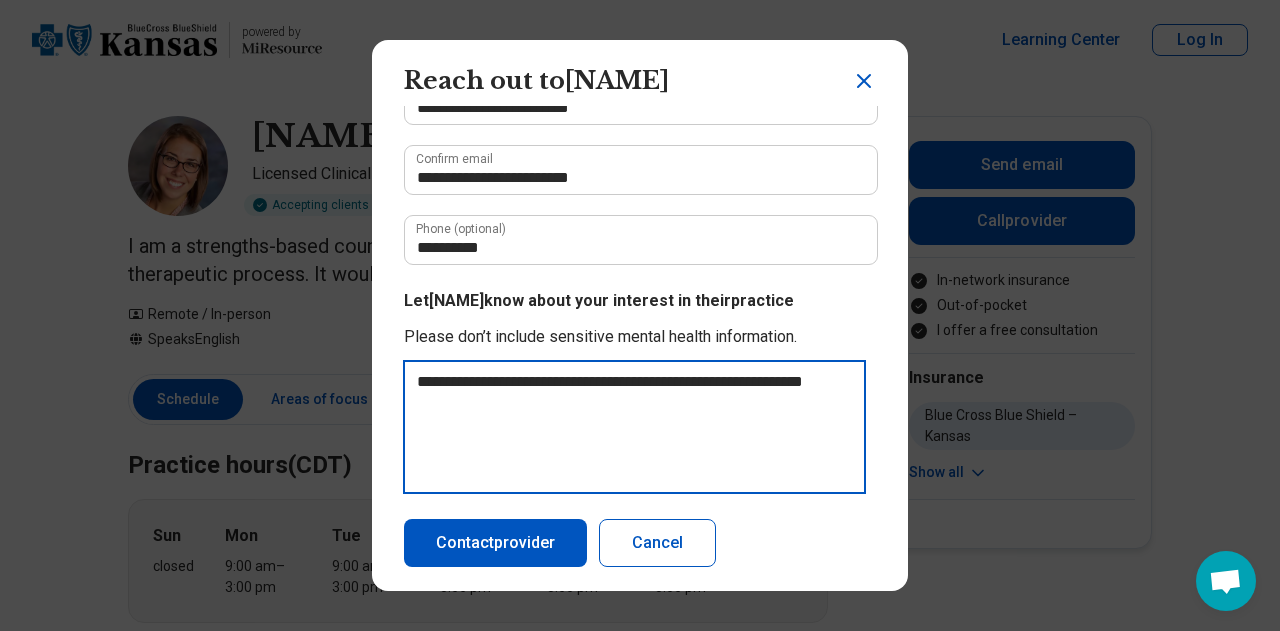 type on "**********" 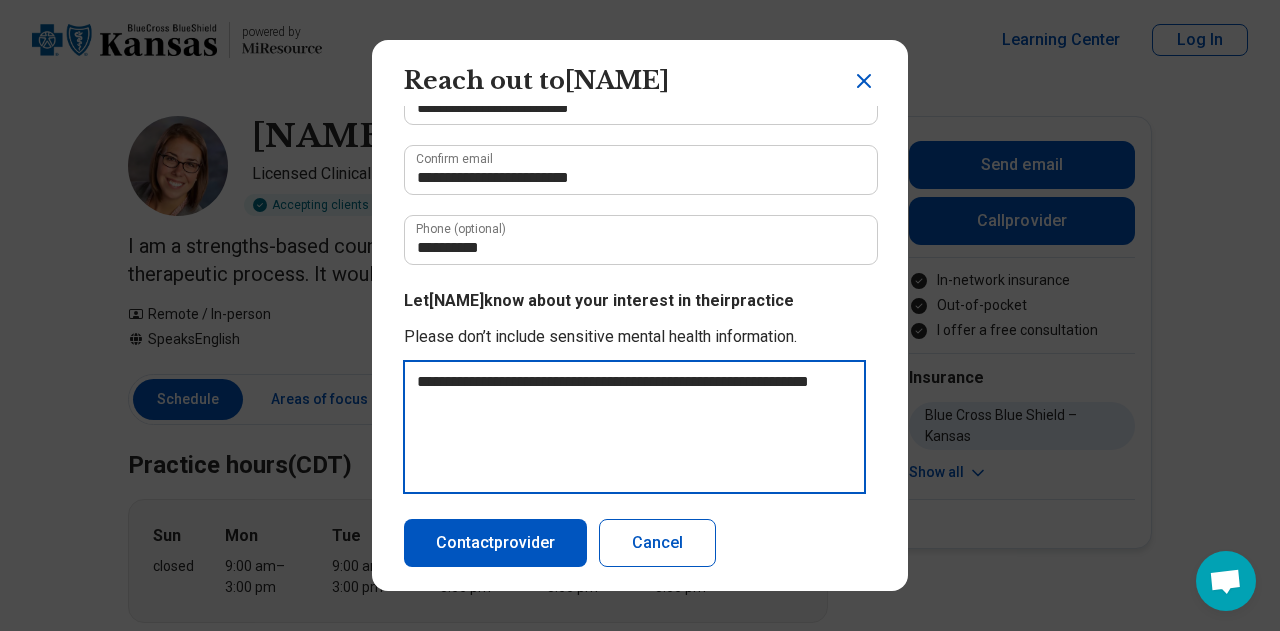 type on "**********" 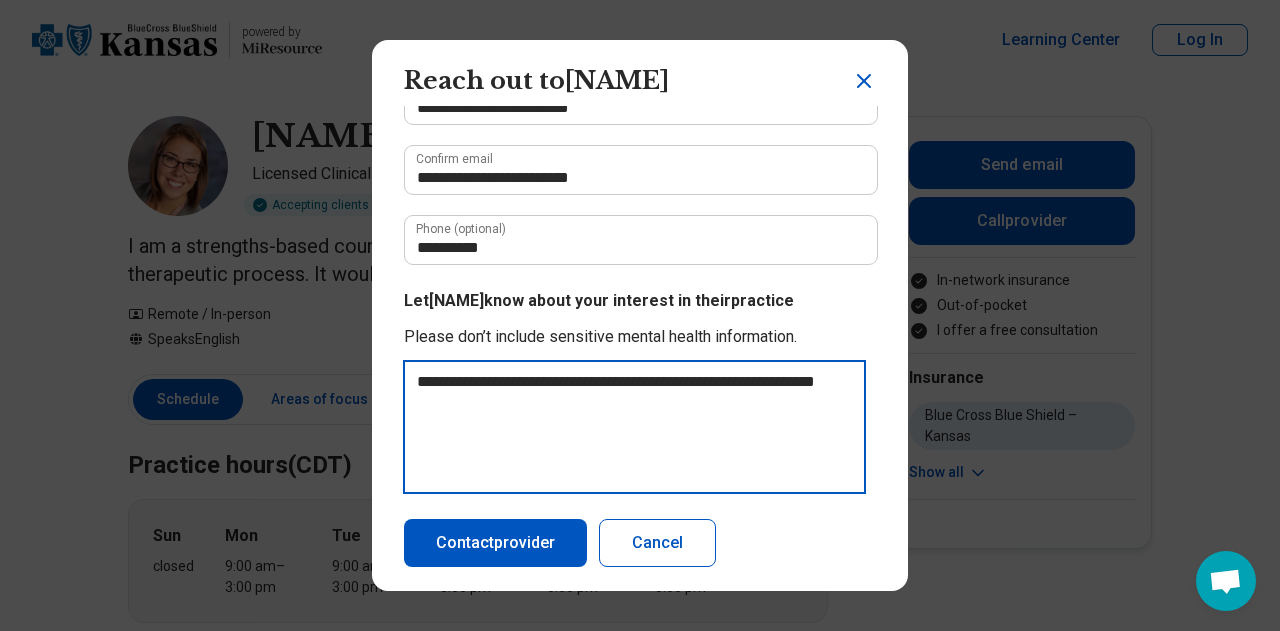 type on "**********" 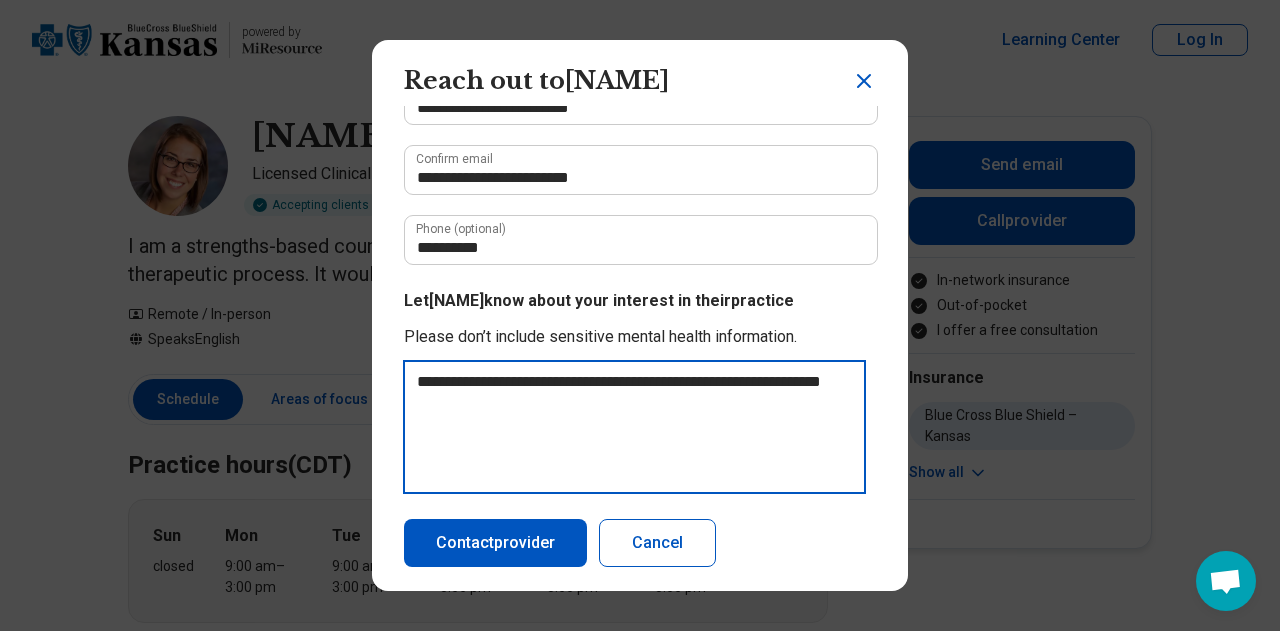 type on "**********" 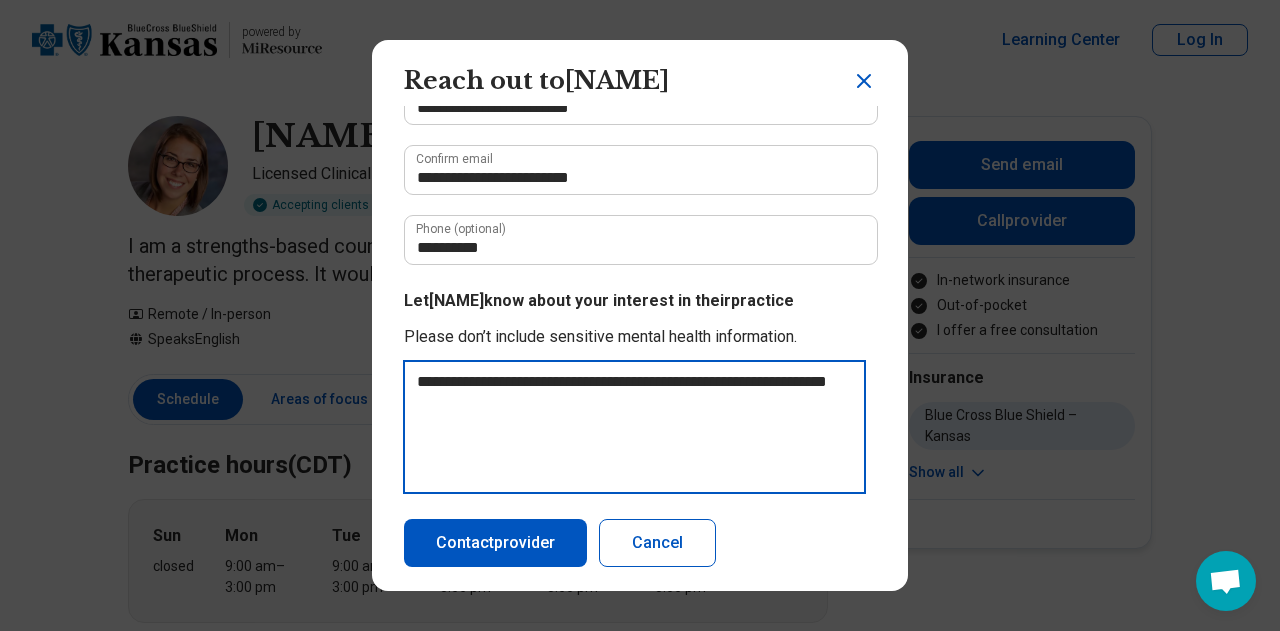 type on "**********" 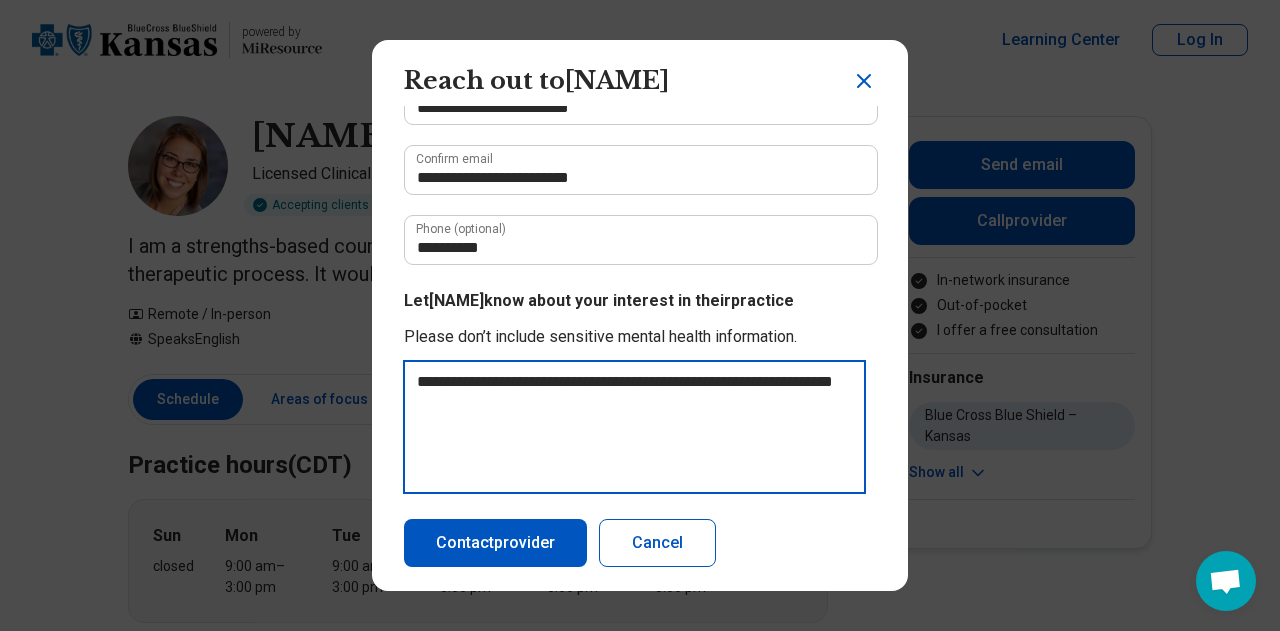 type on "**********" 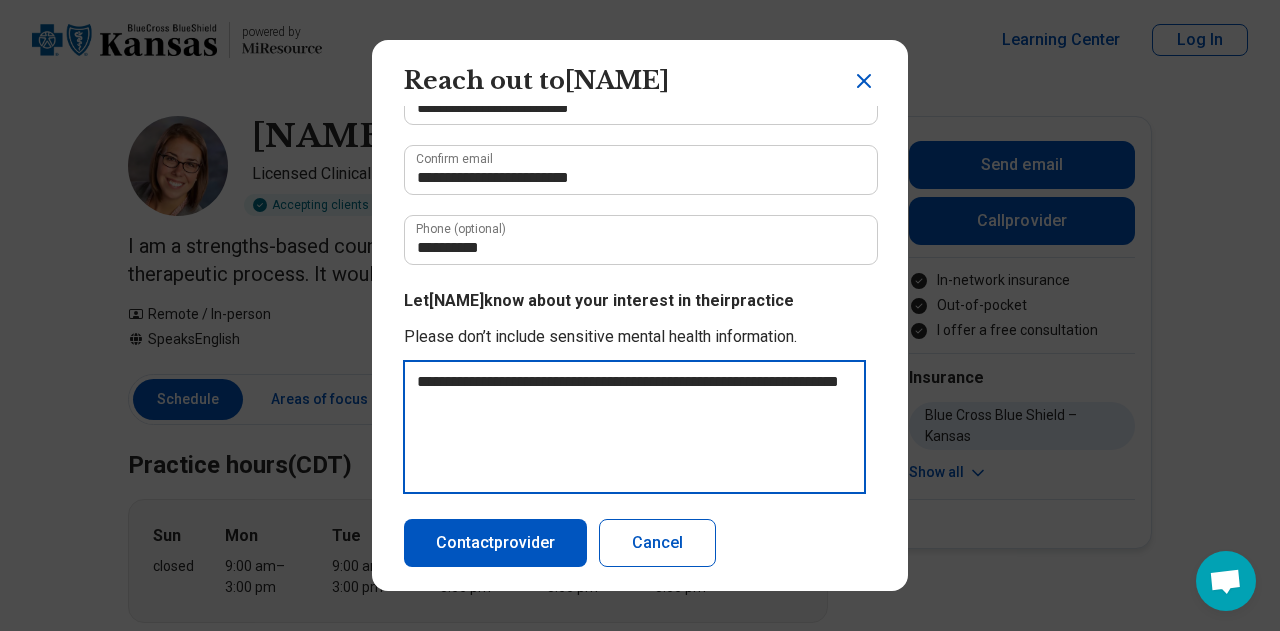 type on "**********" 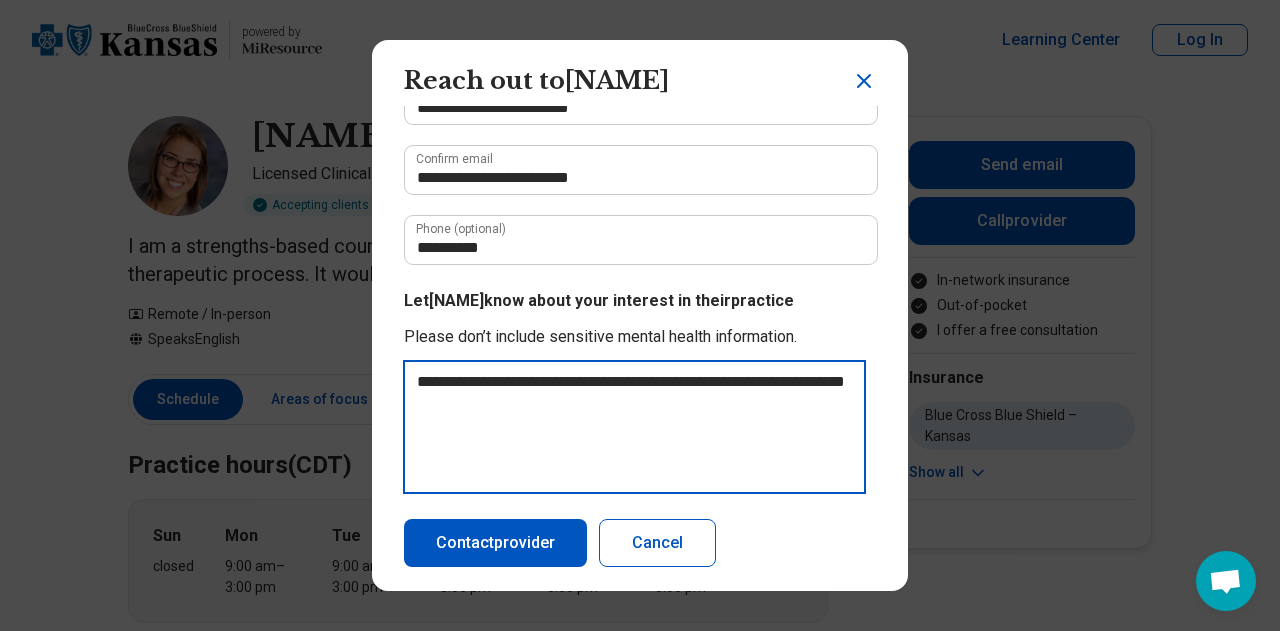 type on "**********" 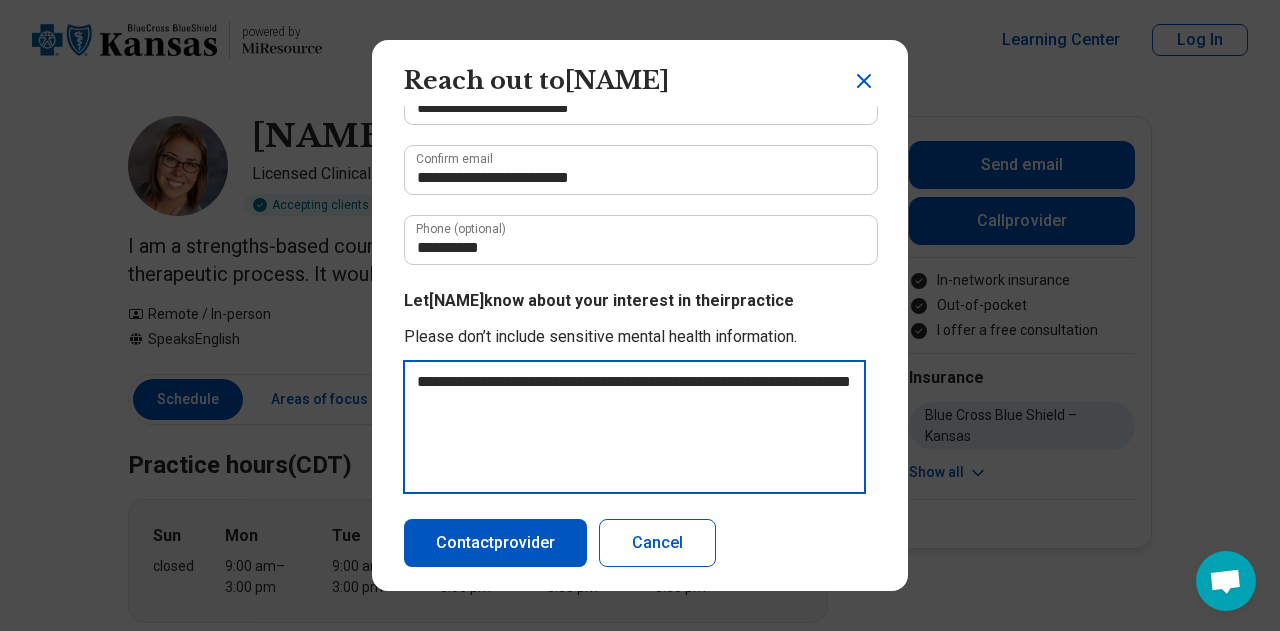 type on "**********" 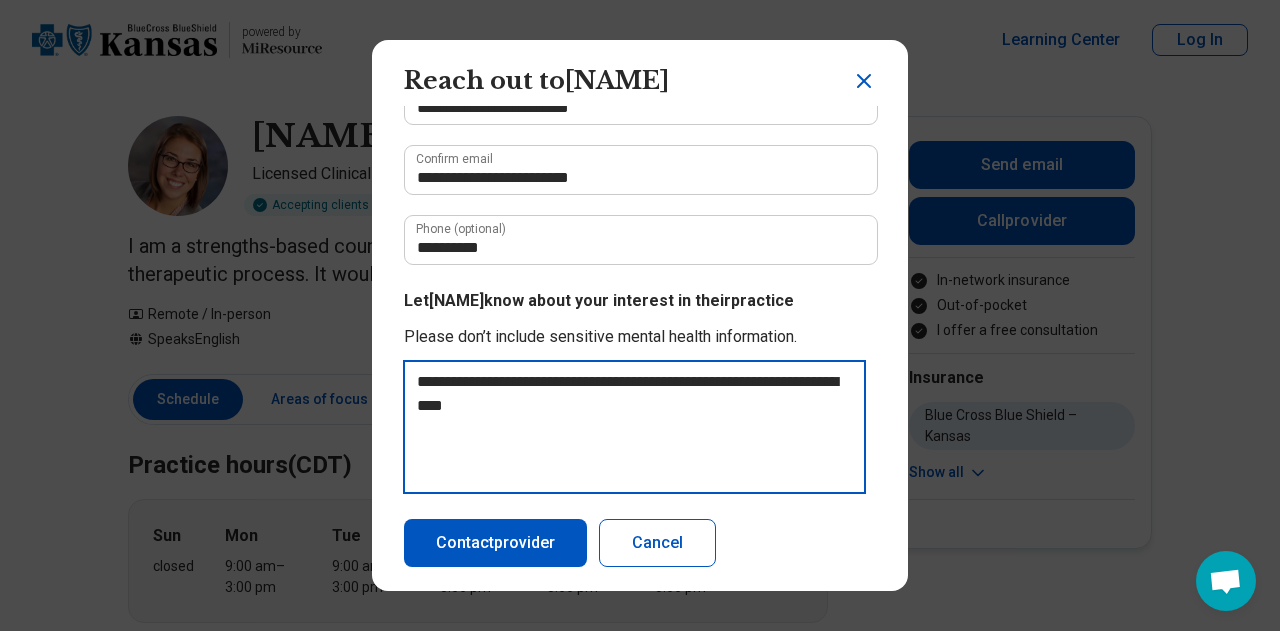 type on "**********" 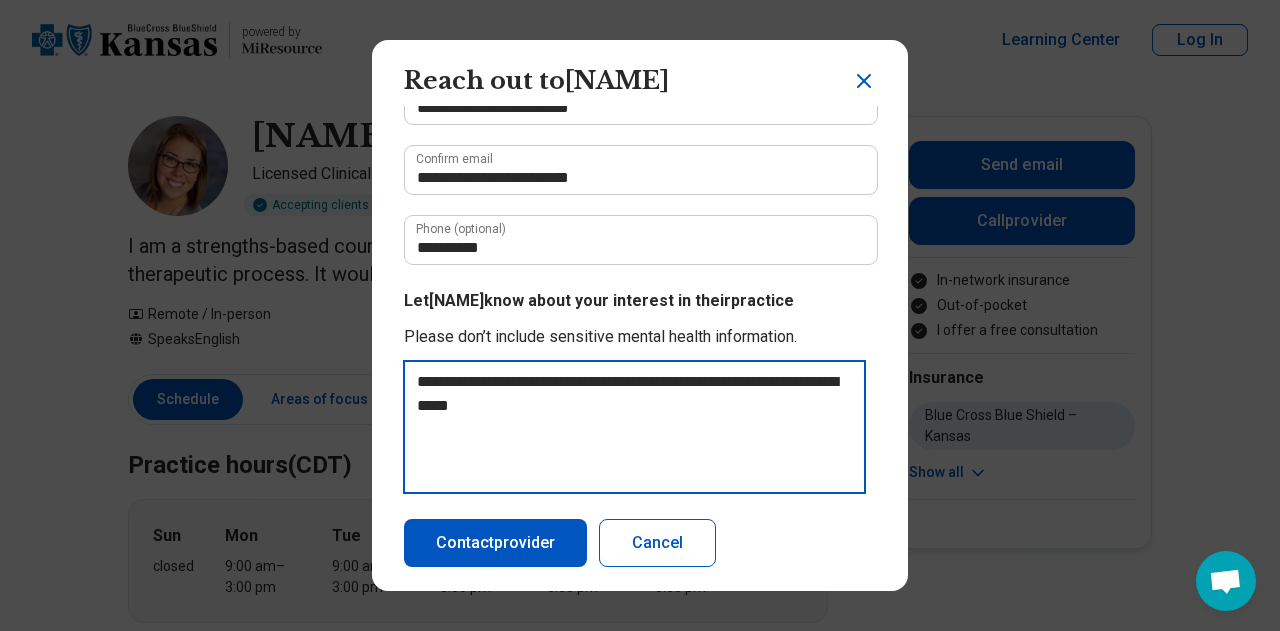 type on "**********" 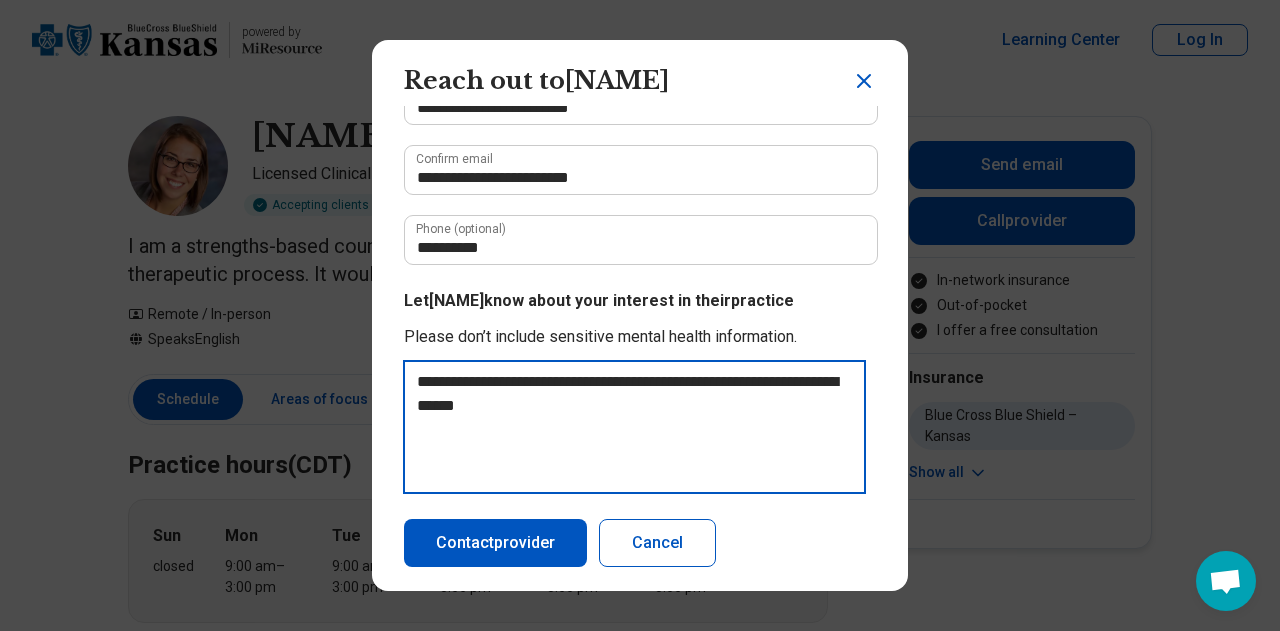 type on "**********" 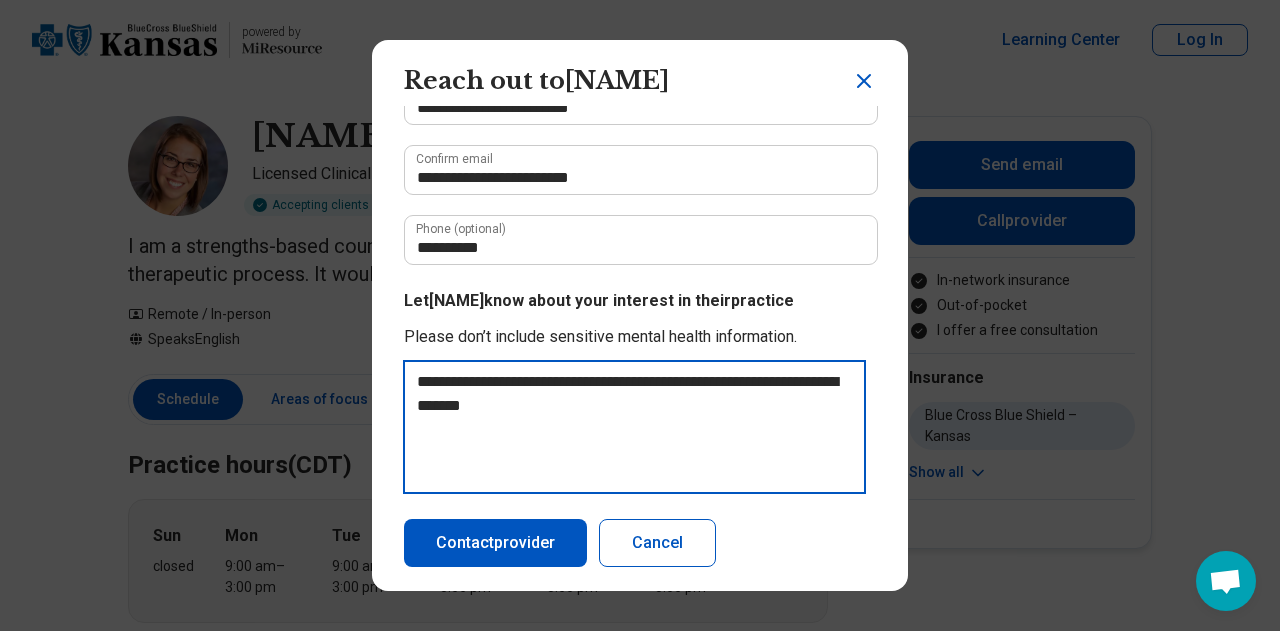 type on "**********" 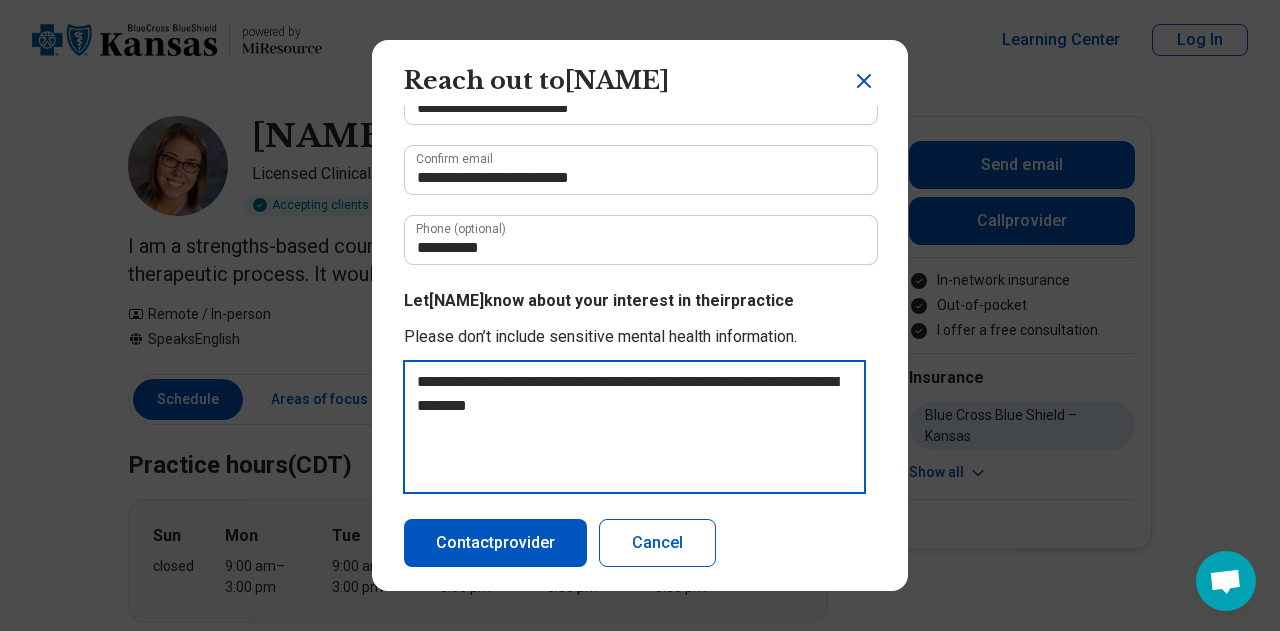 type on "**********" 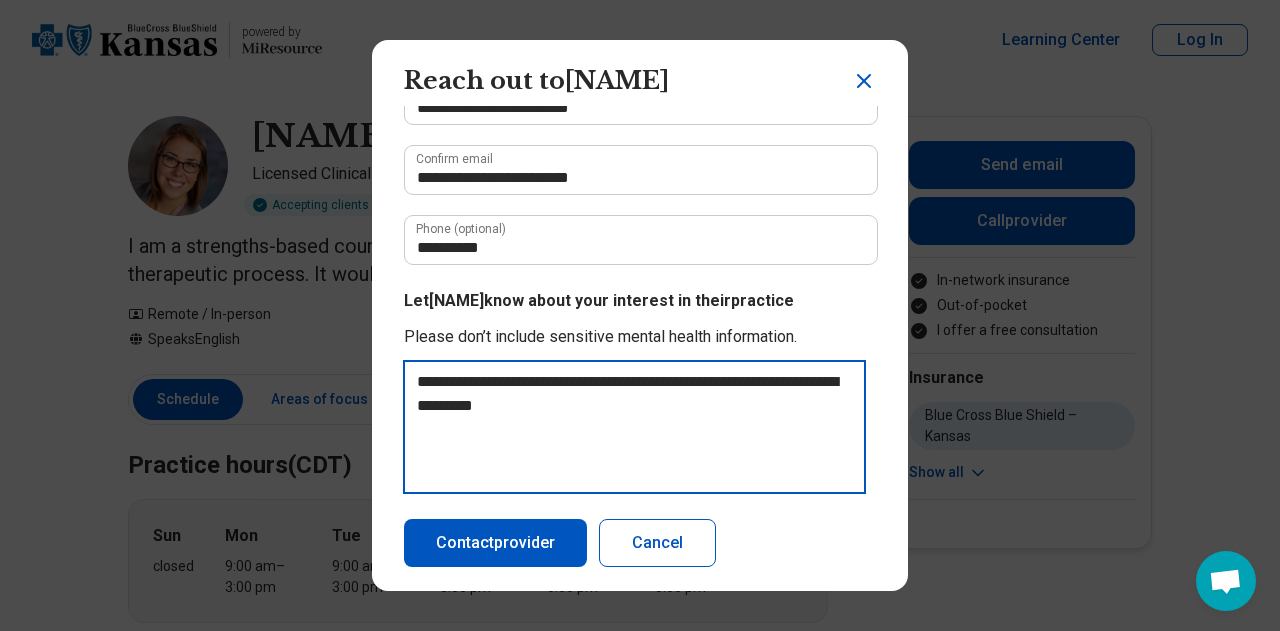 type on "**********" 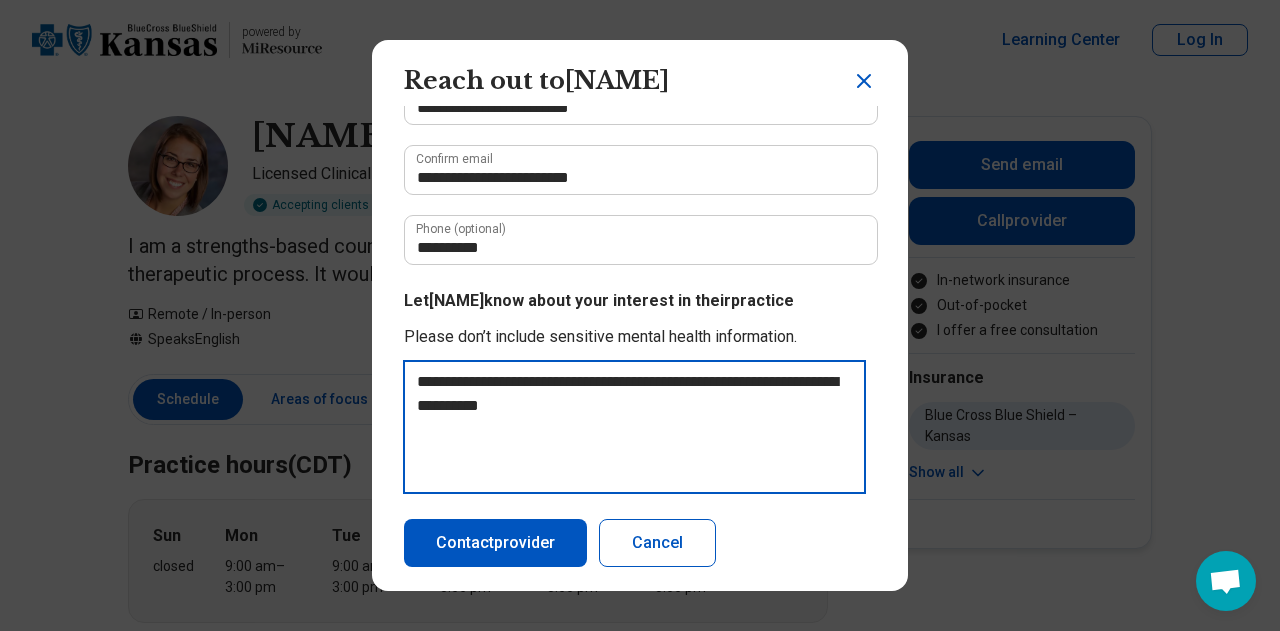 type on "**********" 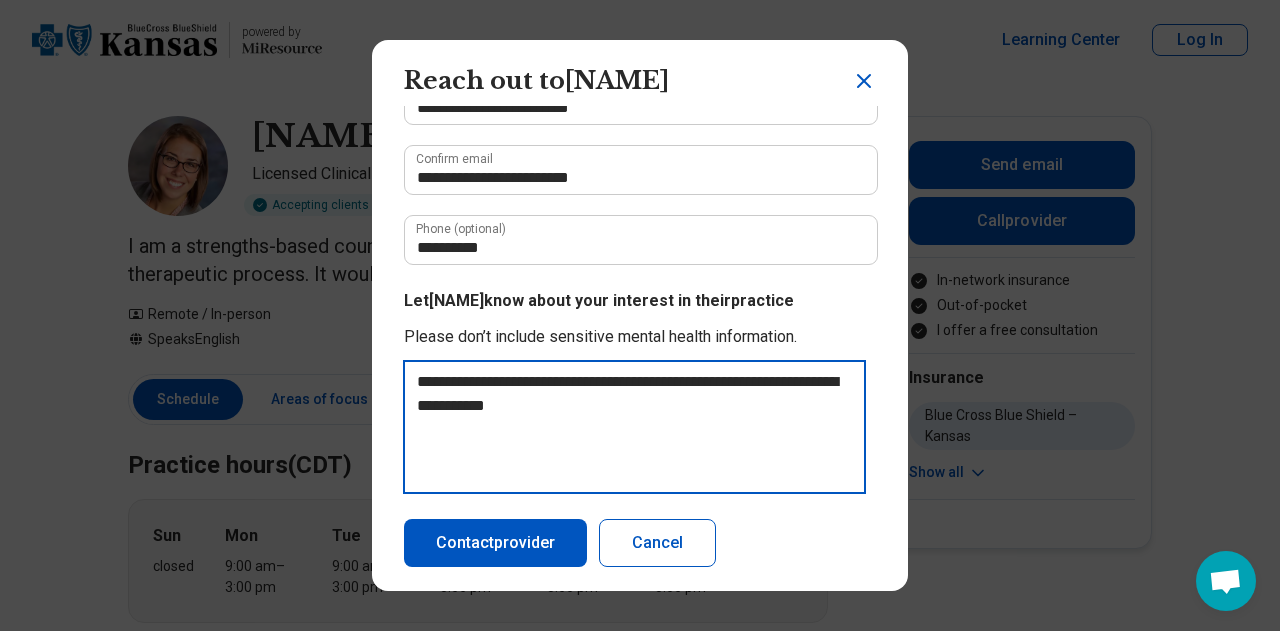 type on "**********" 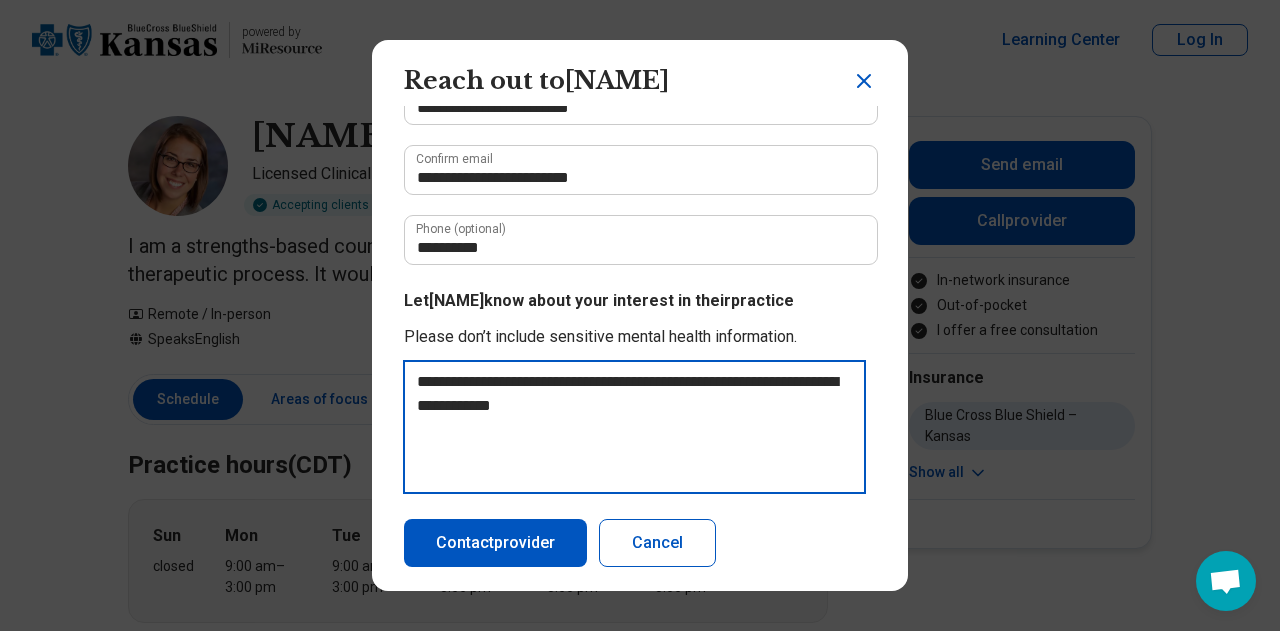 type on "**********" 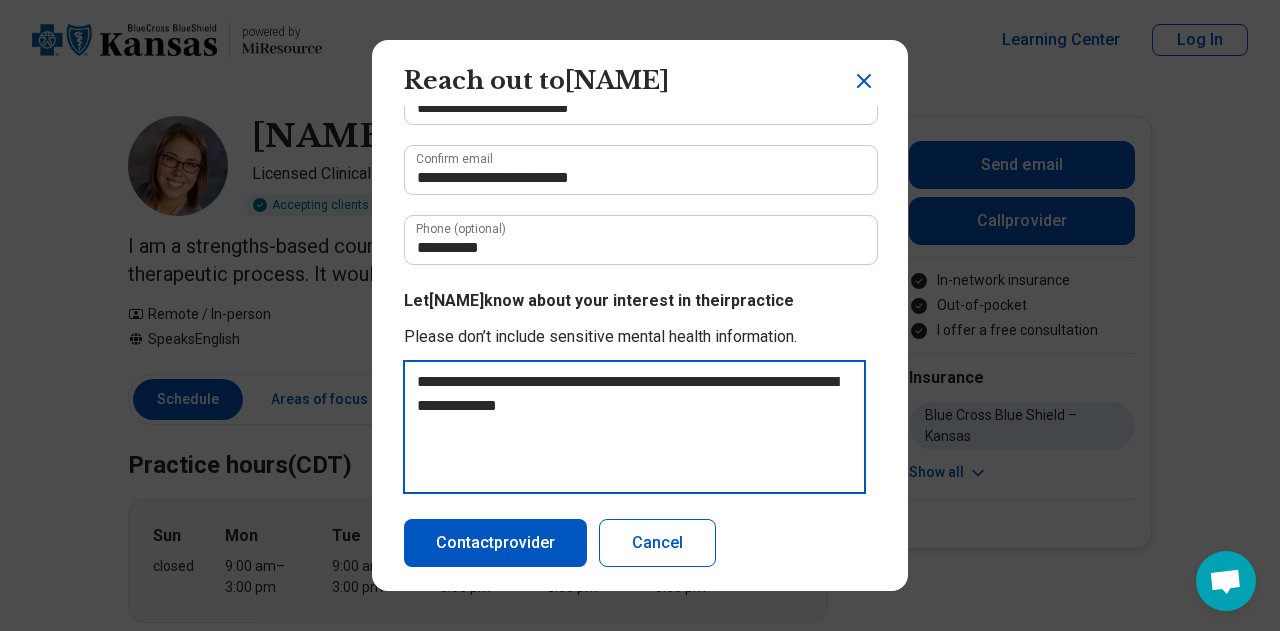 type on "**********" 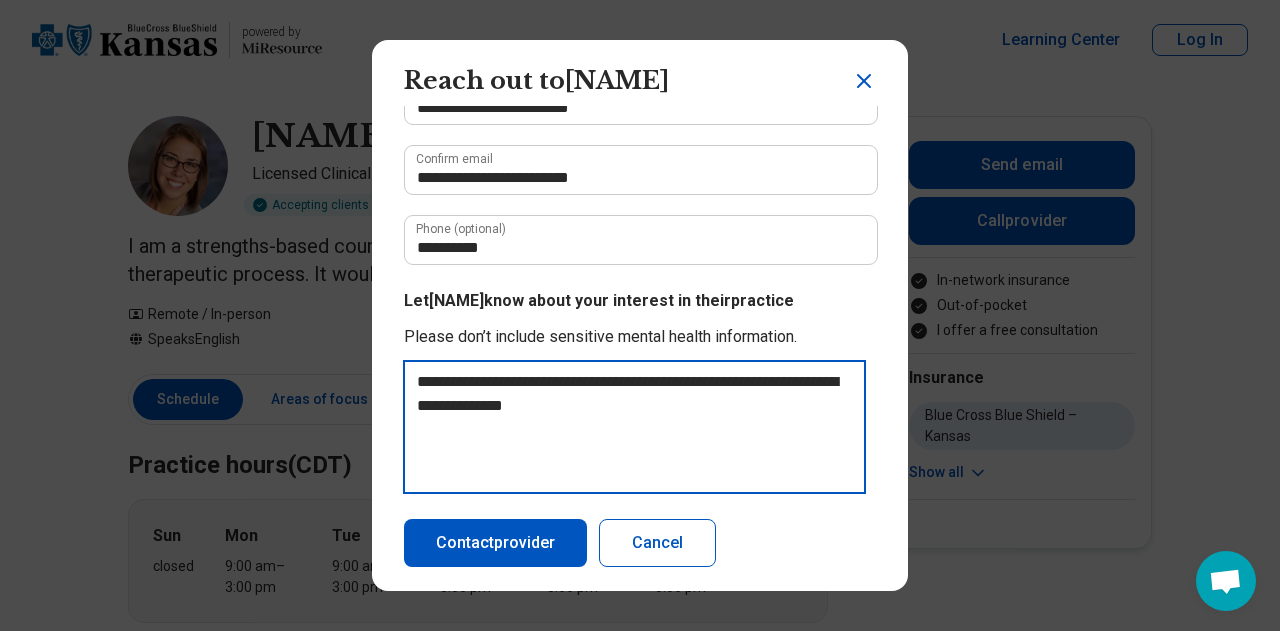 type on "**********" 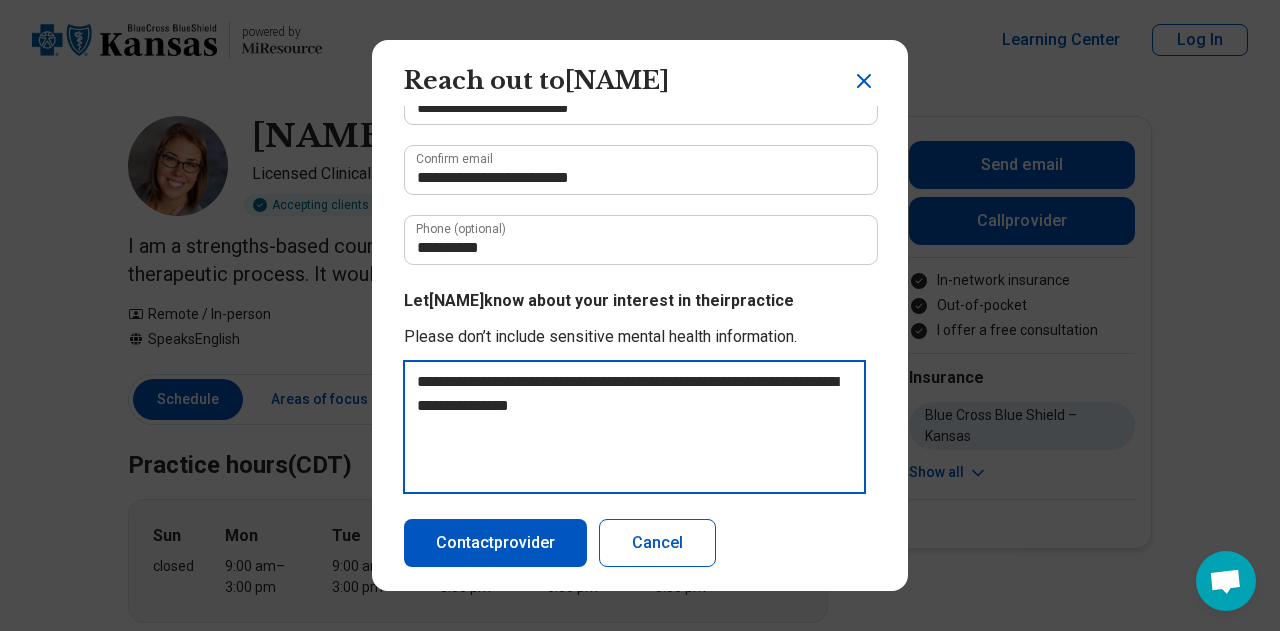 click on "**********" at bounding box center (634, 427) 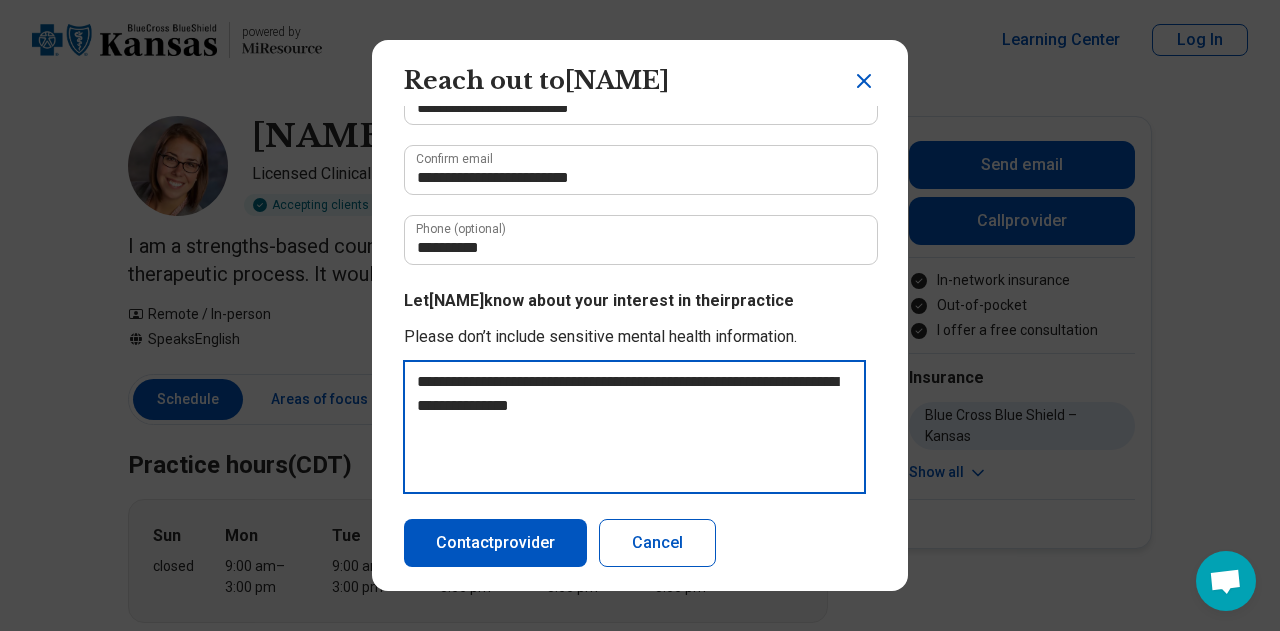 click on "**********" at bounding box center [634, 427] 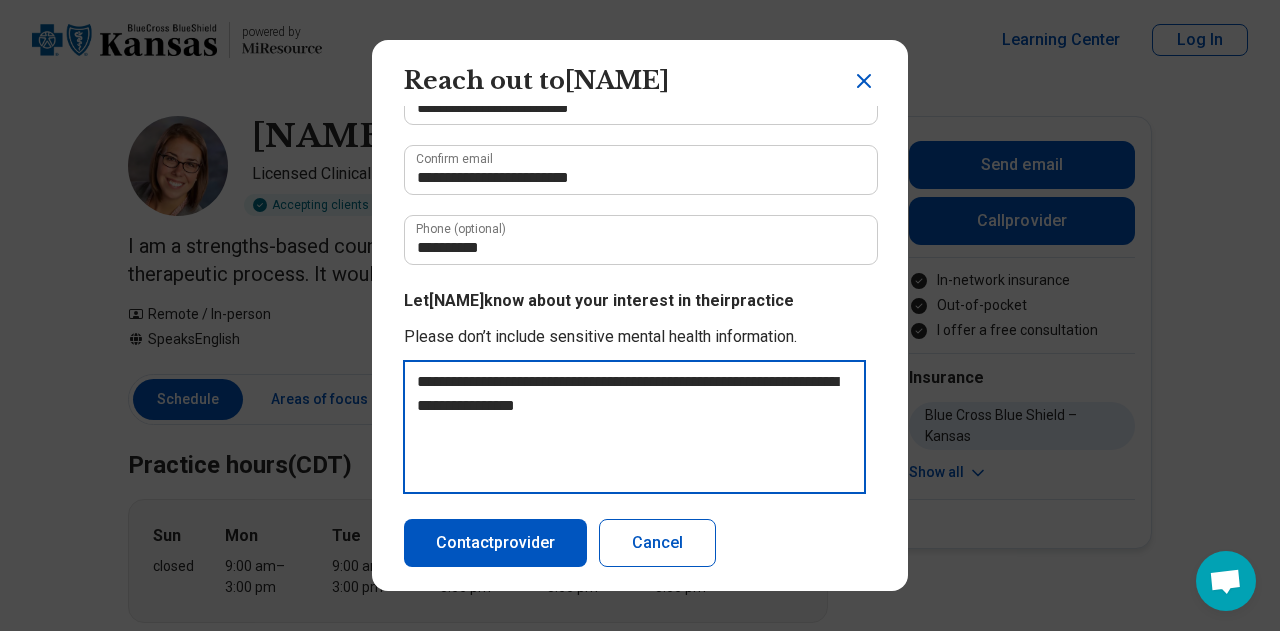 click on "**********" at bounding box center (634, 427) 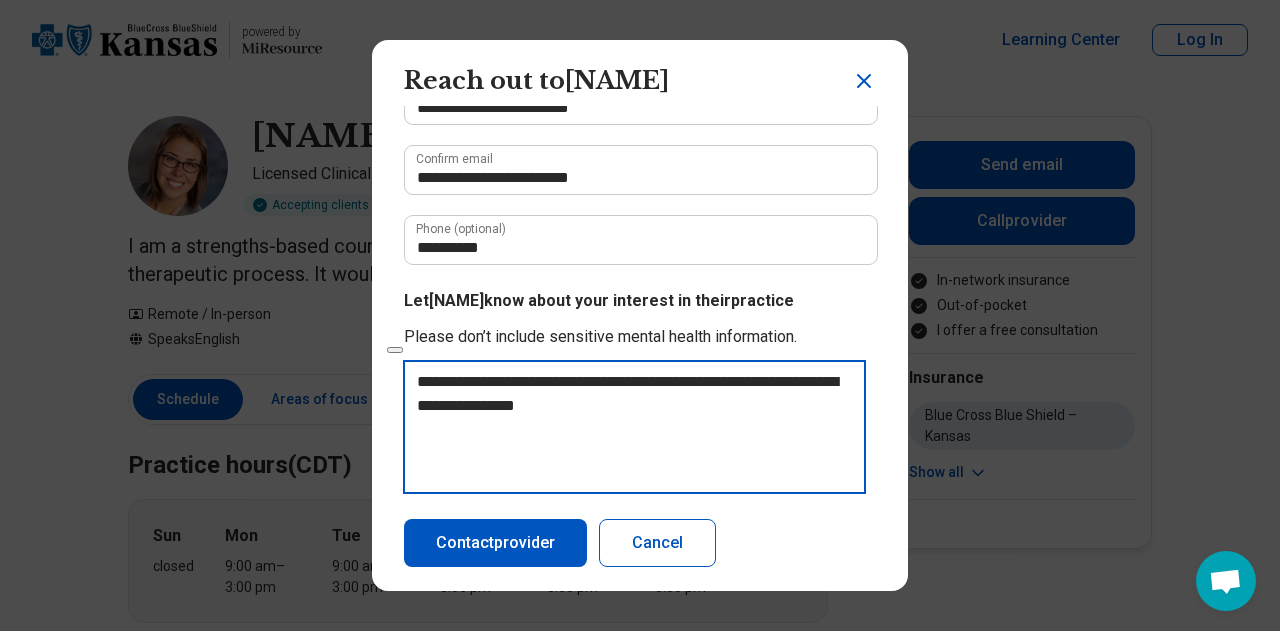 type 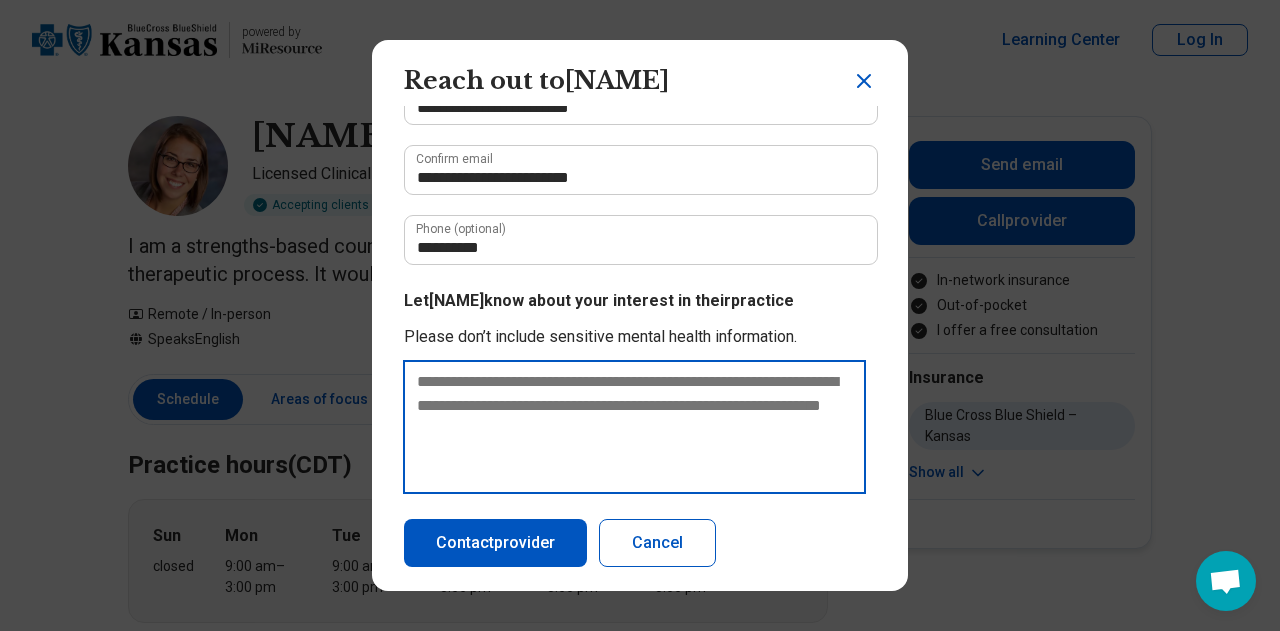click at bounding box center [634, 427] 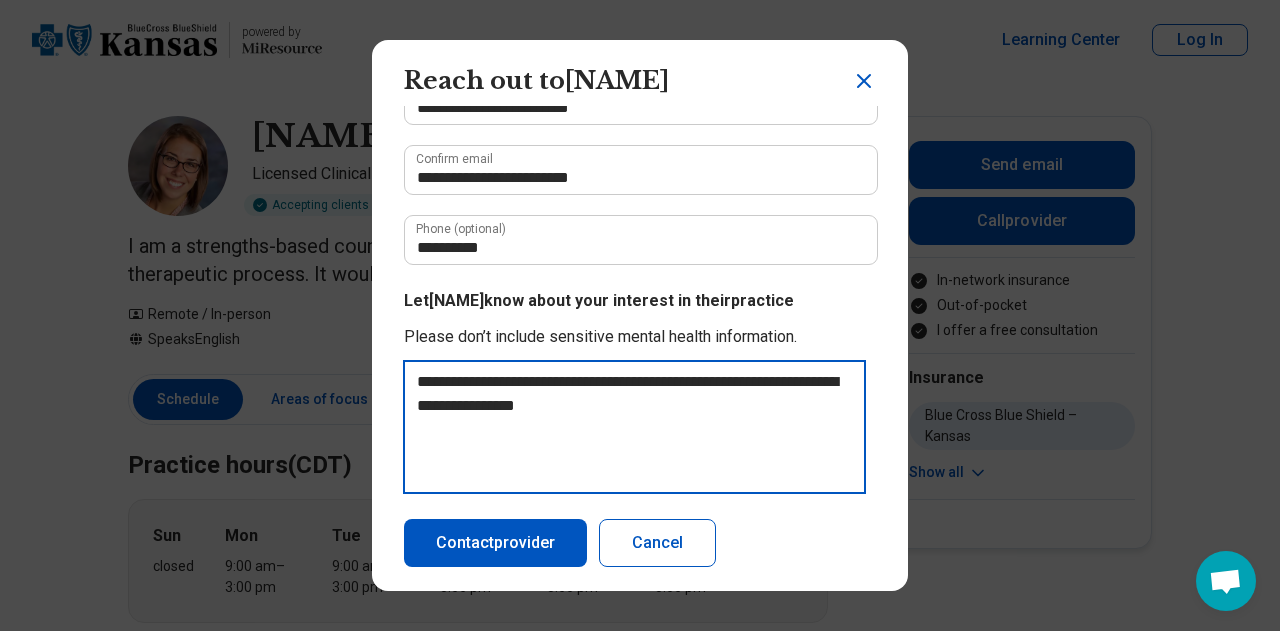 click on "**********" at bounding box center [634, 427] 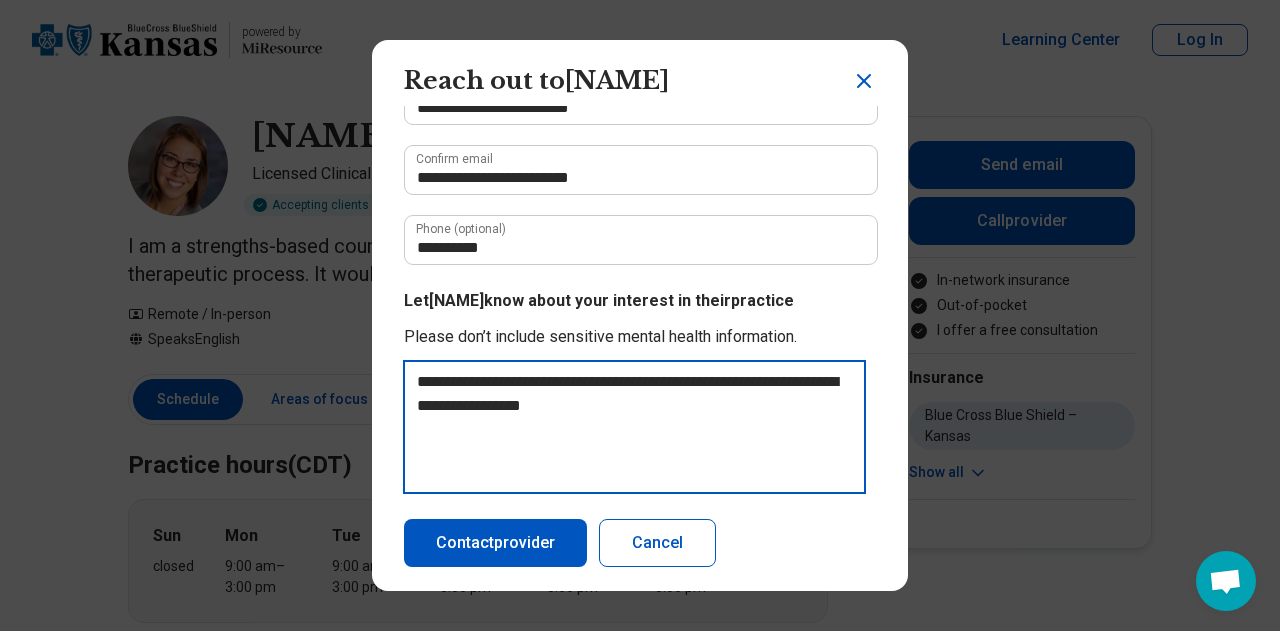 type on "**********" 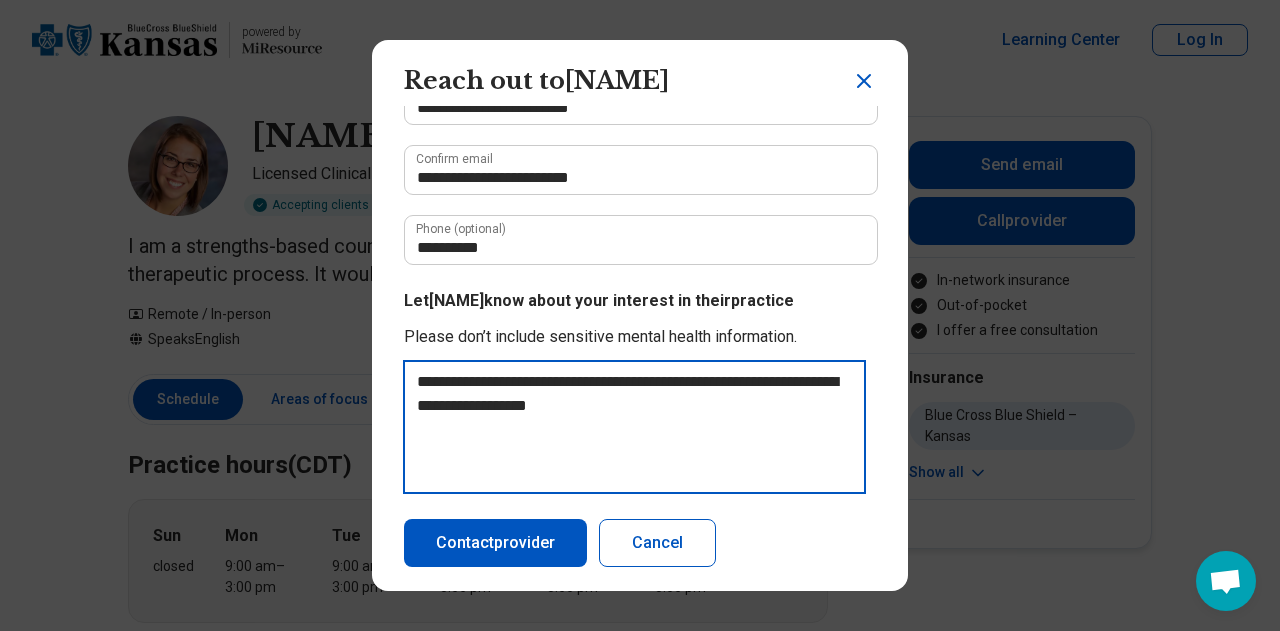 type on "**********" 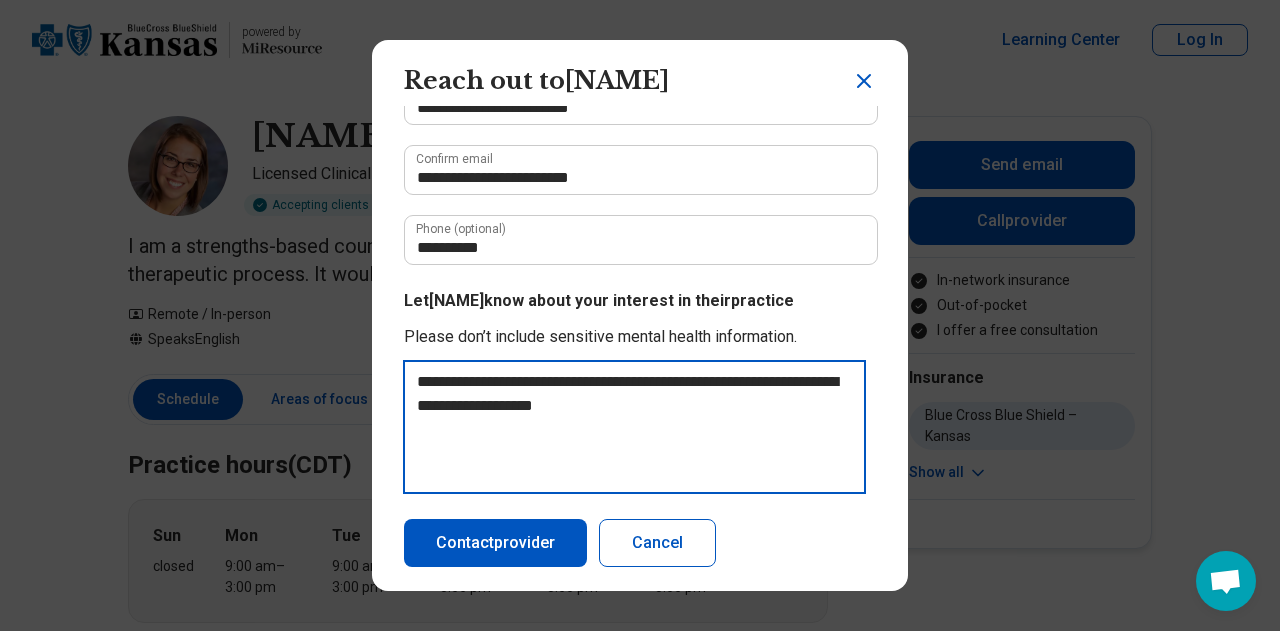type on "**********" 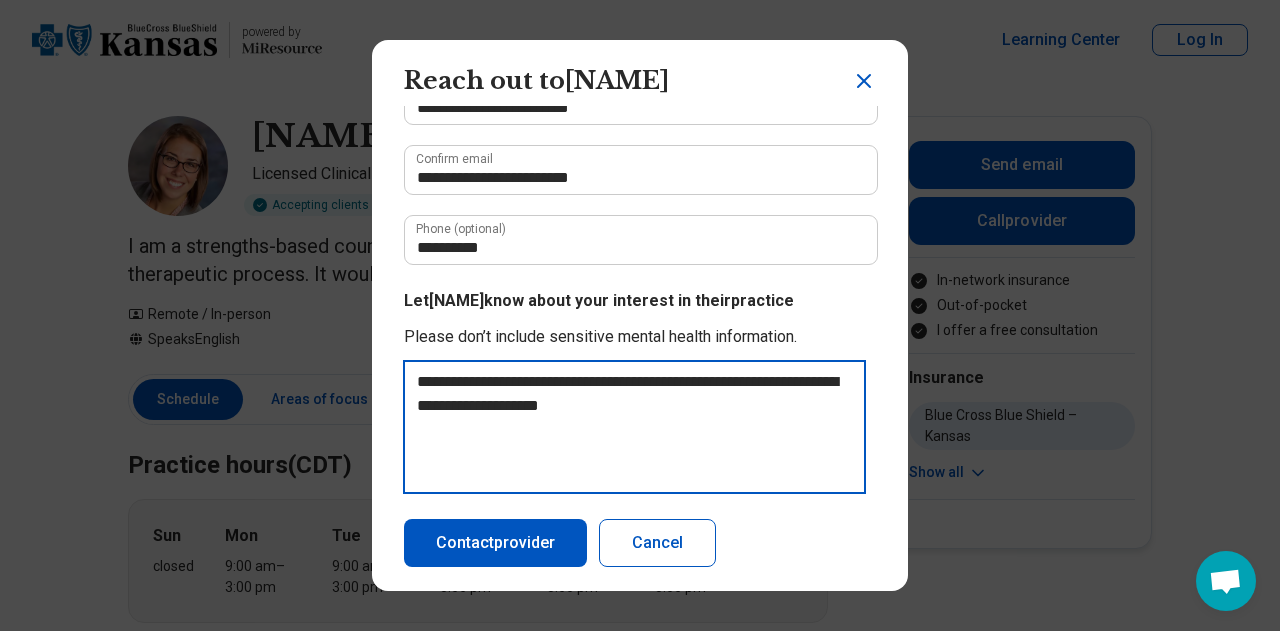 type 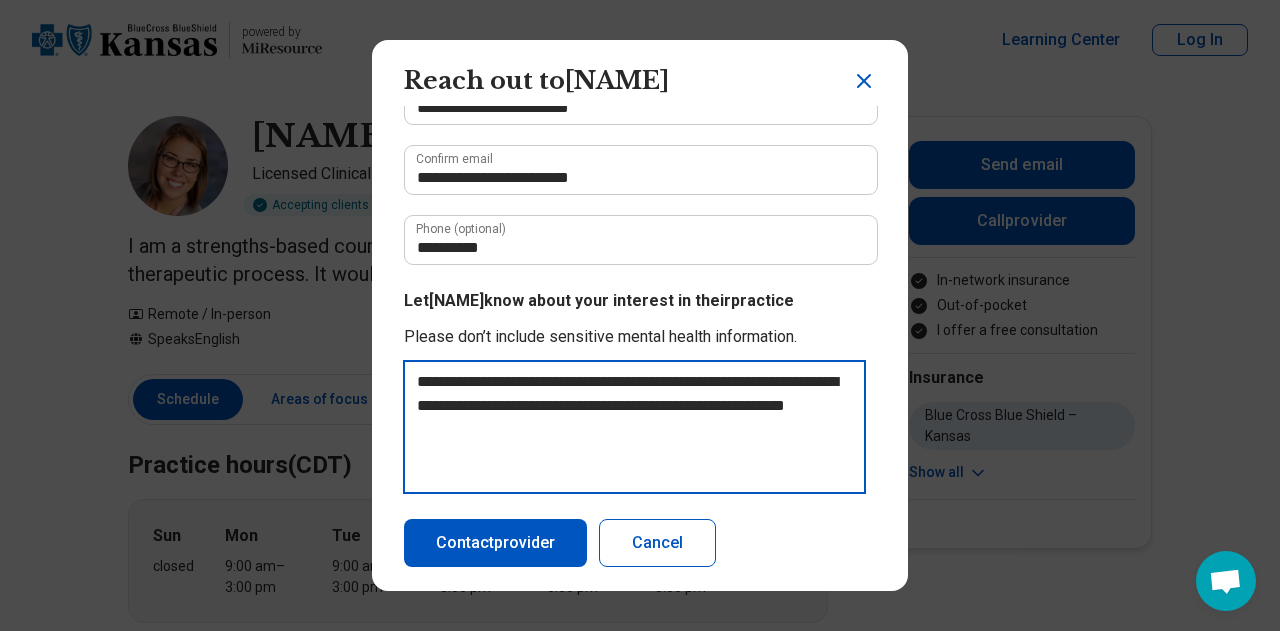 click on "**********" at bounding box center [634, 427] 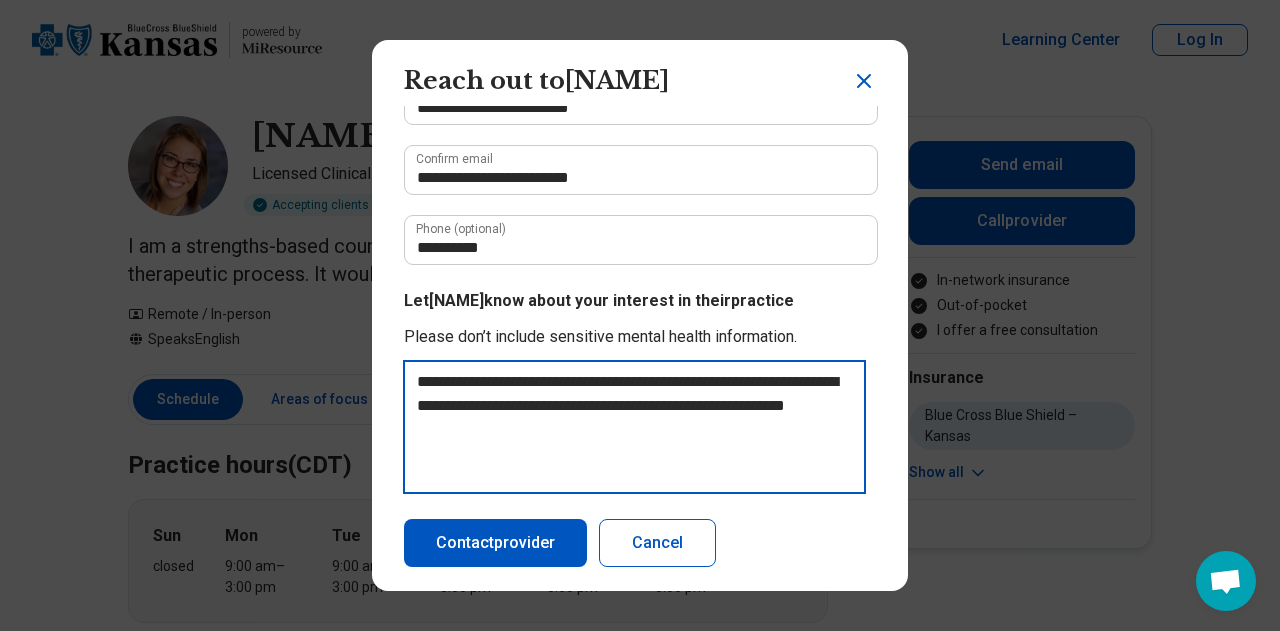 click on "**********" at bounding box center (634, 427) 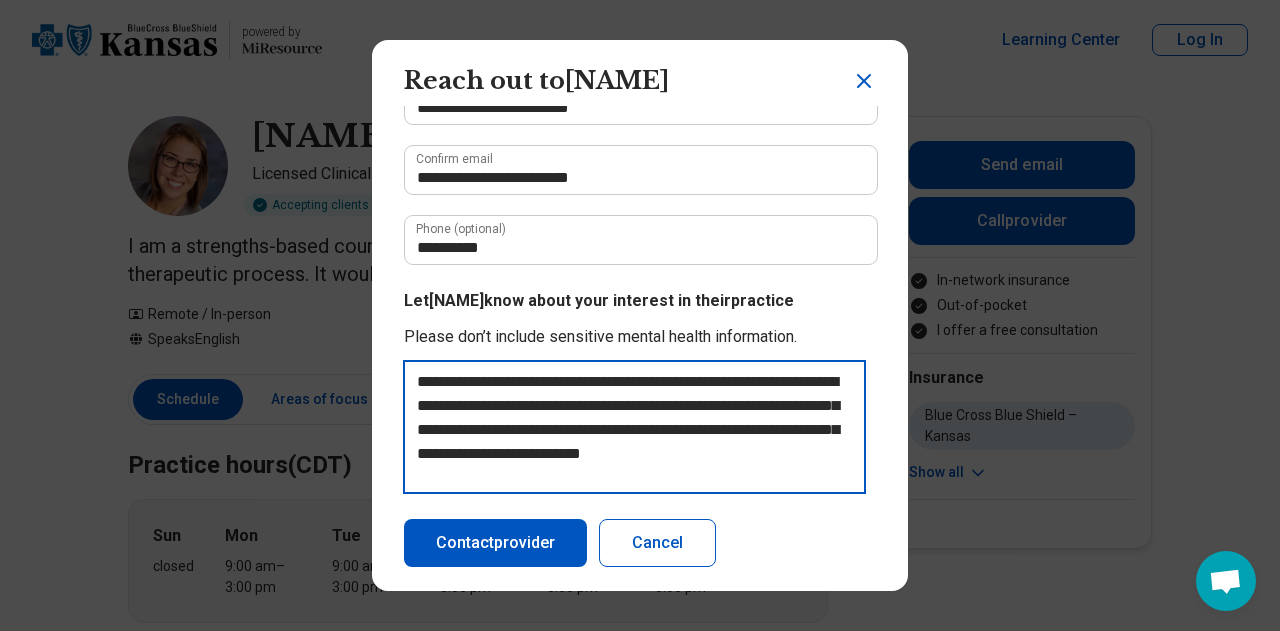 click on "**********" at bounding box center [634, 427] 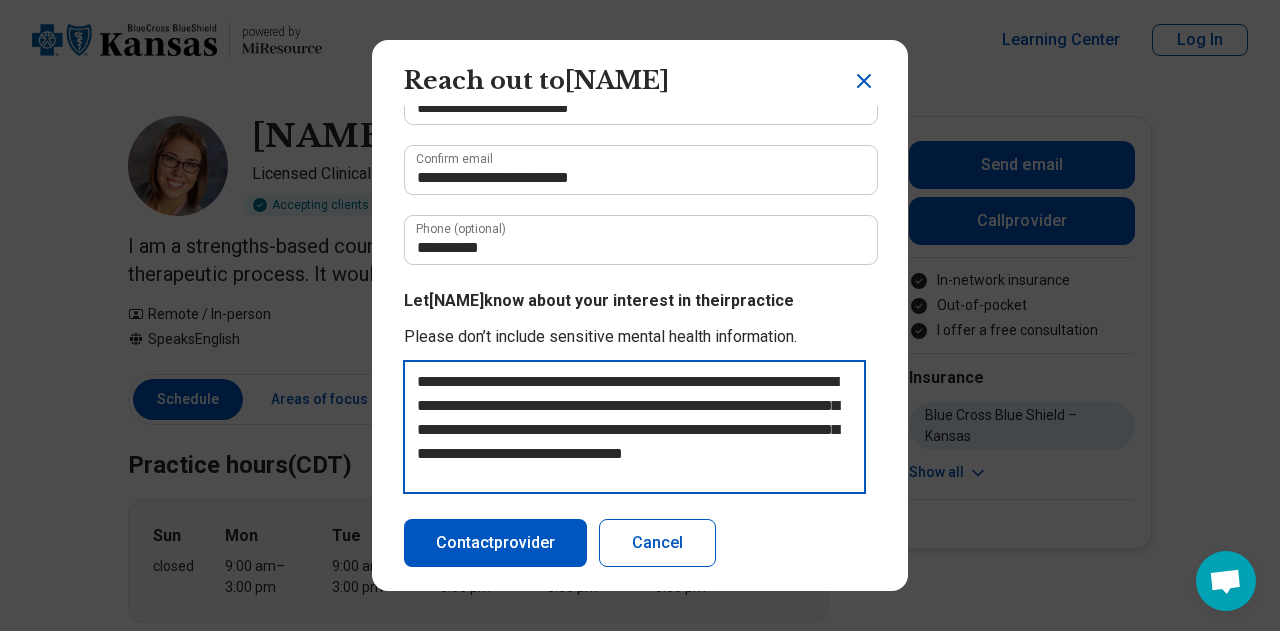 click on "**********" at bounding box center [634, 427] 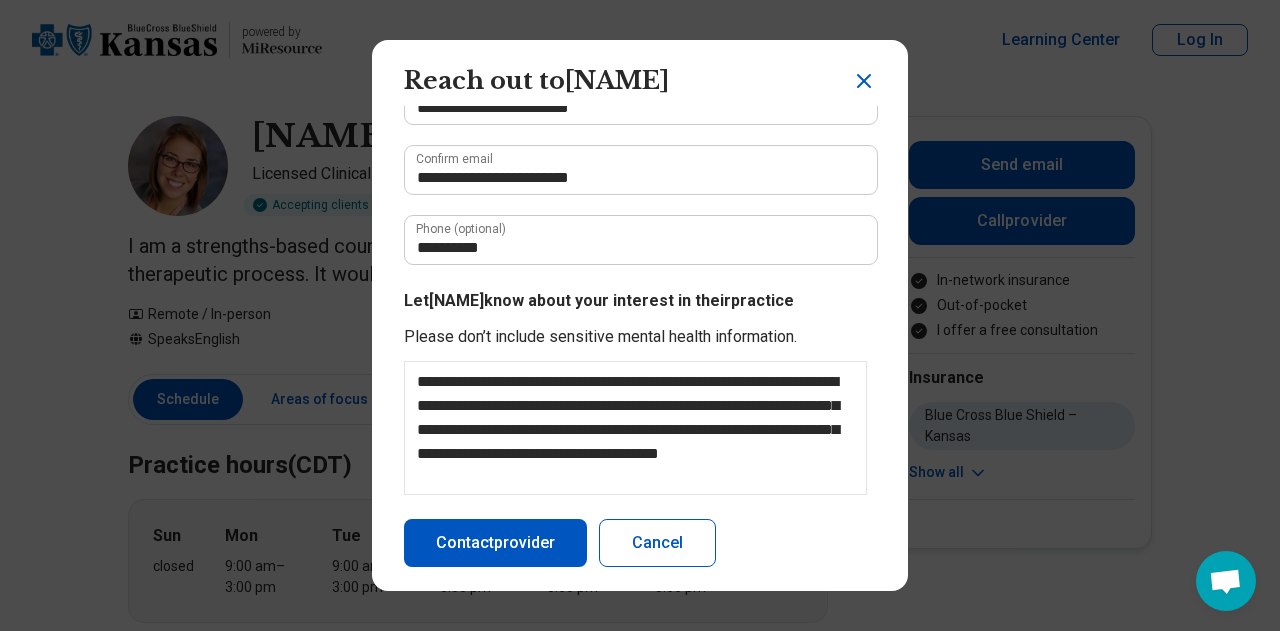 click on "Contact  provider" at bounding box center (495, 543) 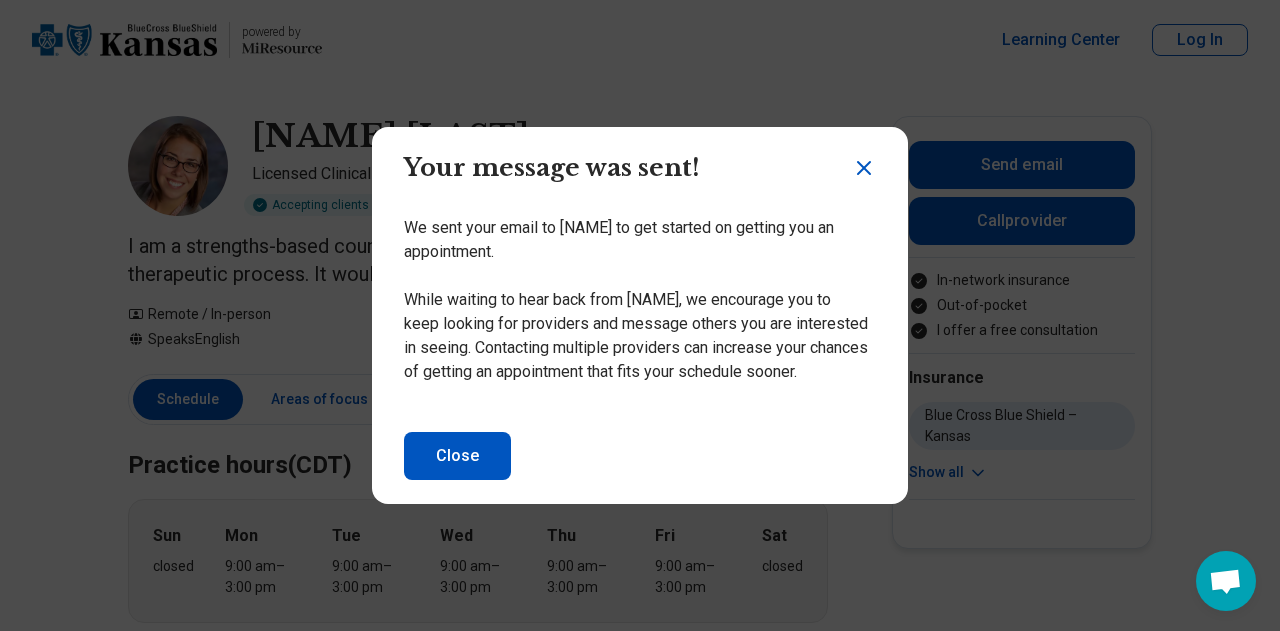 click on "Close" at bounding box center [457, 456] 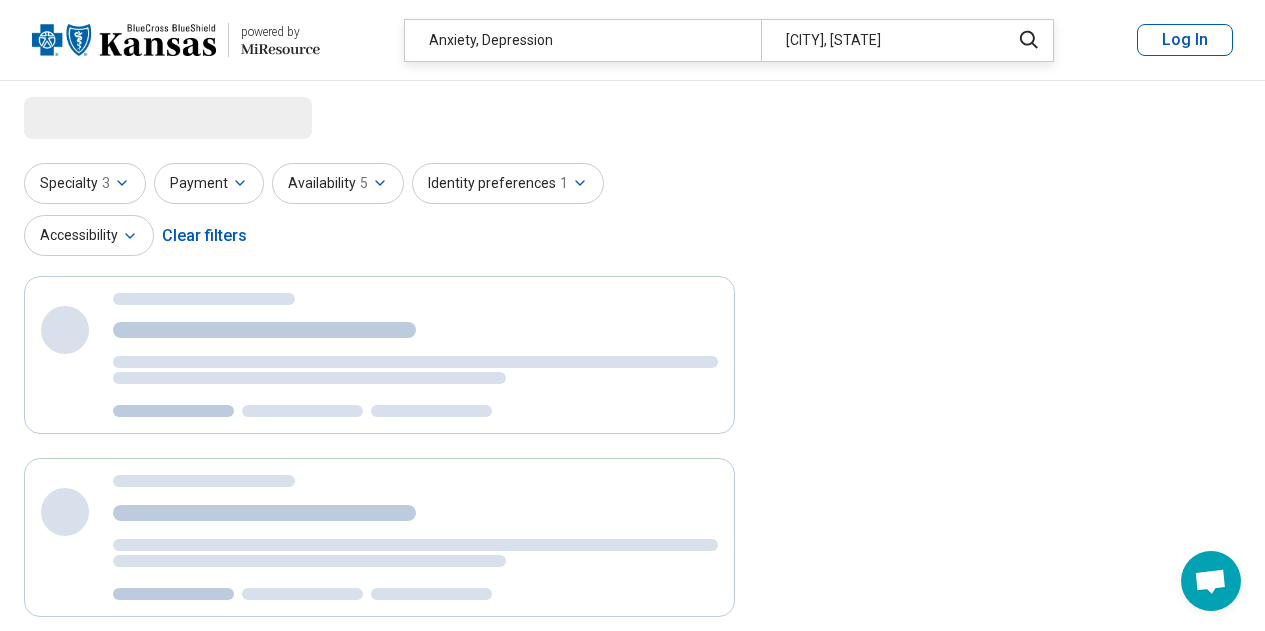 scroll, scrollTop: 0, scrollLeft: 0, axis: both 